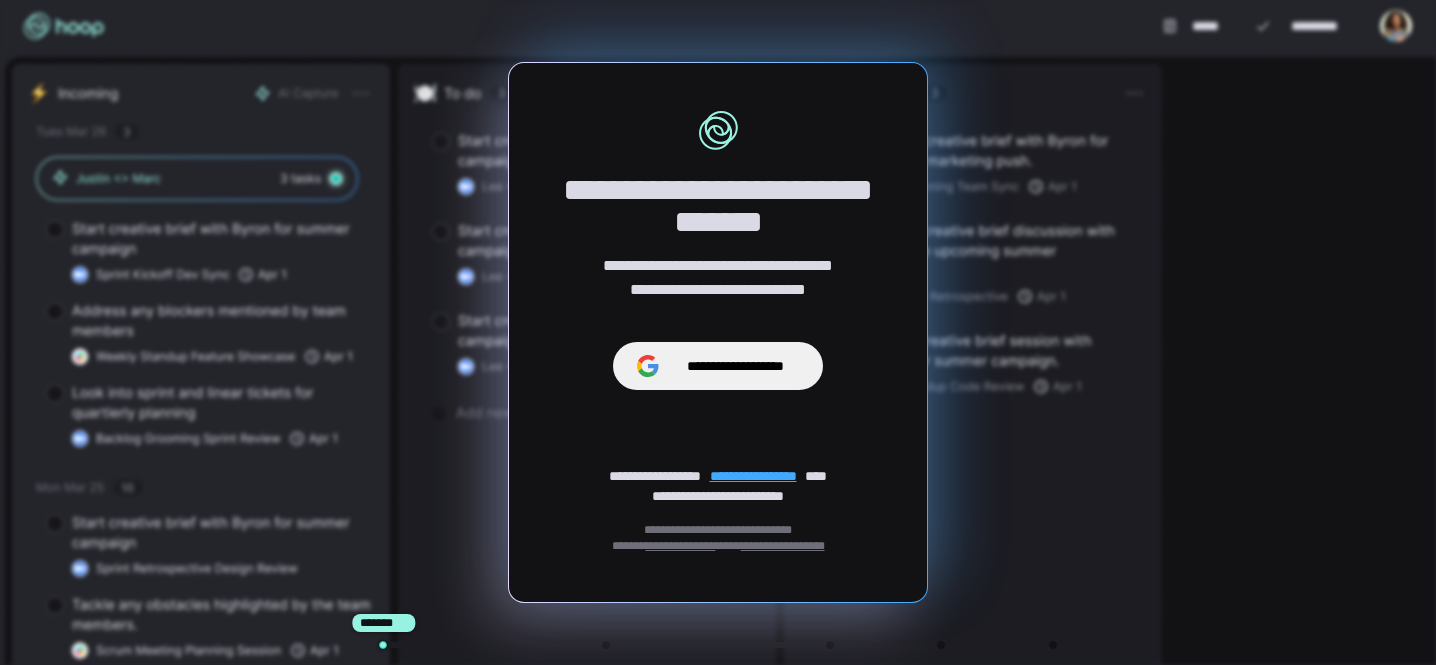 scroll, scrollTop: 0, scrollLeft: 0, axis: both 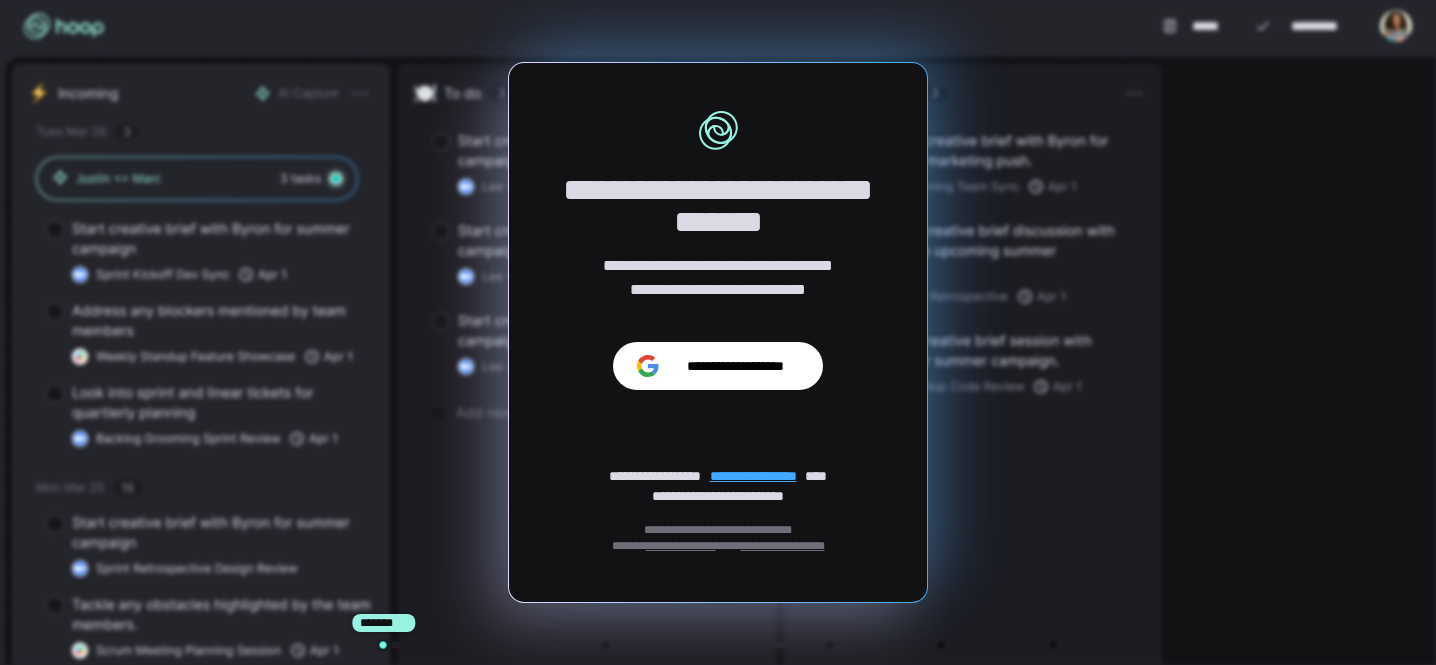 click on "**********" at bounding box center [735, 366] 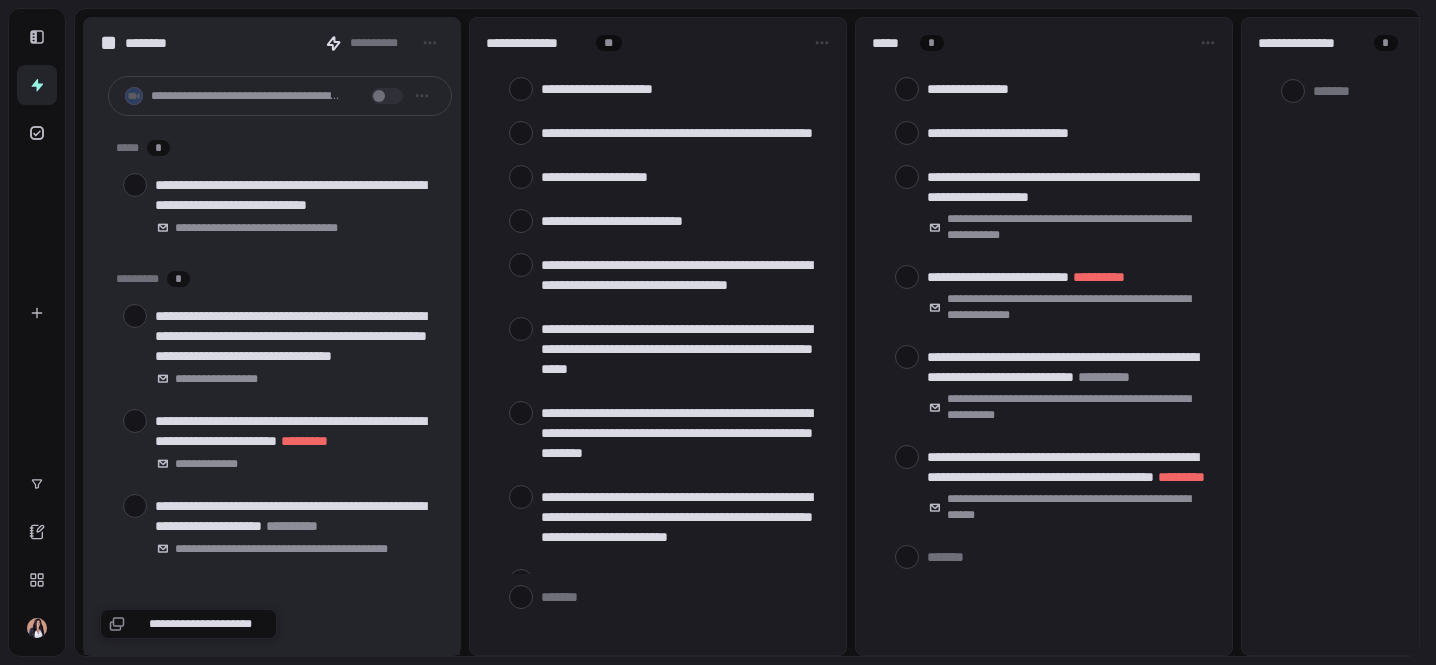 scroll, scrollTop: 0, scrollLeft: 0, axis: both 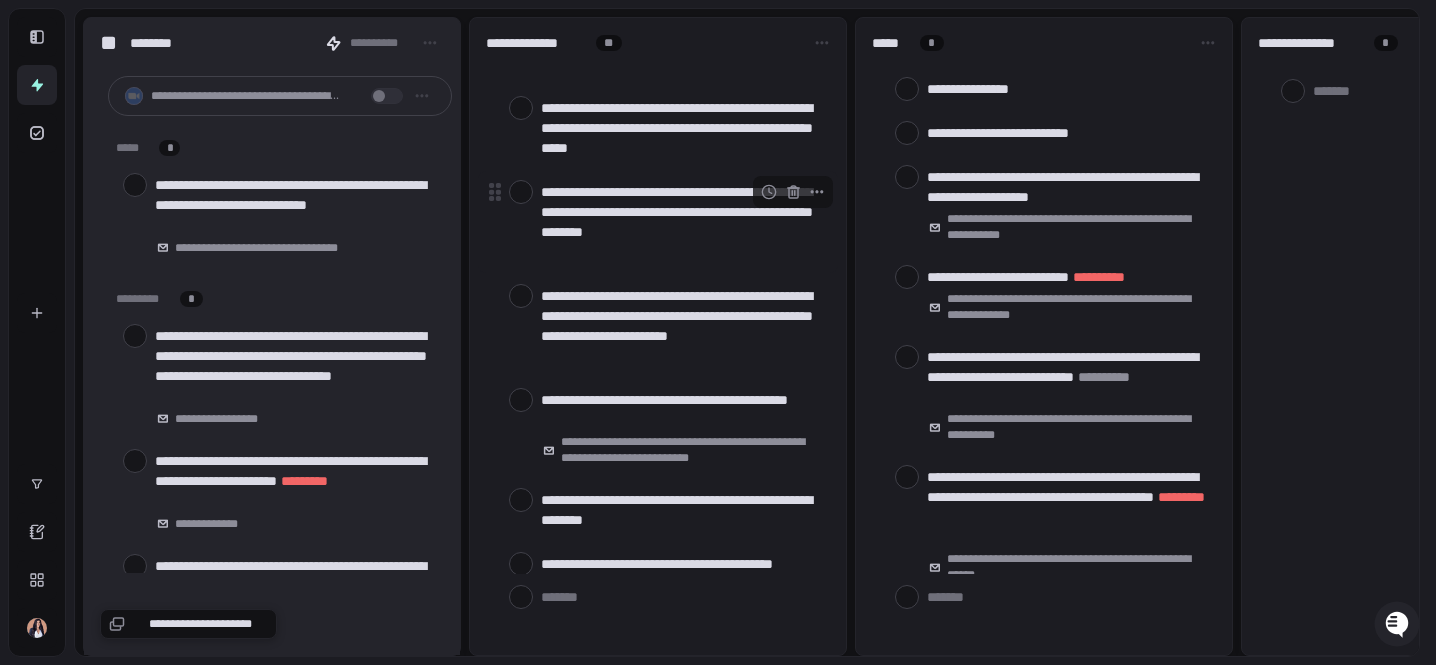 type on "*" 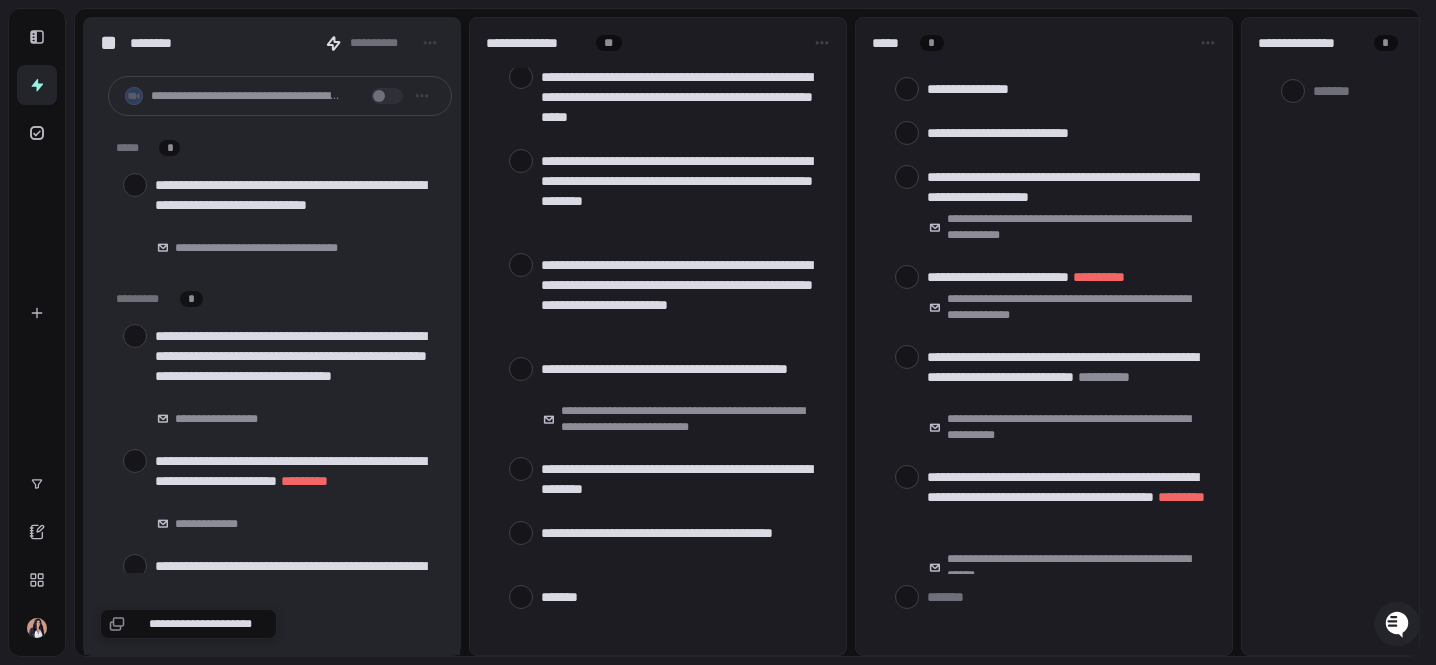 click at bounding box center [681, 596] 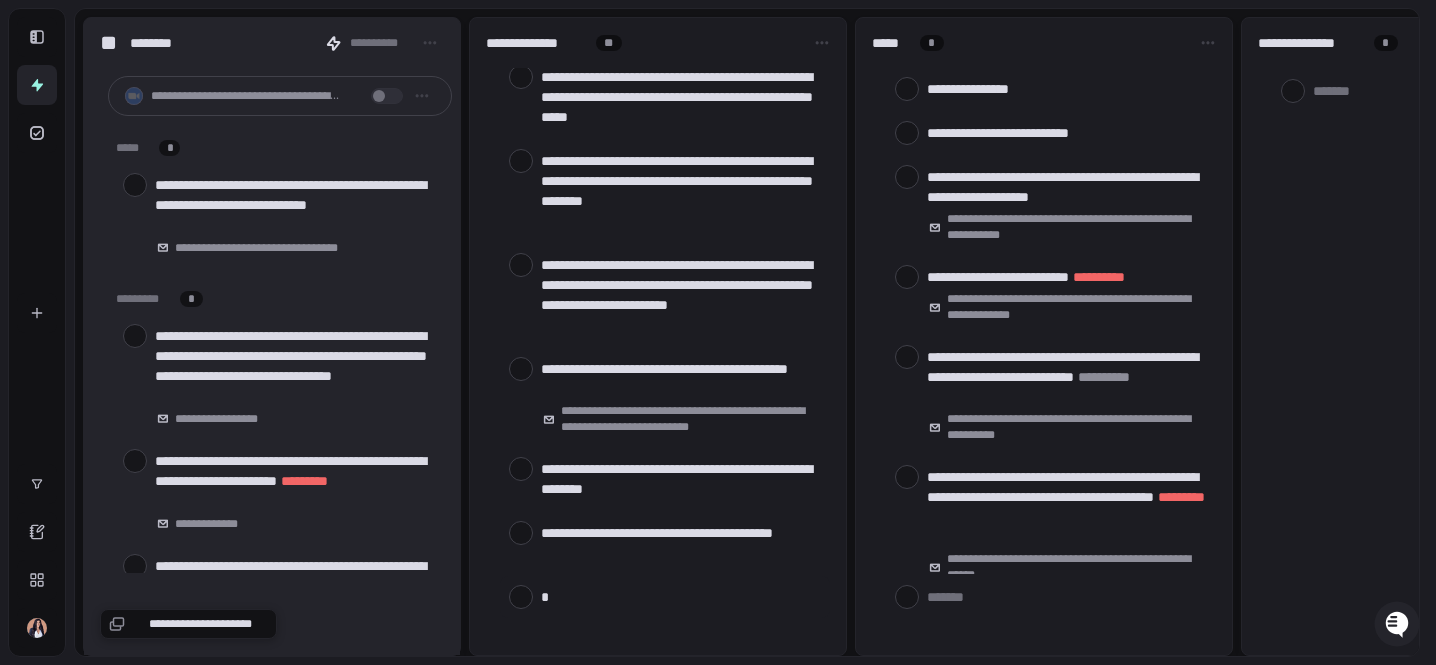 type on "*" 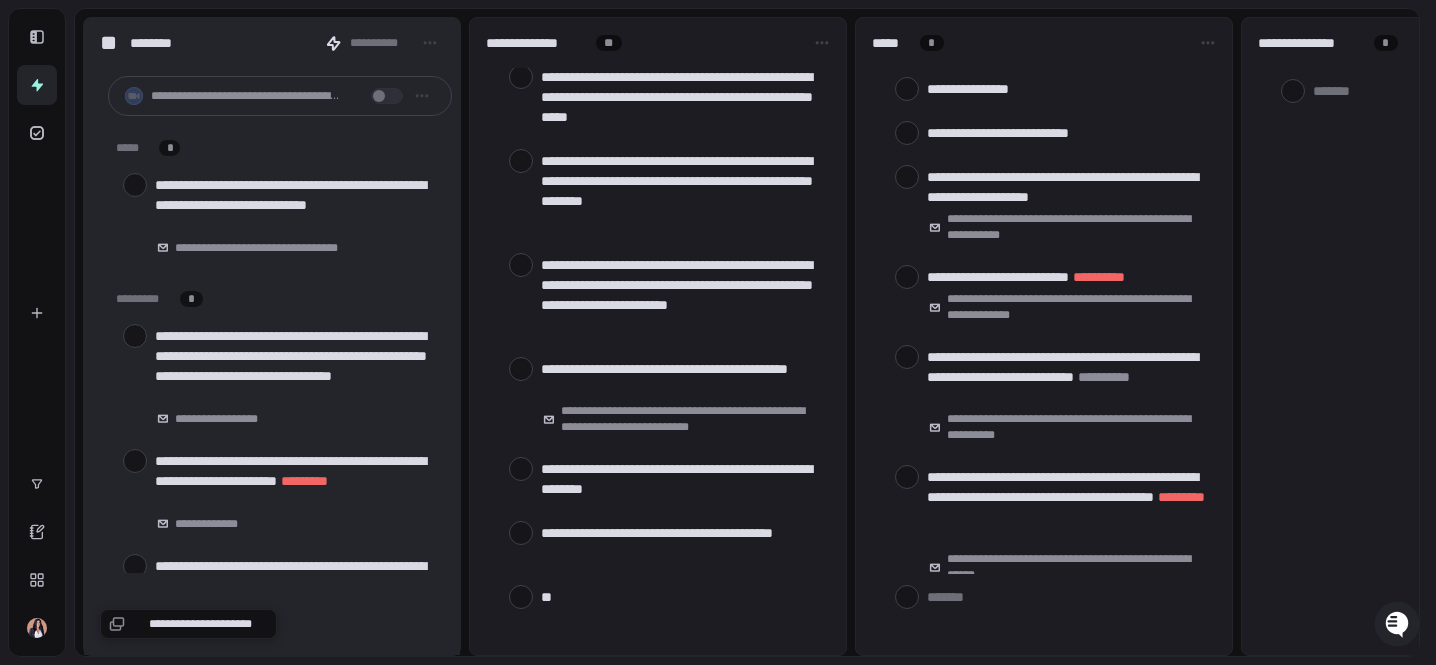type on "*" 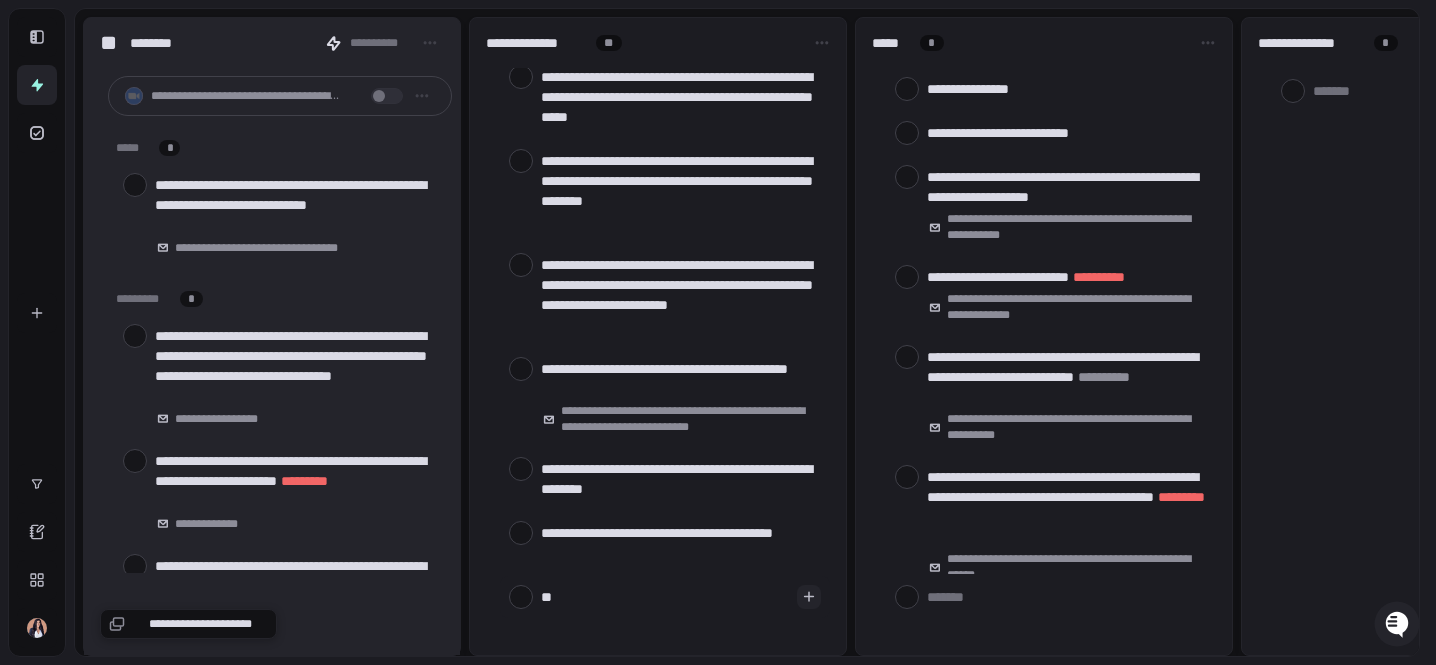 type on "**" 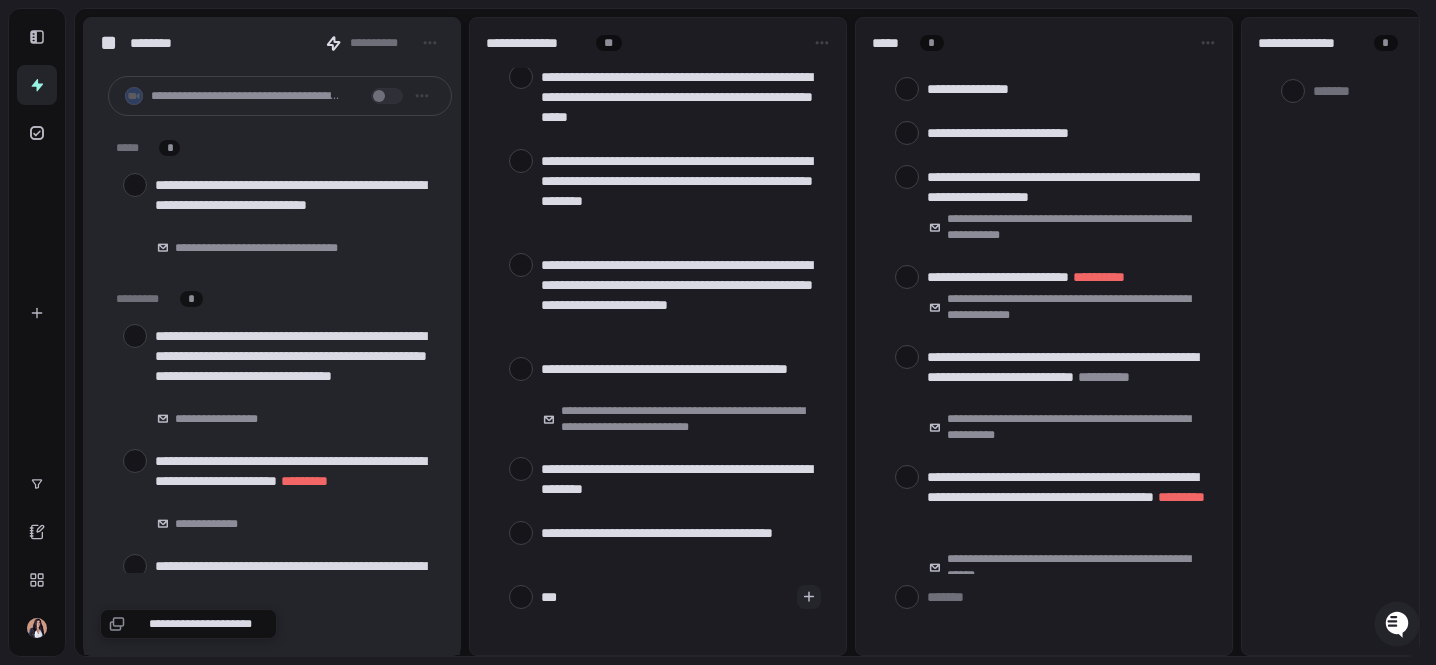 type on "****" 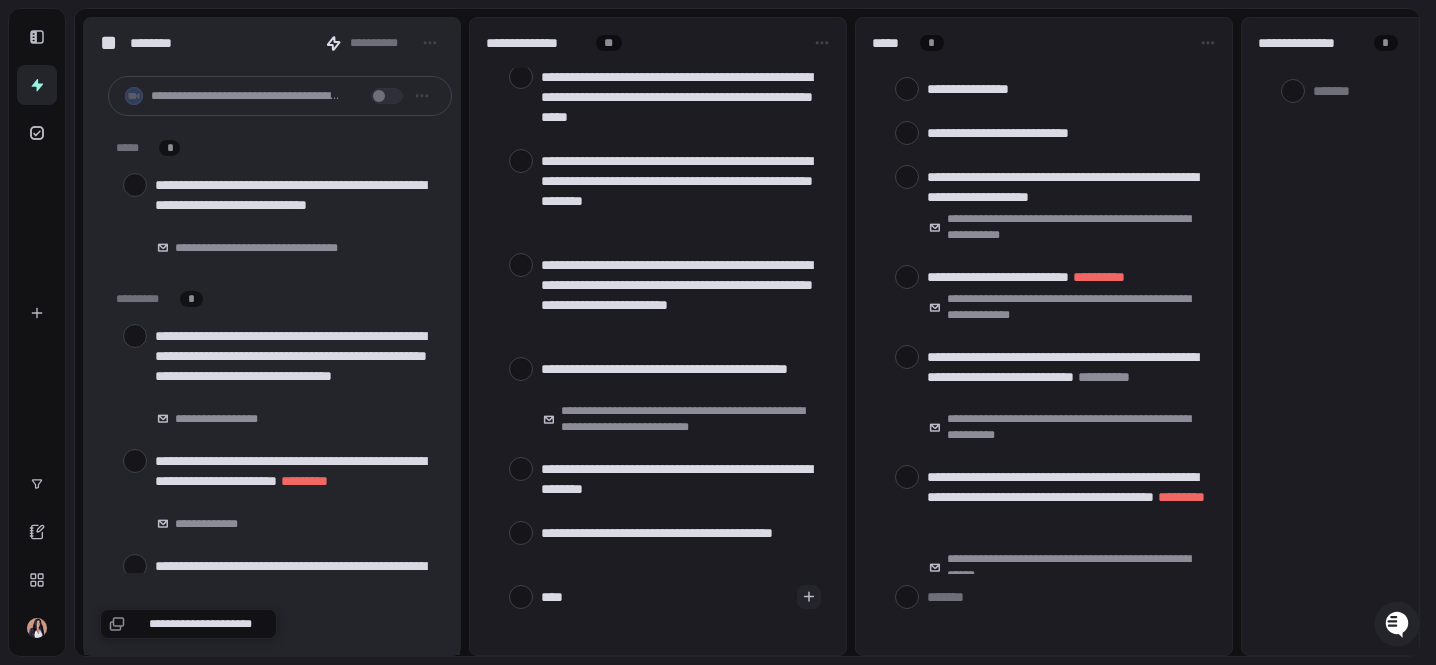 type on "*****" 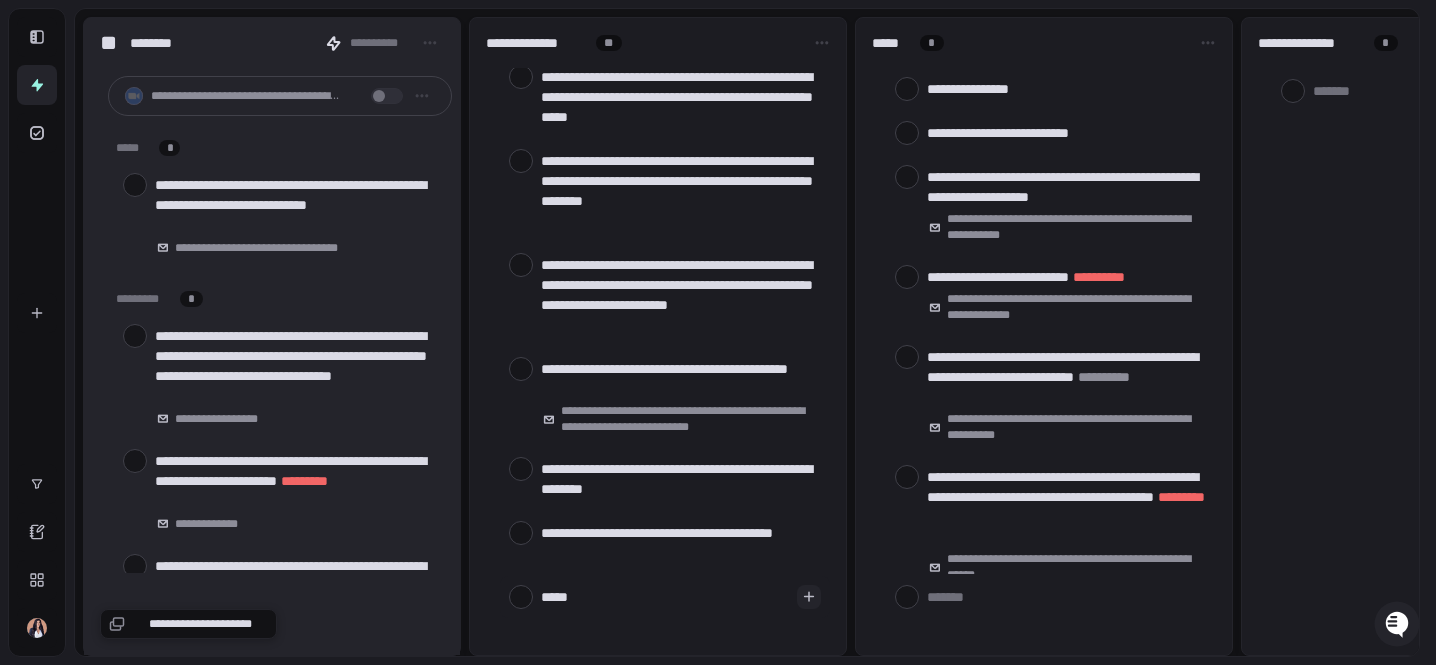 type on "******" 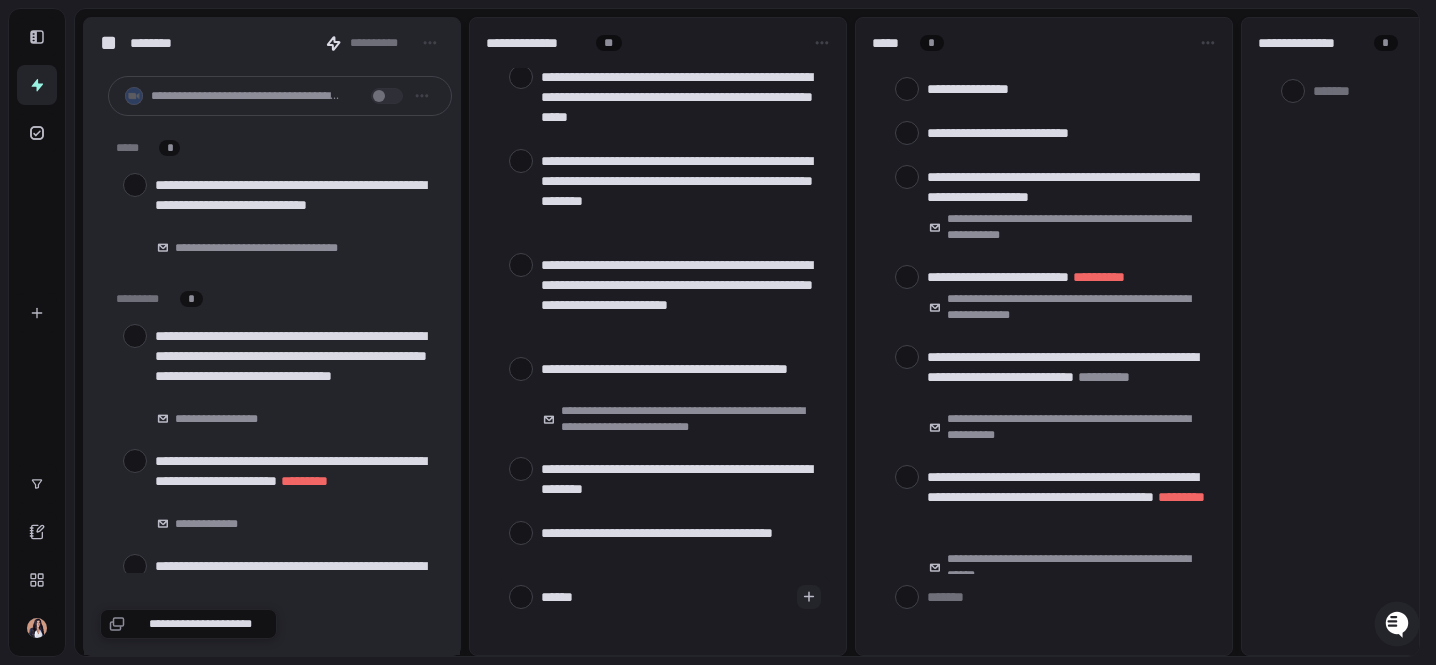 type on "*******" 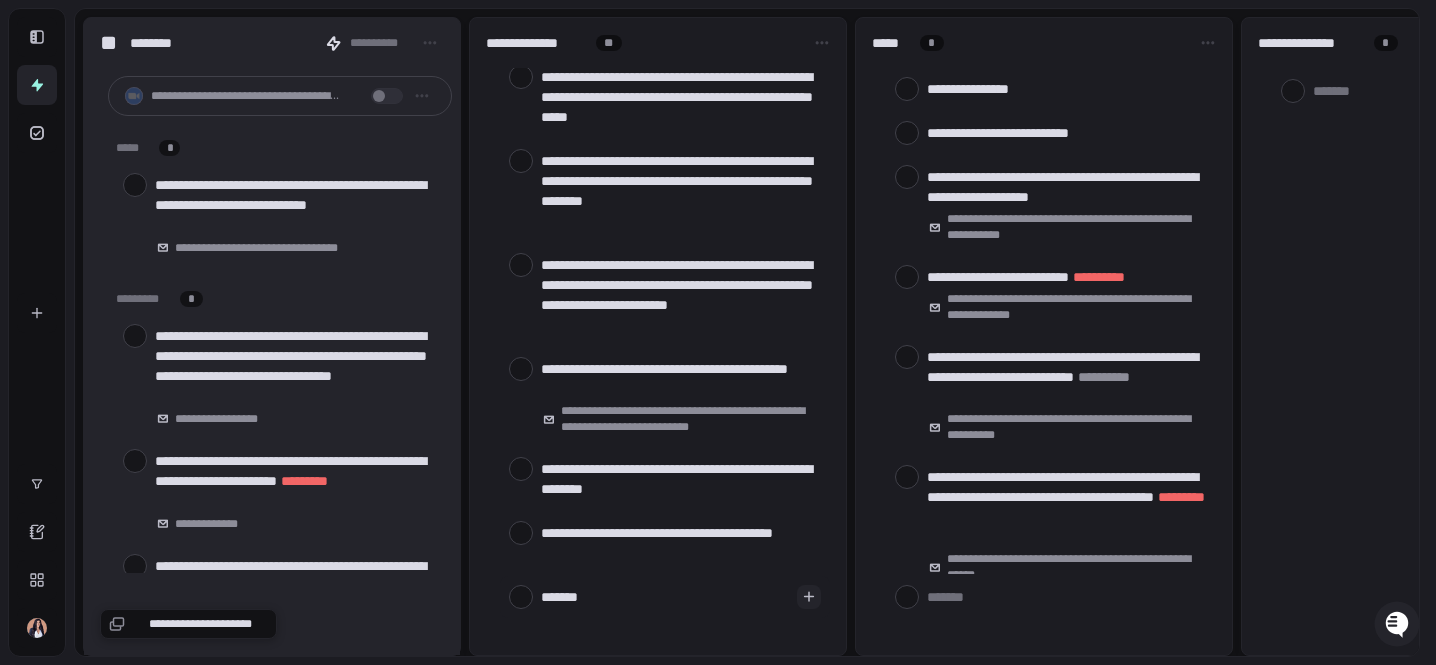 type on "*" 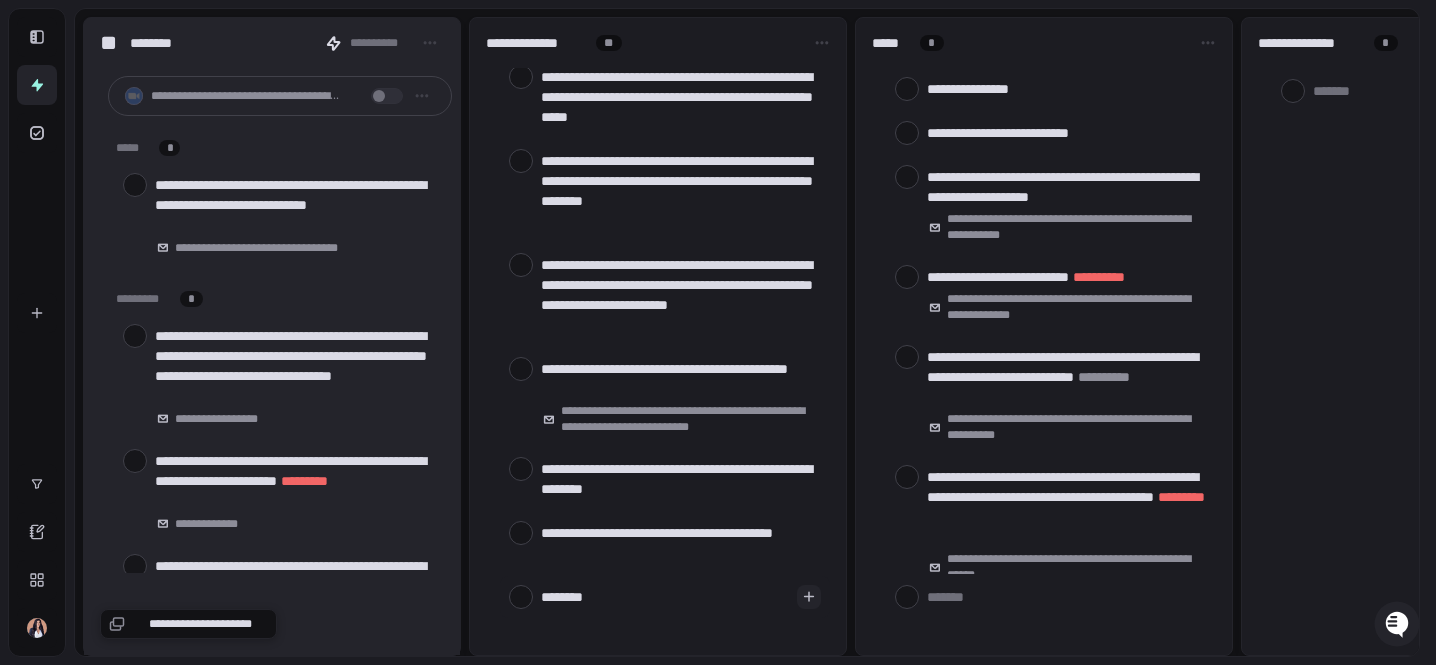 type on "*" 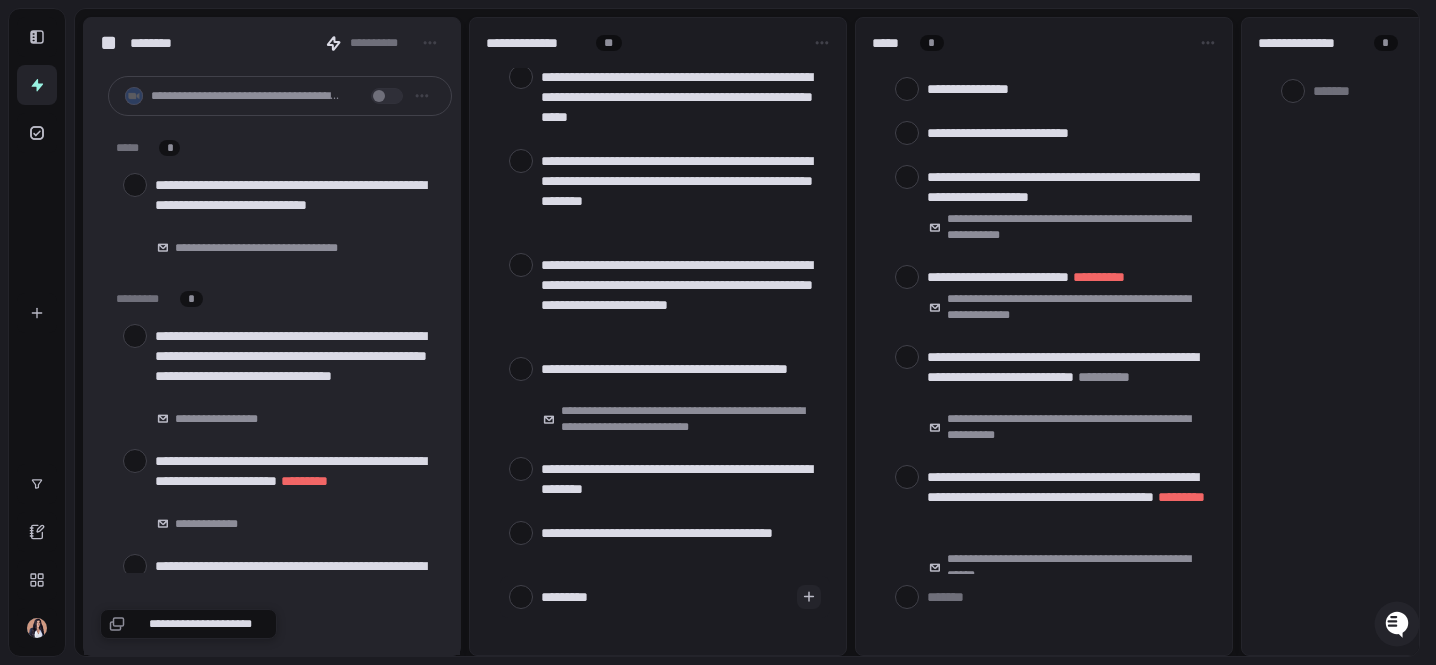 type on "**********" 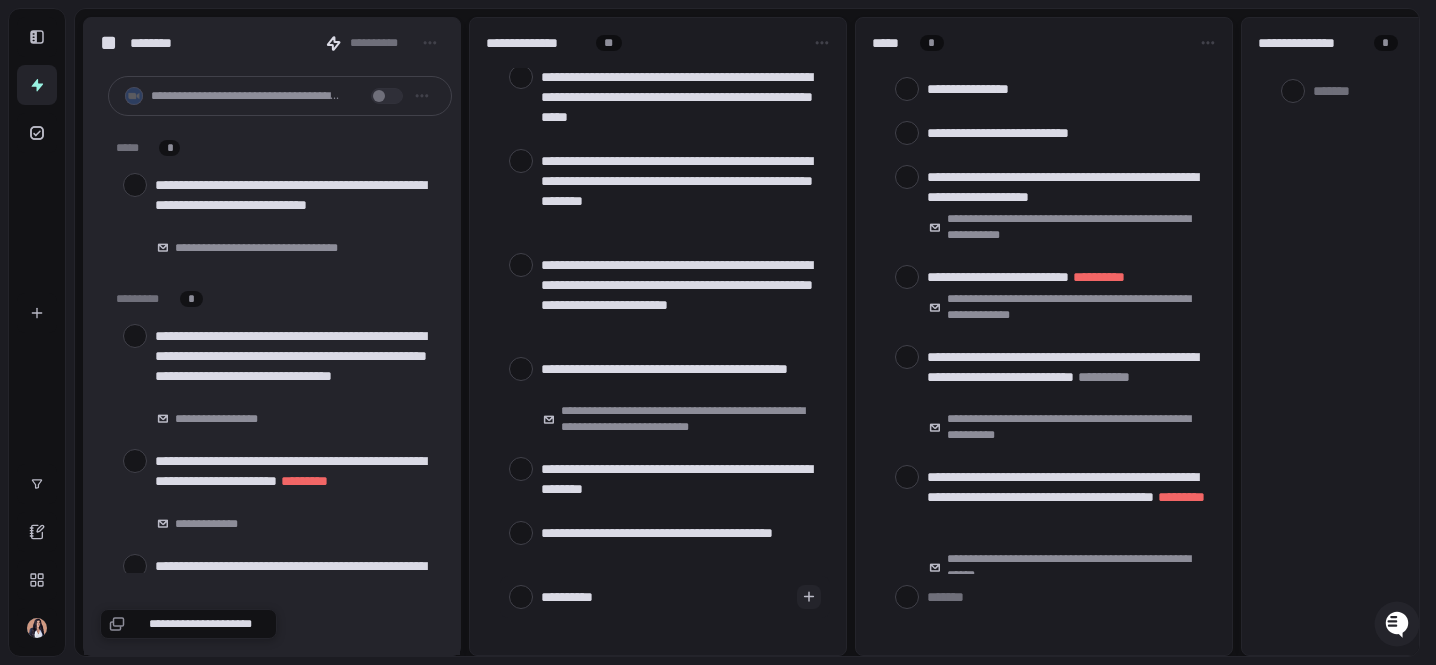 type on "**********" 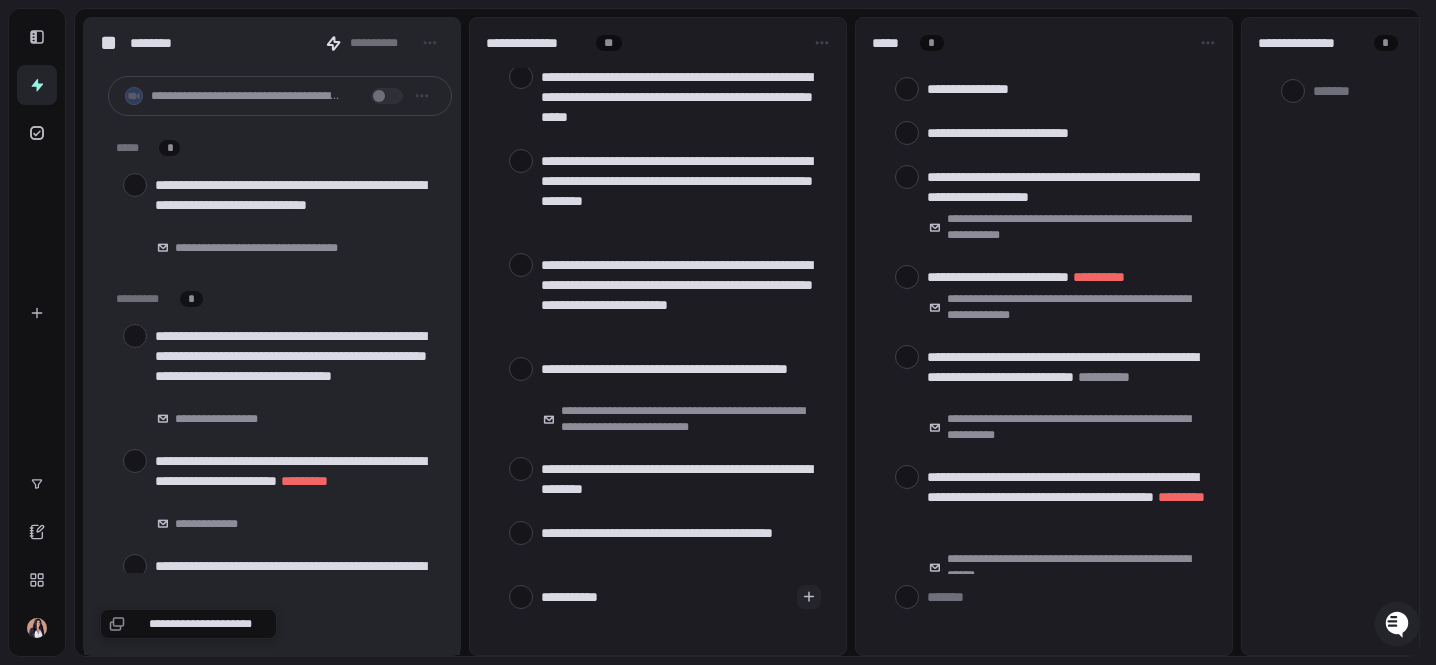 type on "**********" 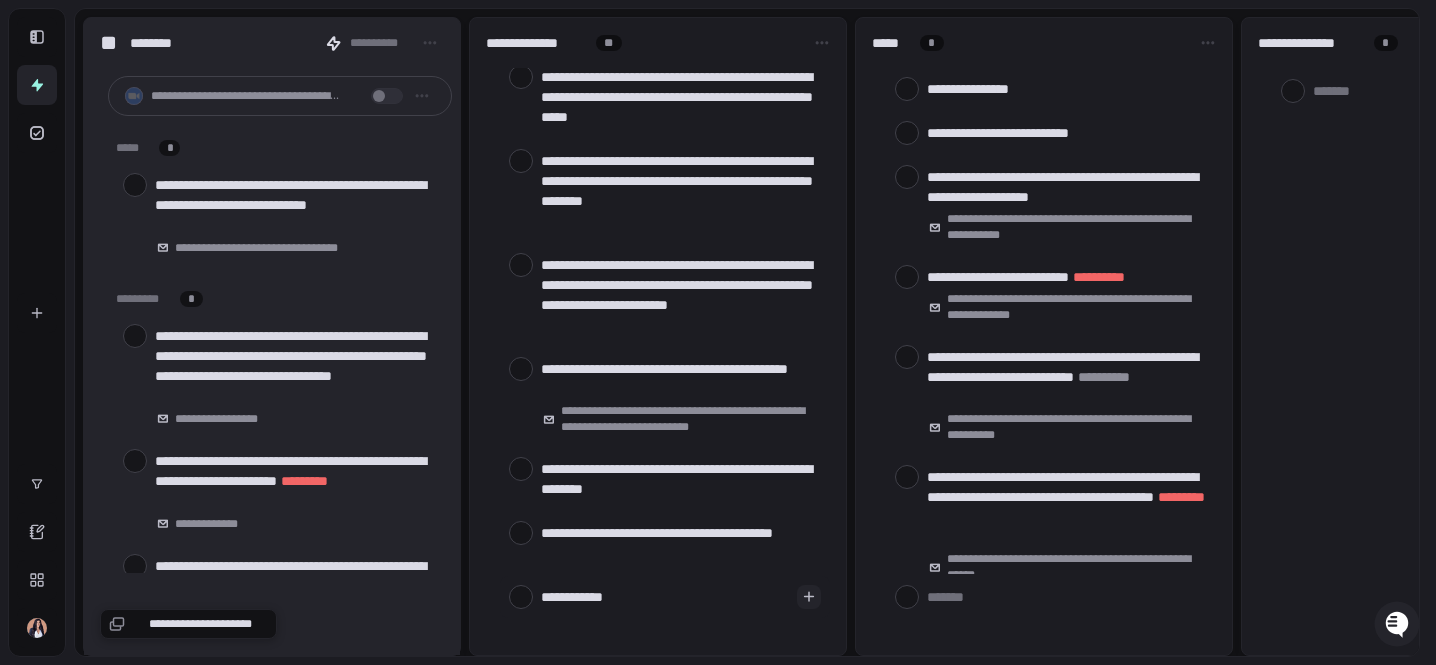 type on "**********" 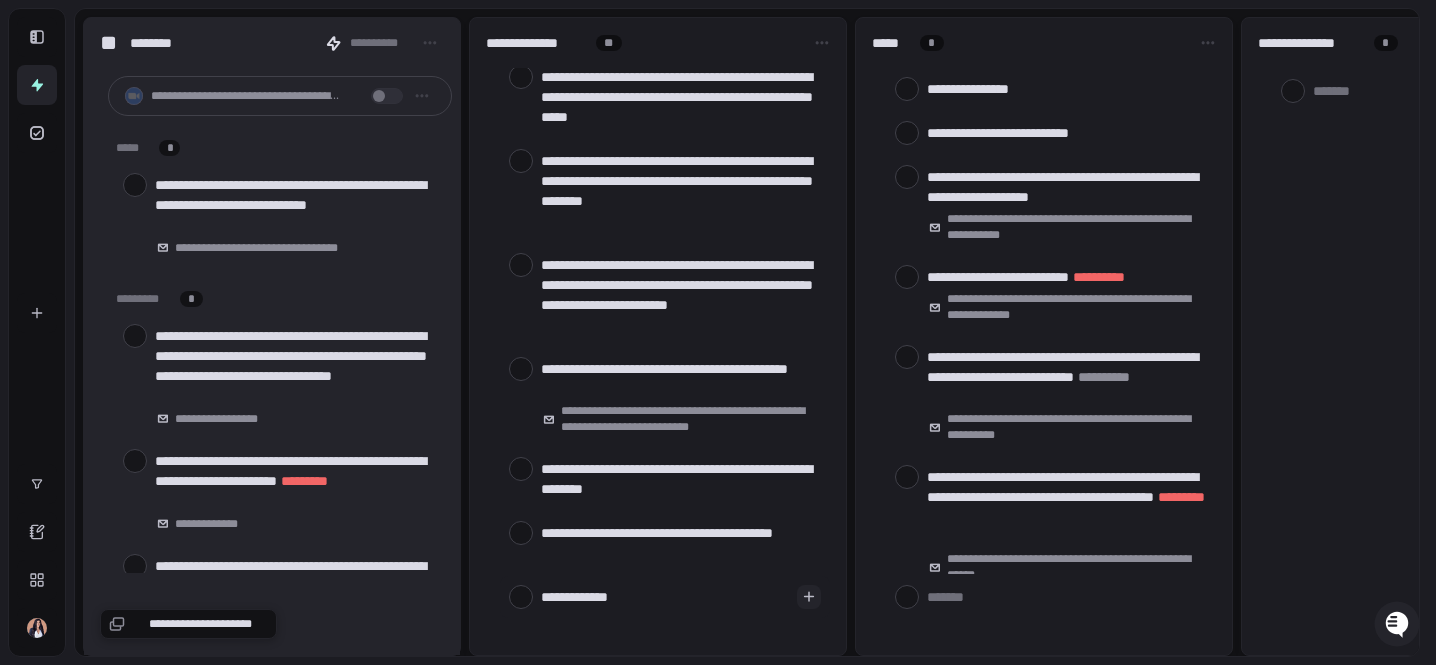 type on "**********" 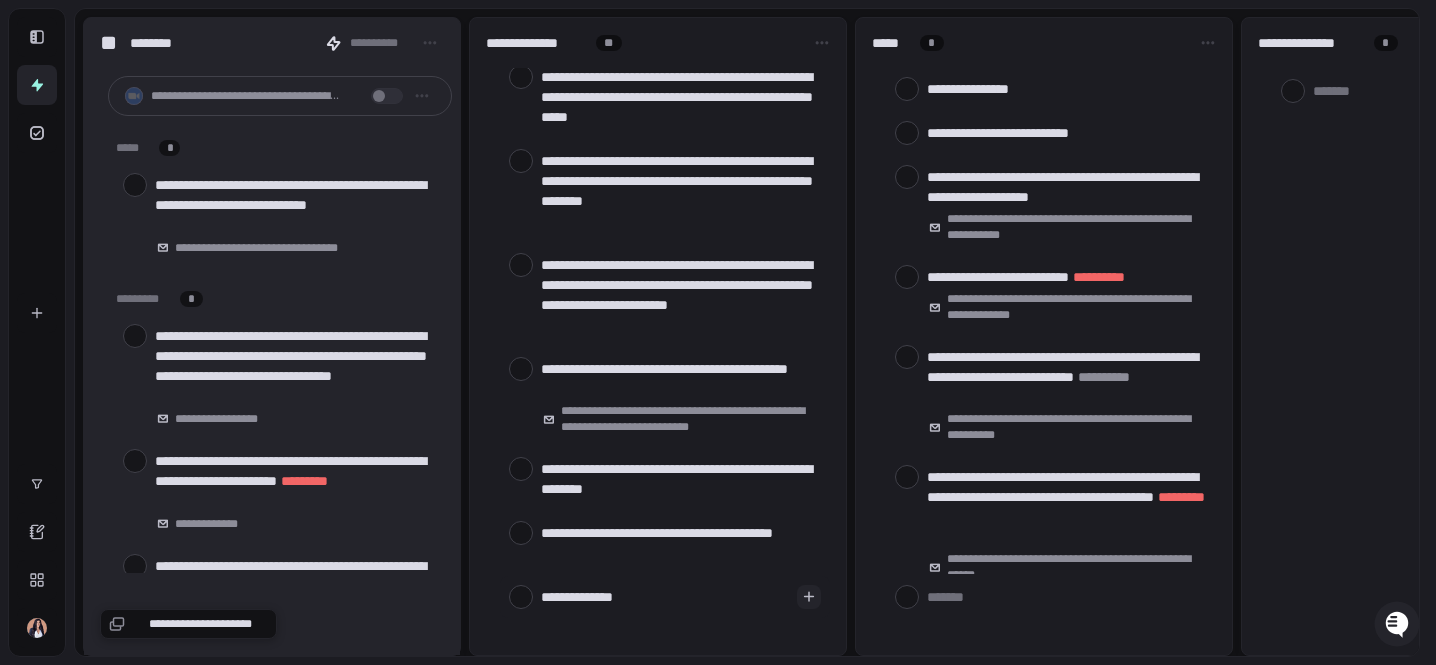 type on "**********" 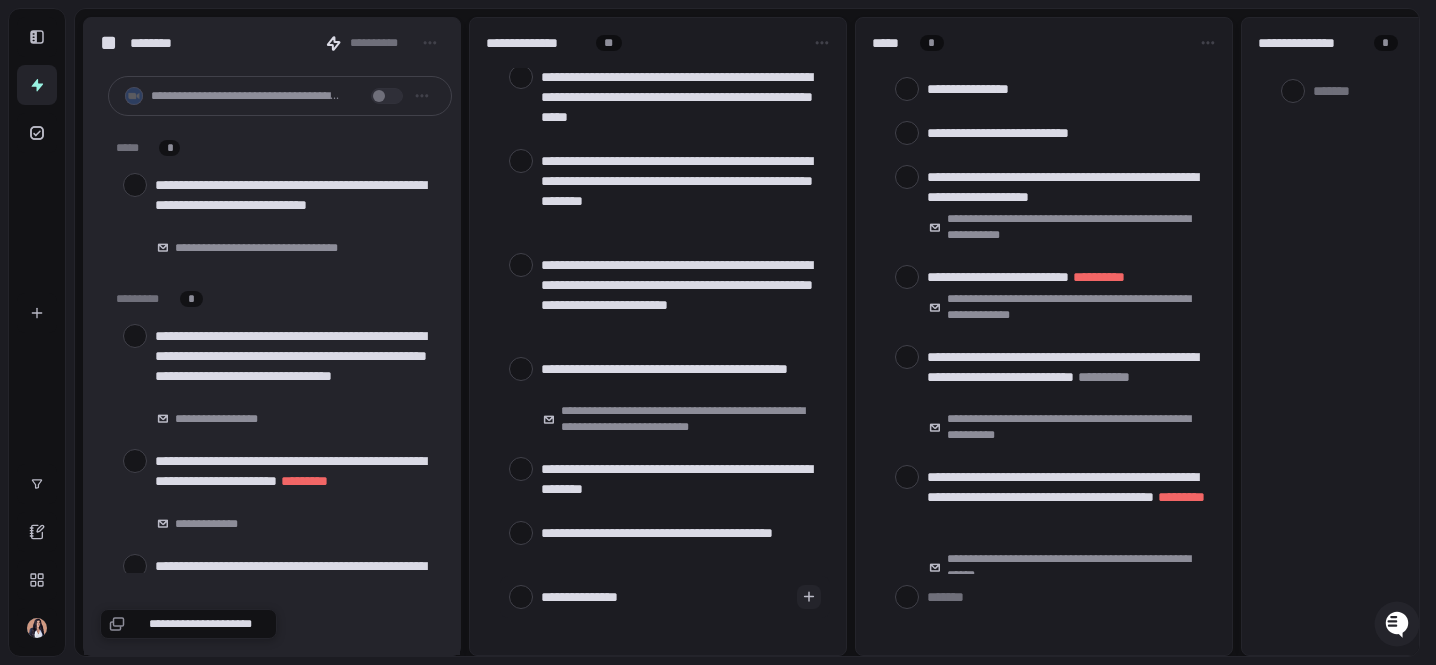 type on "**********" 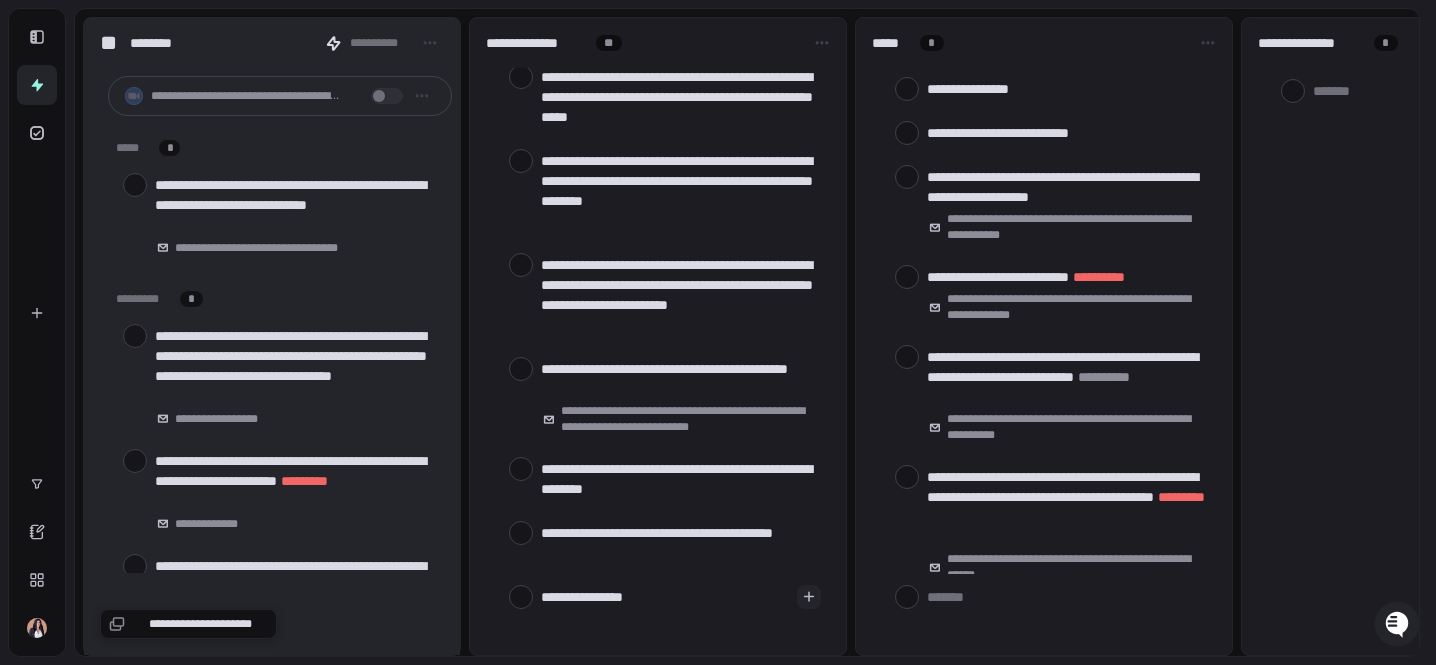 type on "**********" 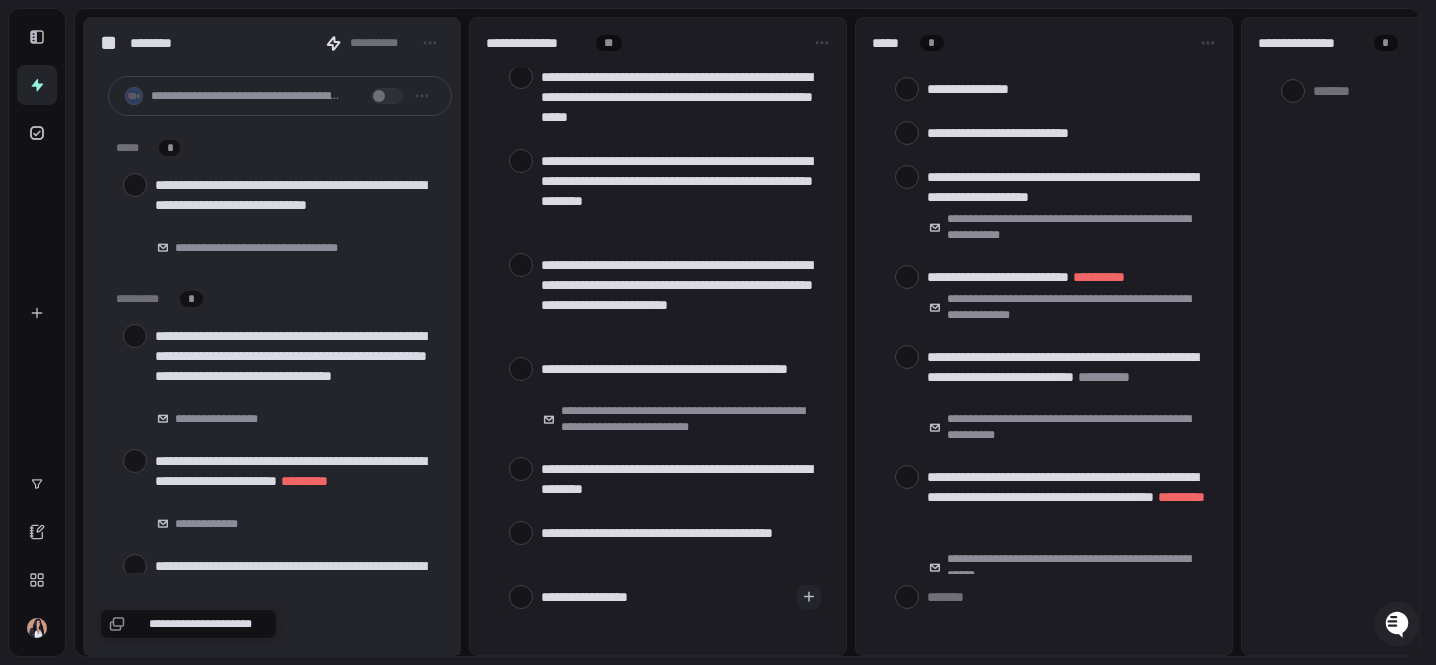 type on "**********" 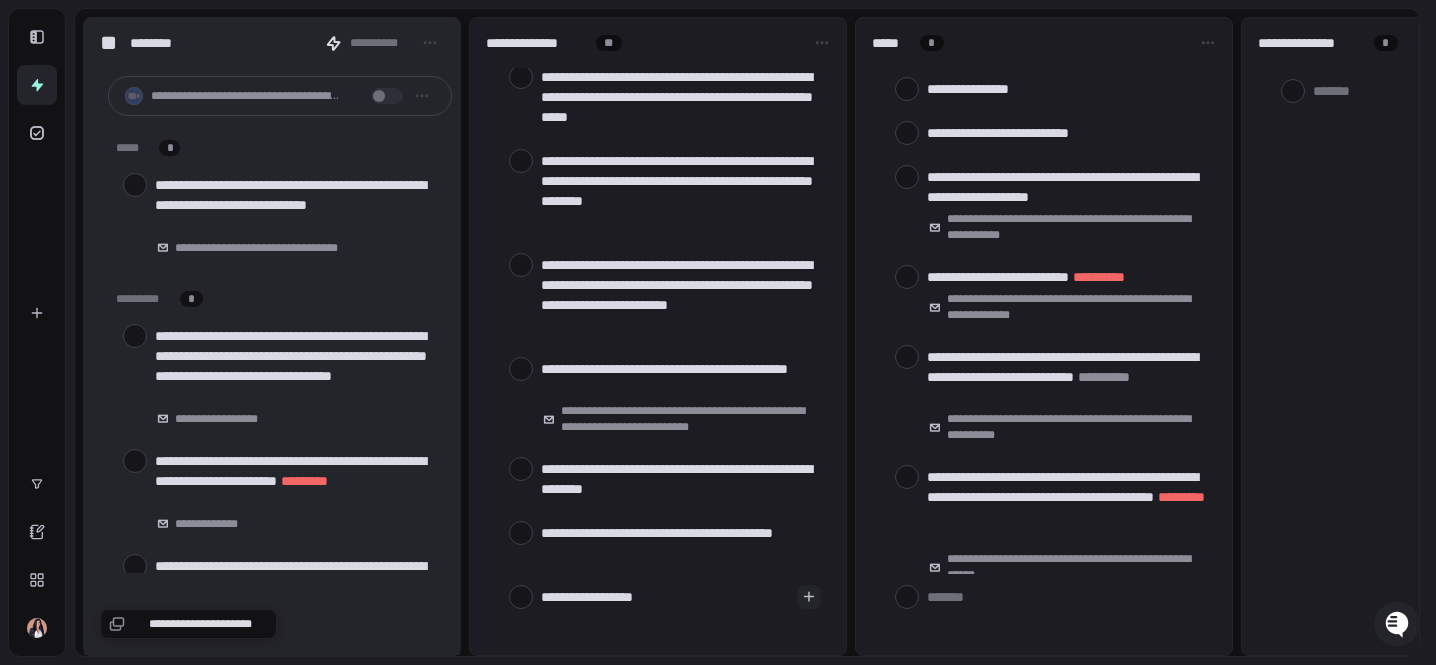 type on "*" 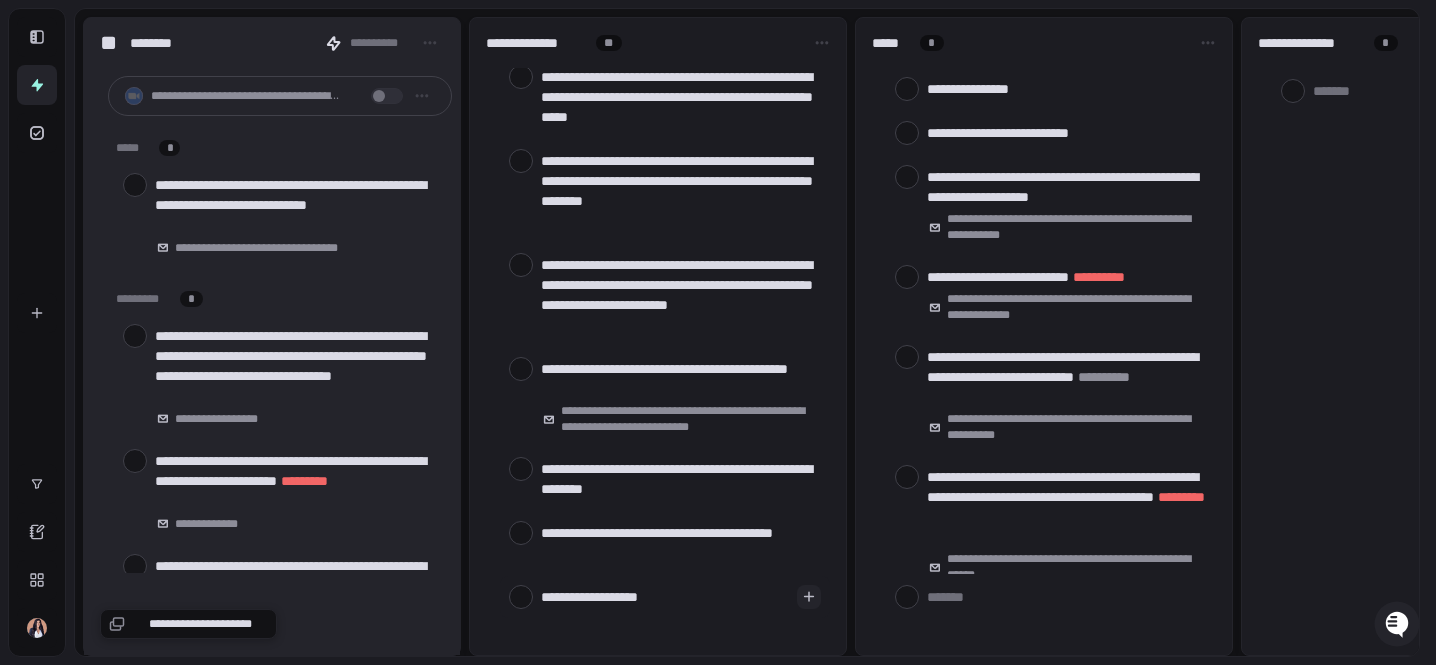 type on "*" 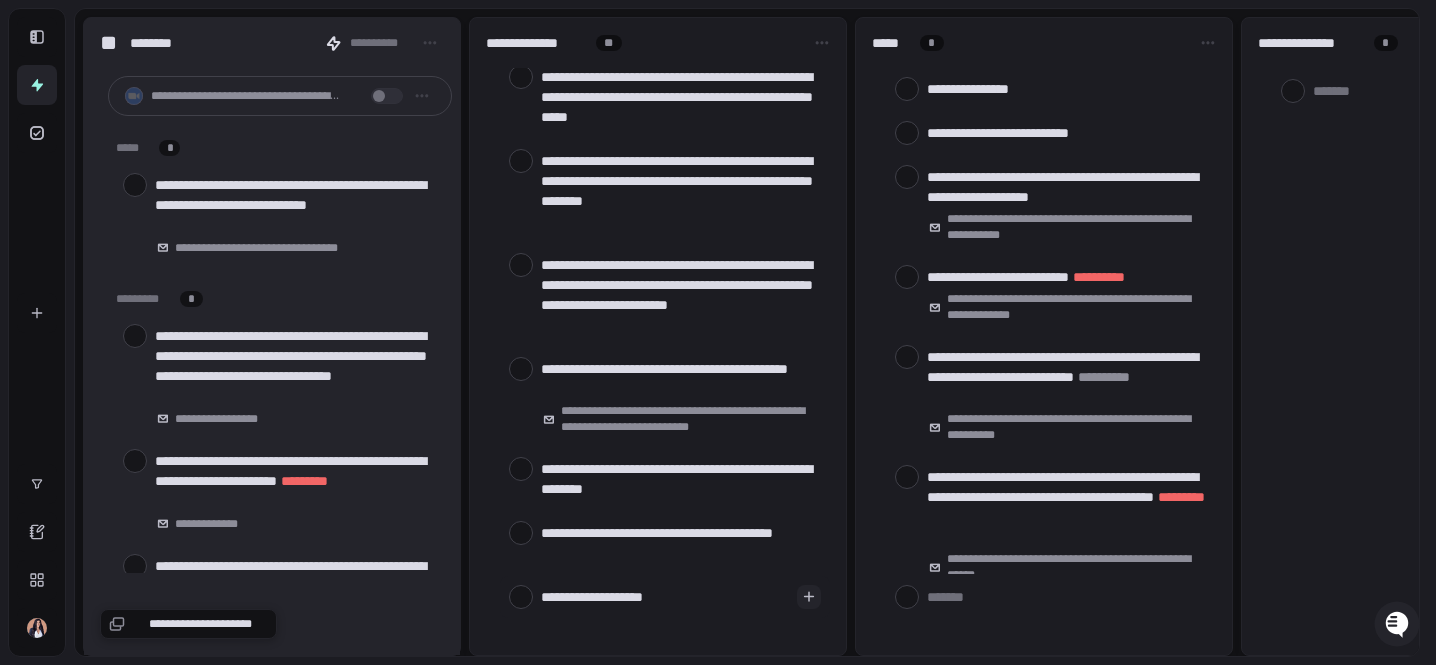 type on "**********" 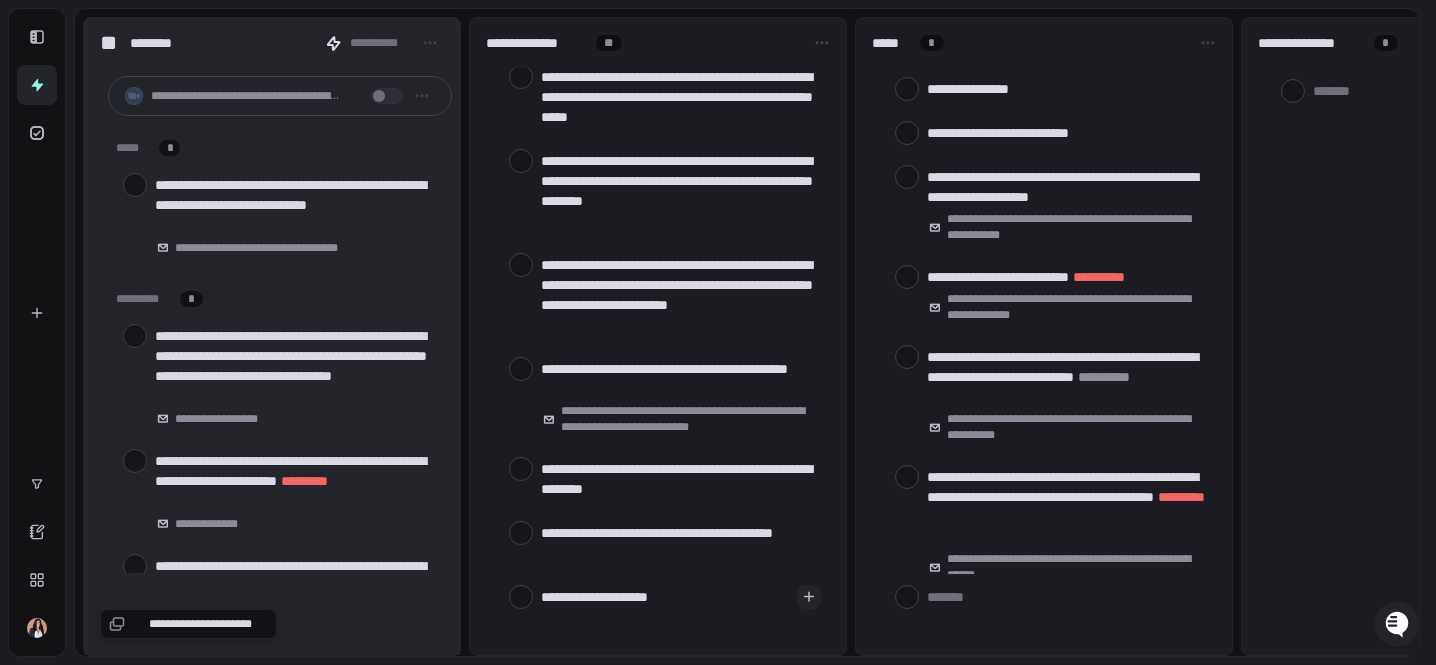 type on "**********" 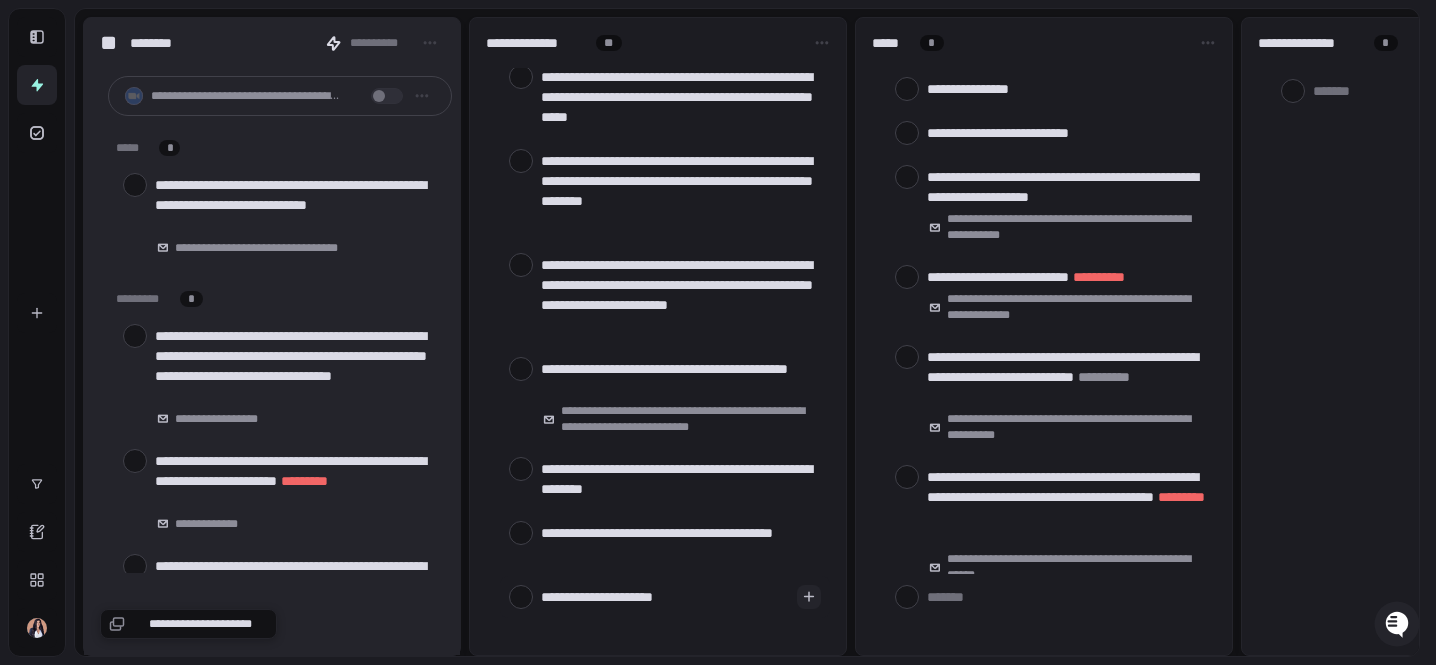 type on "**********" 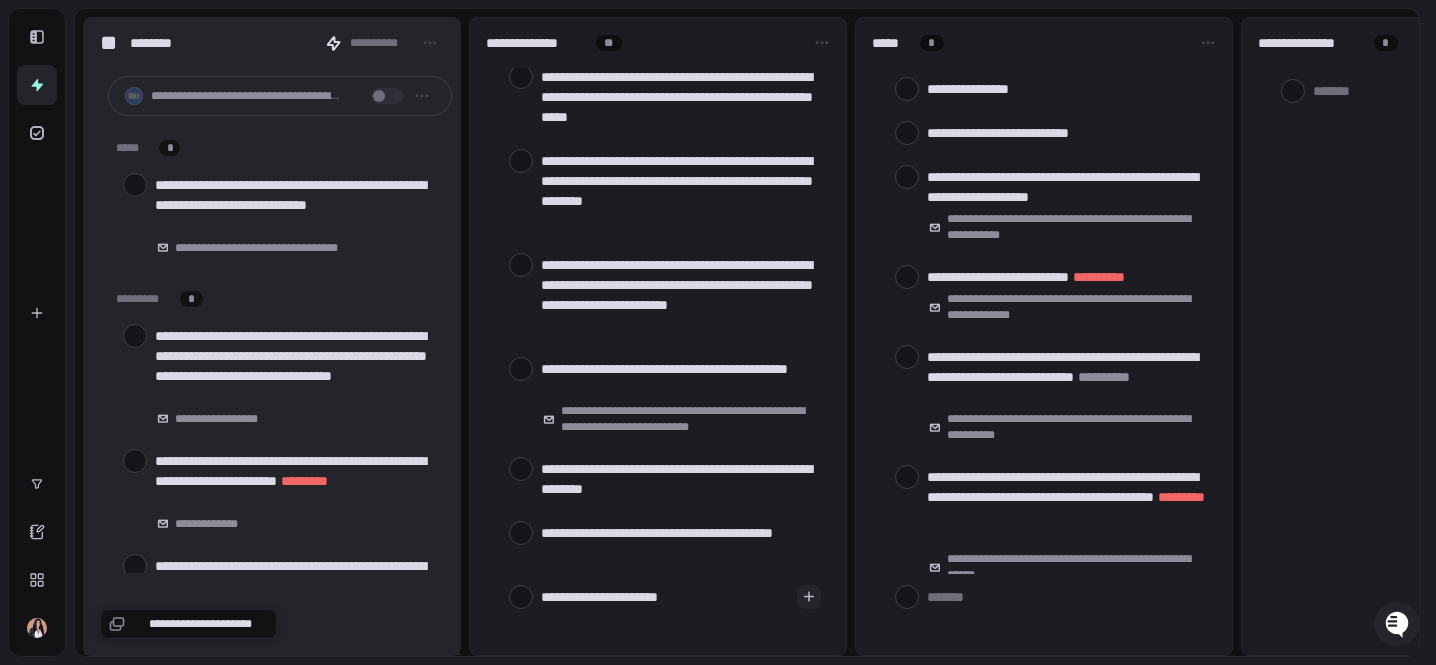 type on "**********" 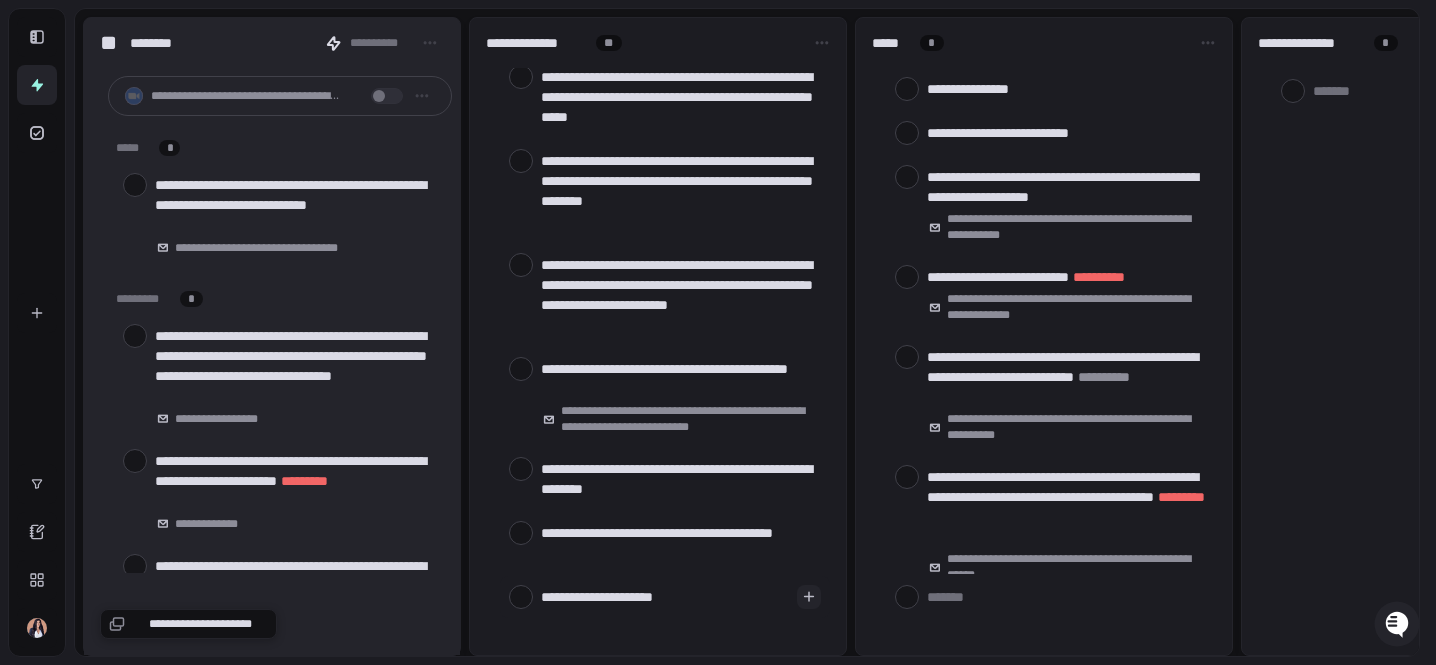 type on "**********" 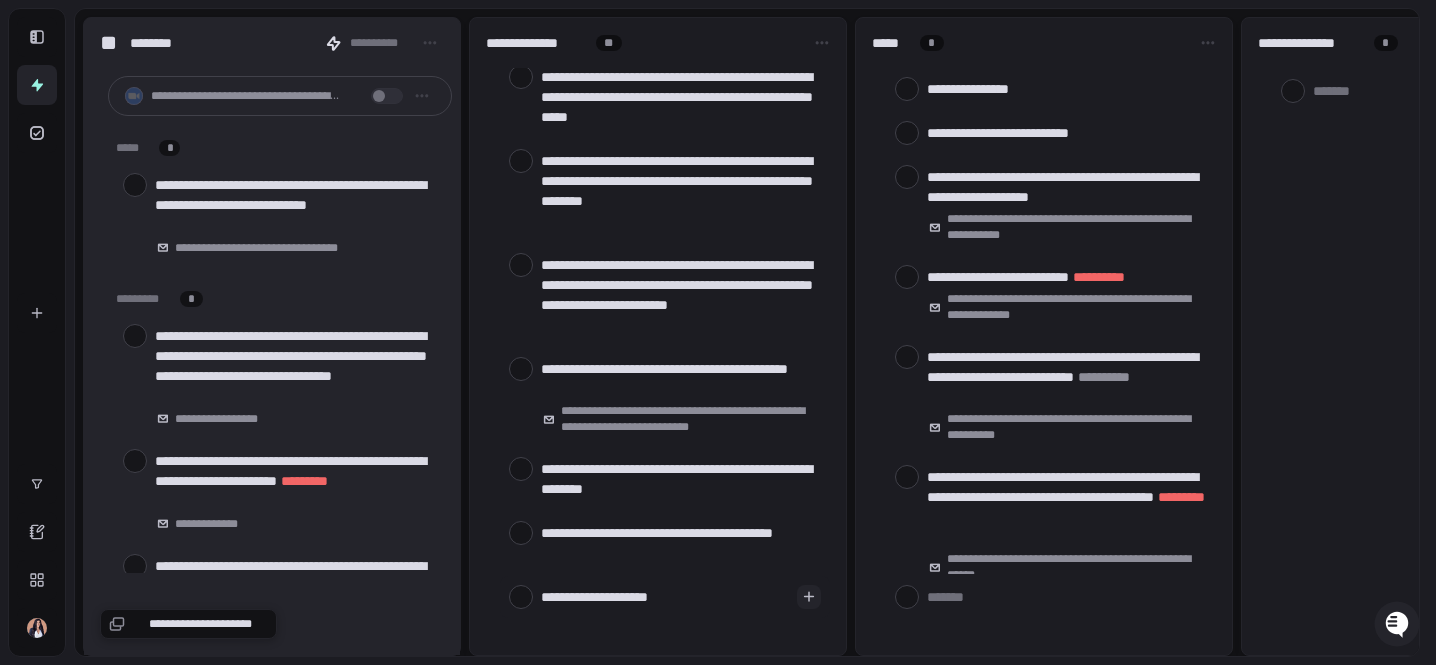 type on "**********" 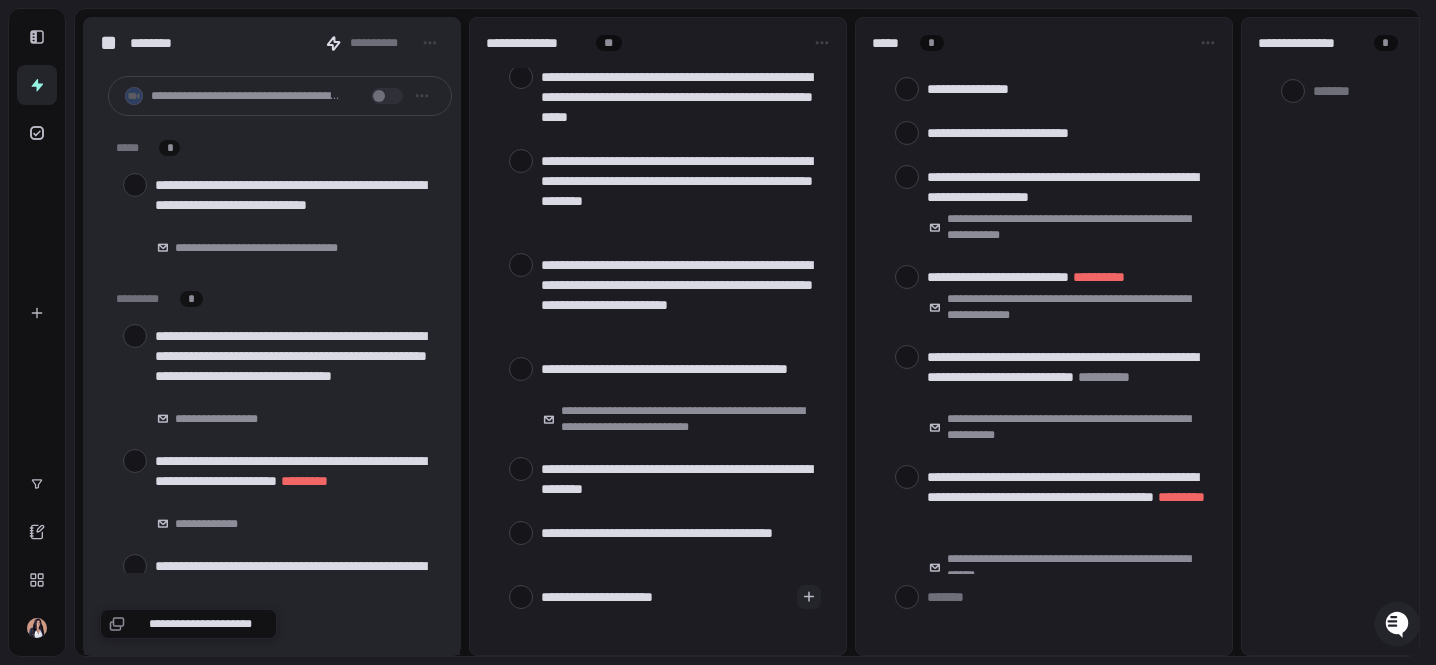 type on "**********" 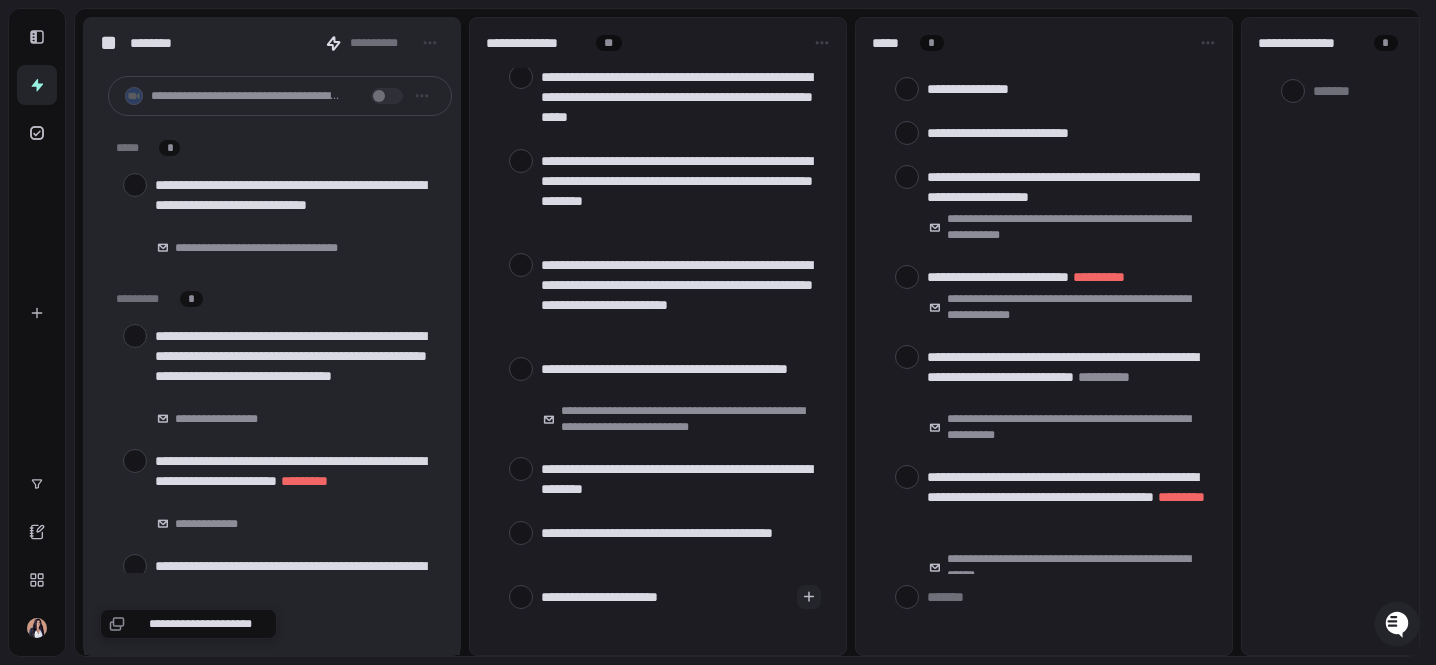 type on "**********" 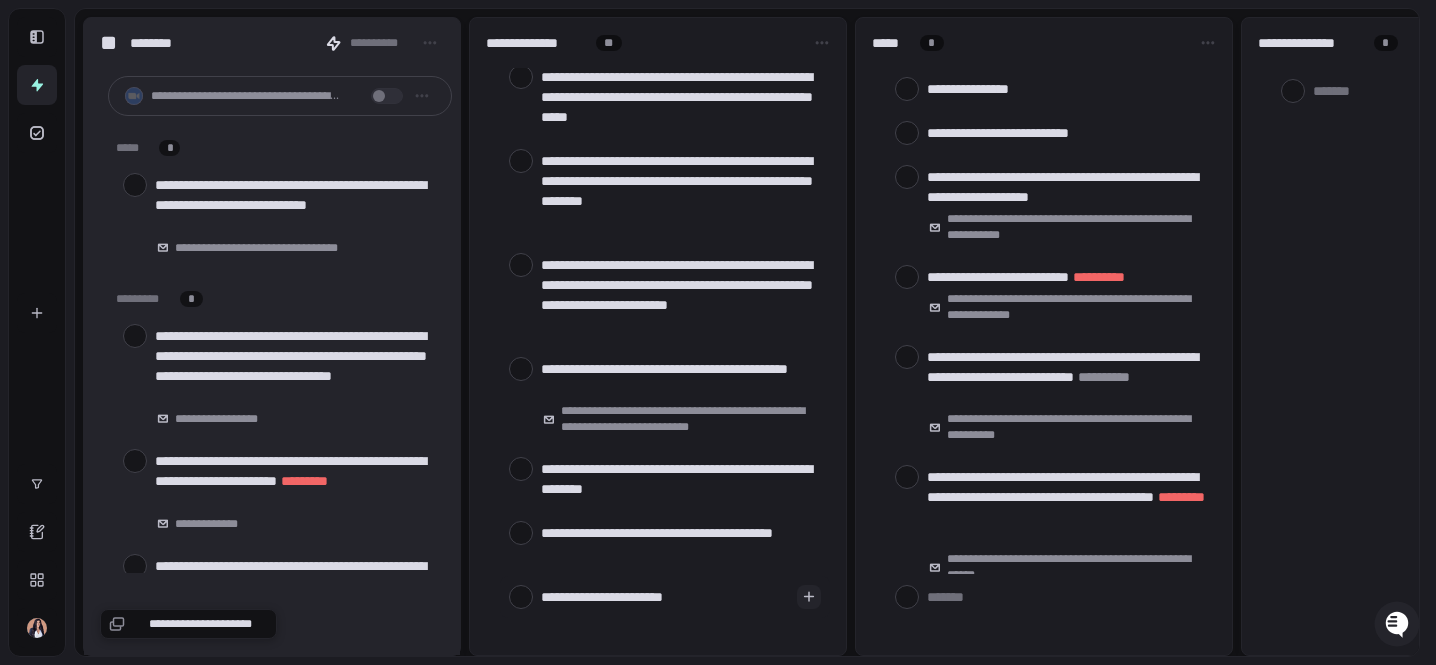 type on "**********" 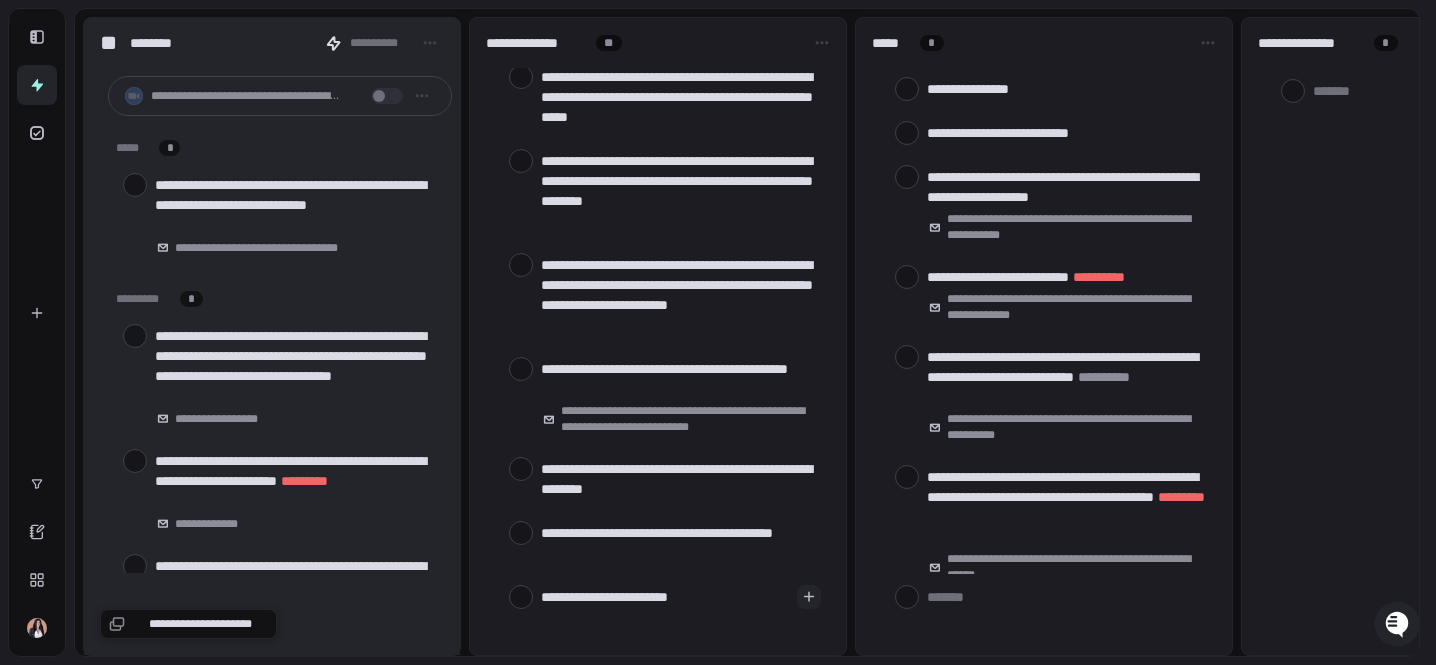 type on "*" 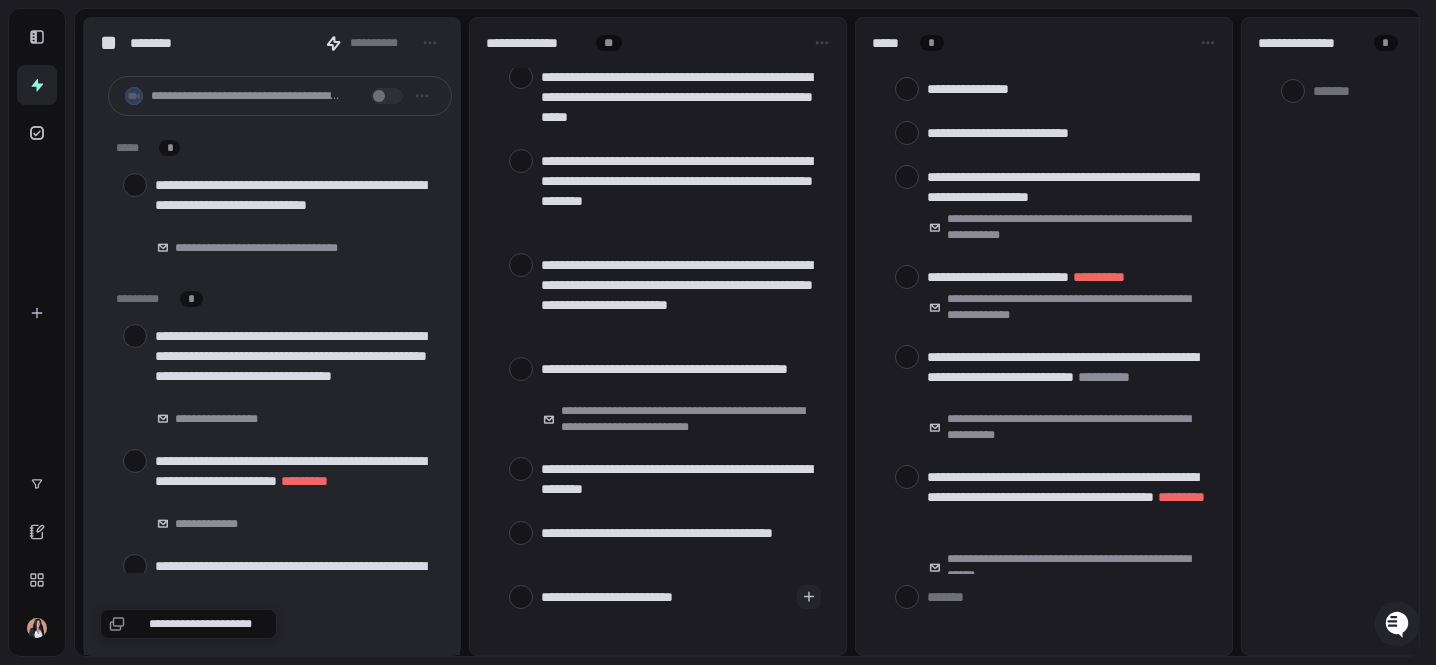 type on "**********" 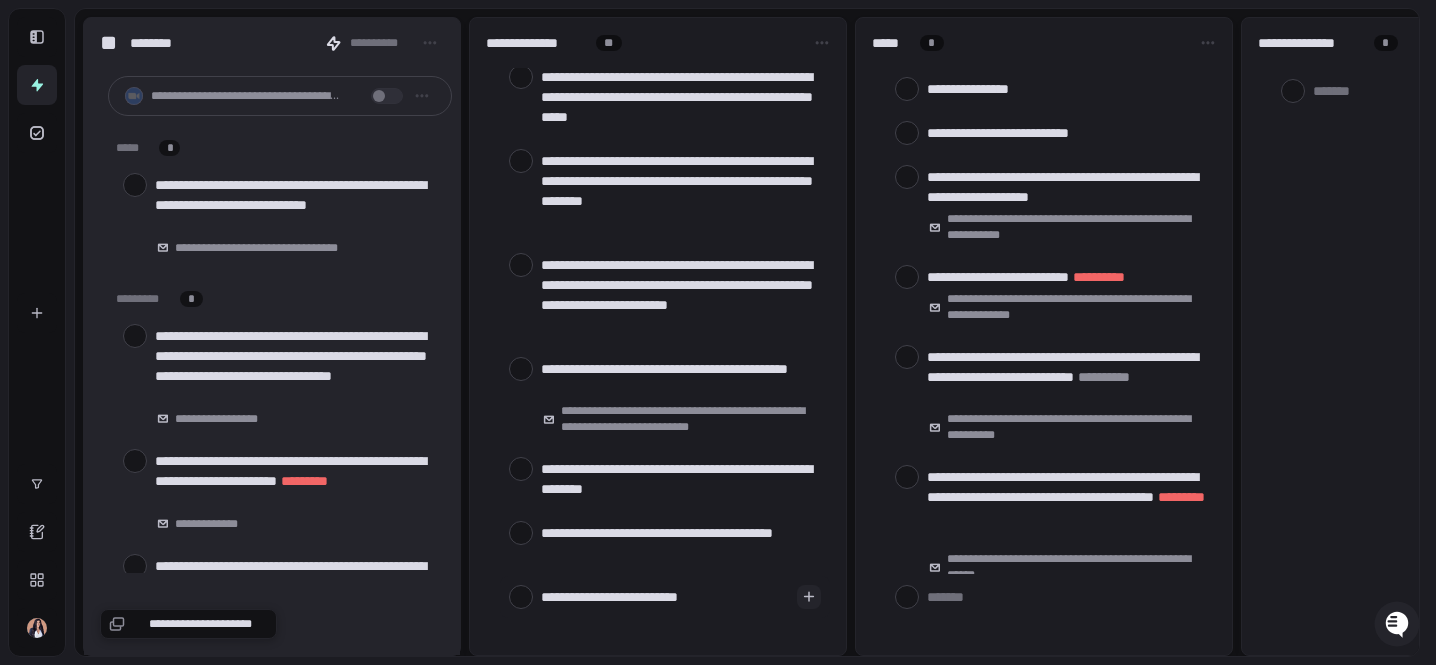 type on "**********" 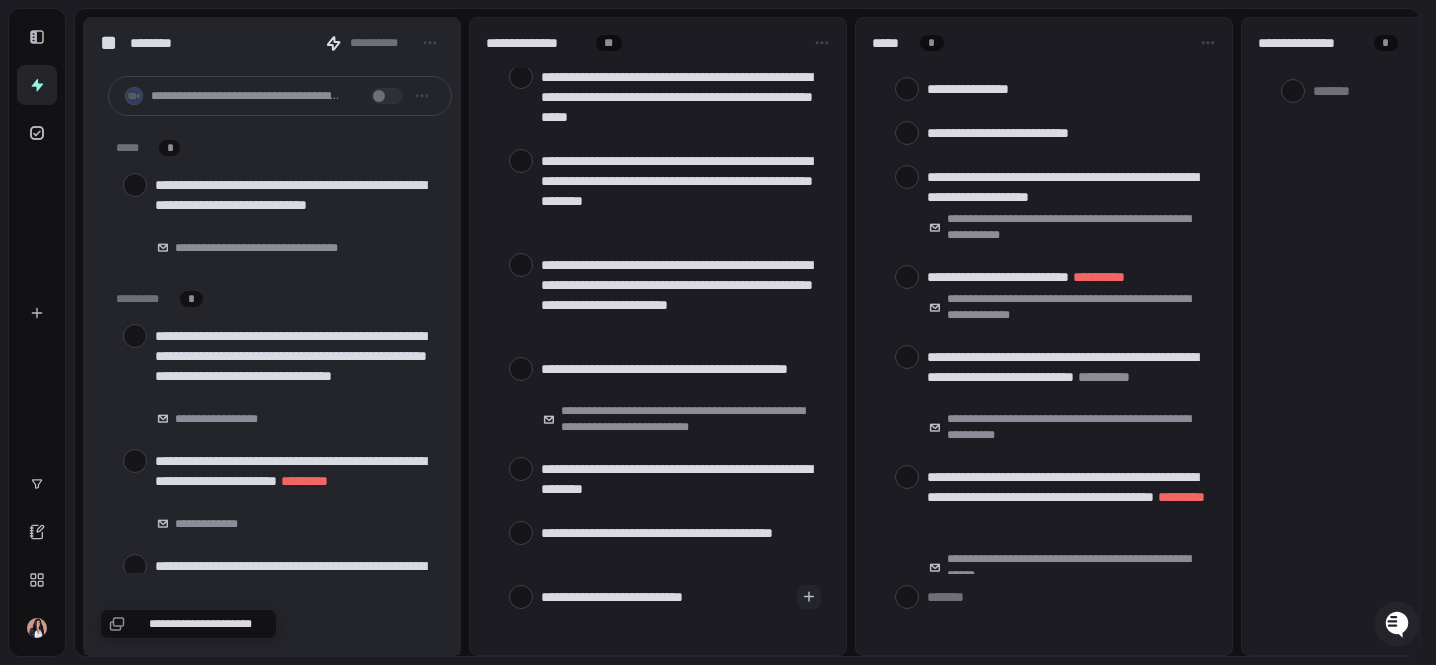 type on "**********" 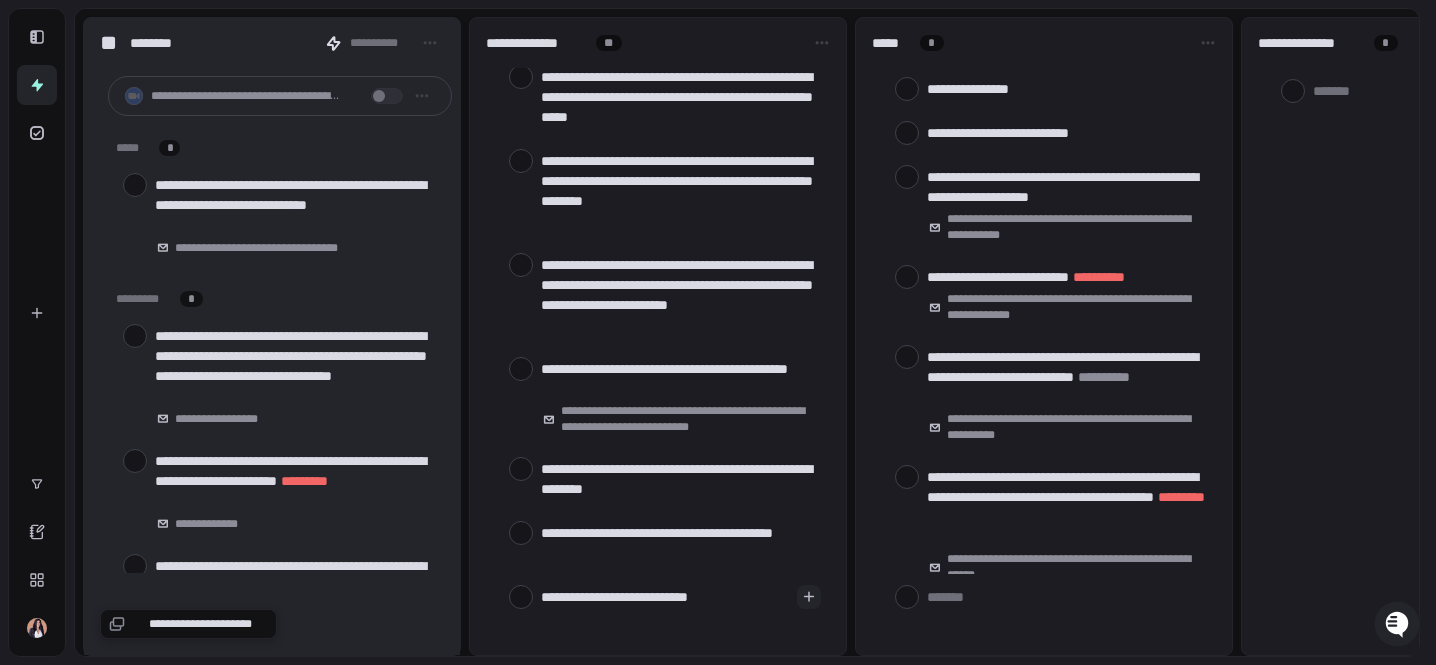 type on "*" 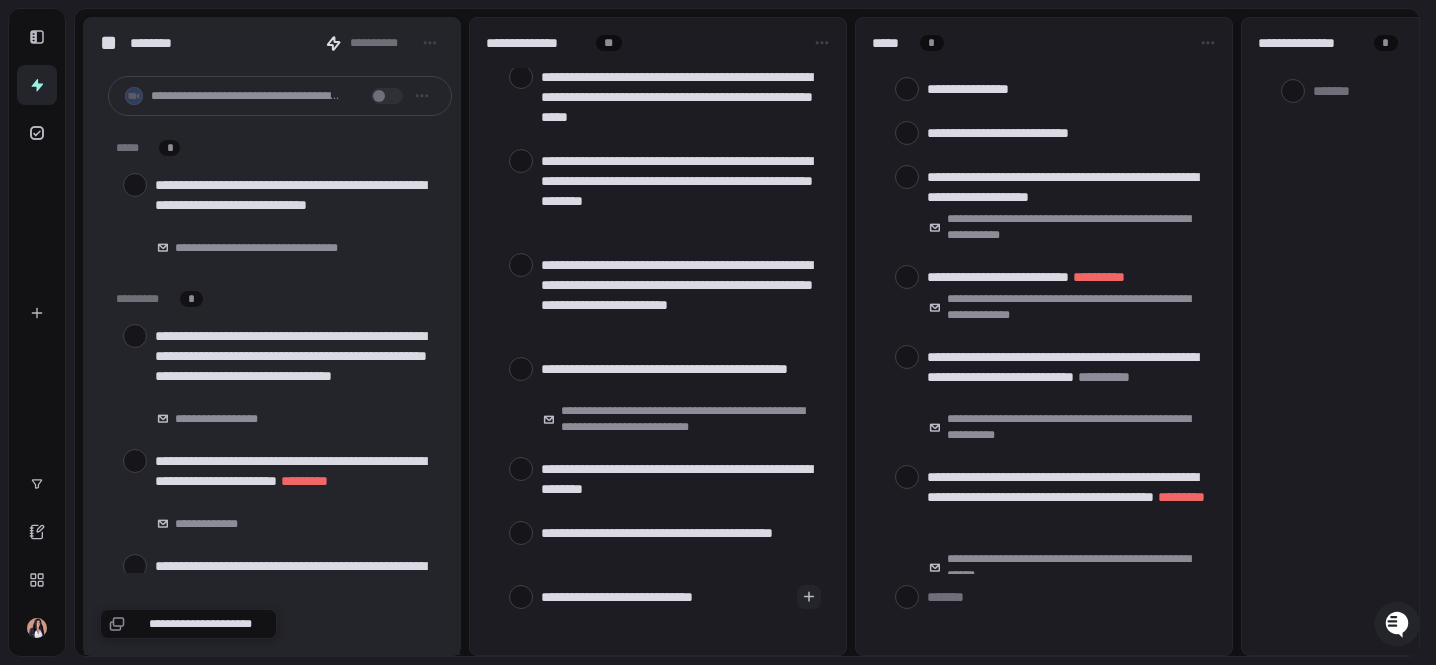 type on "**********" 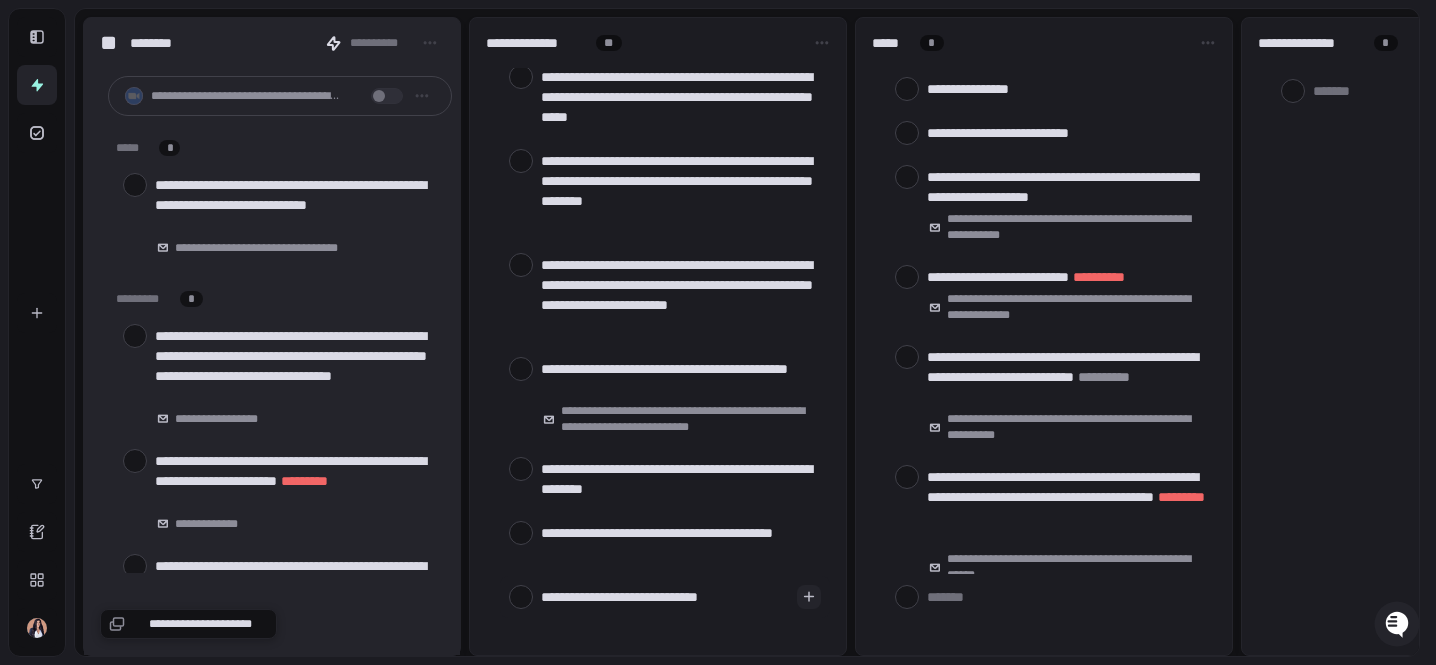 type on "**********" 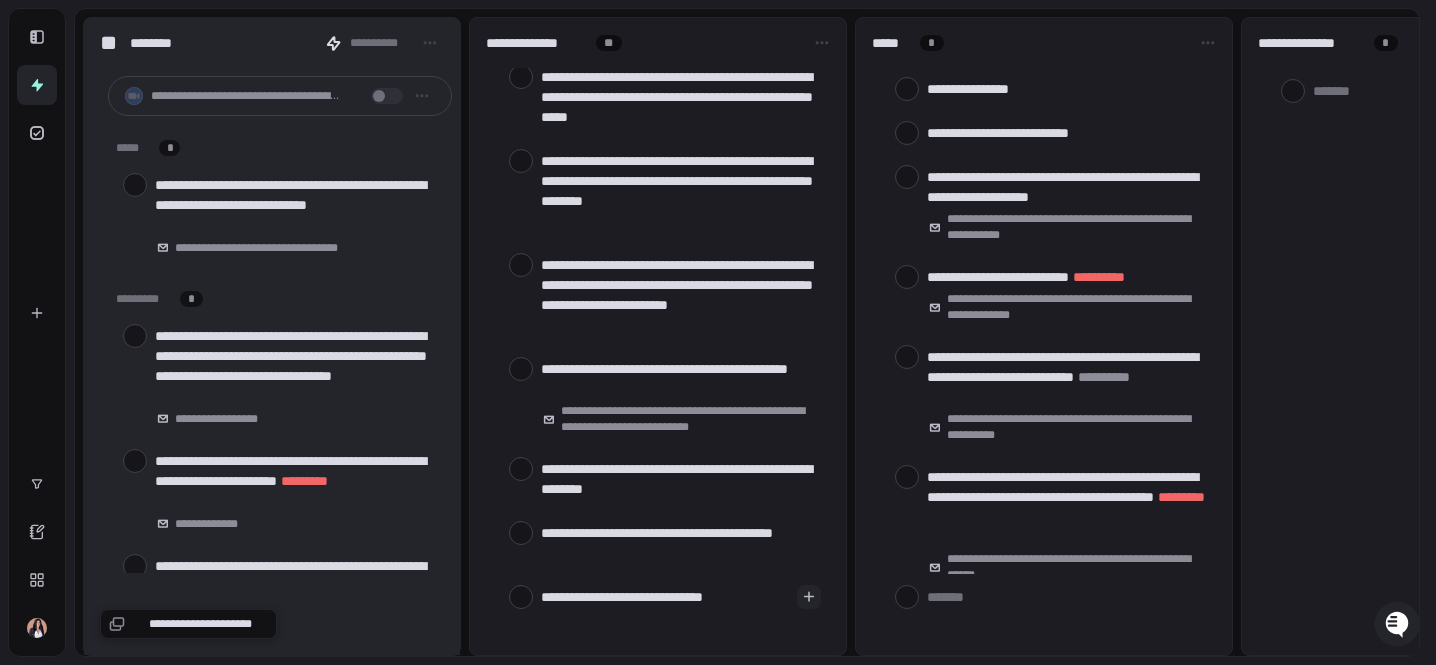 type on "**********" 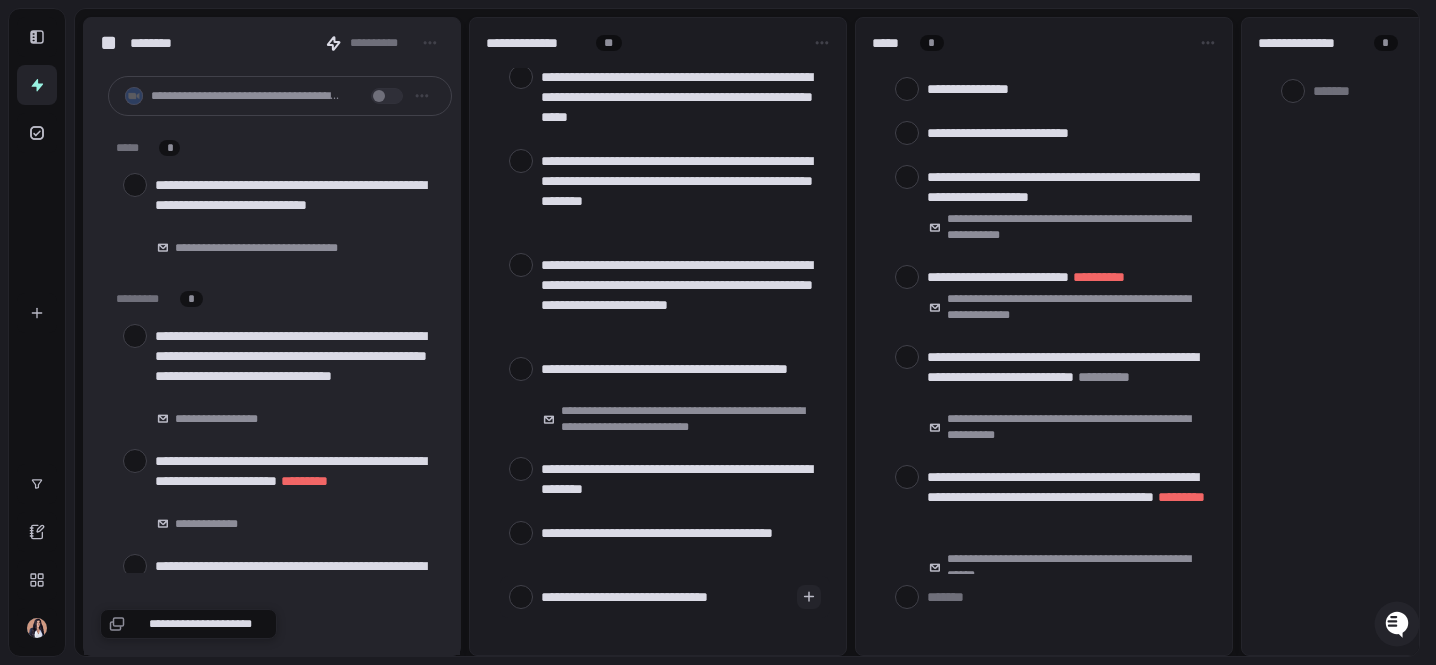 type on "**********" 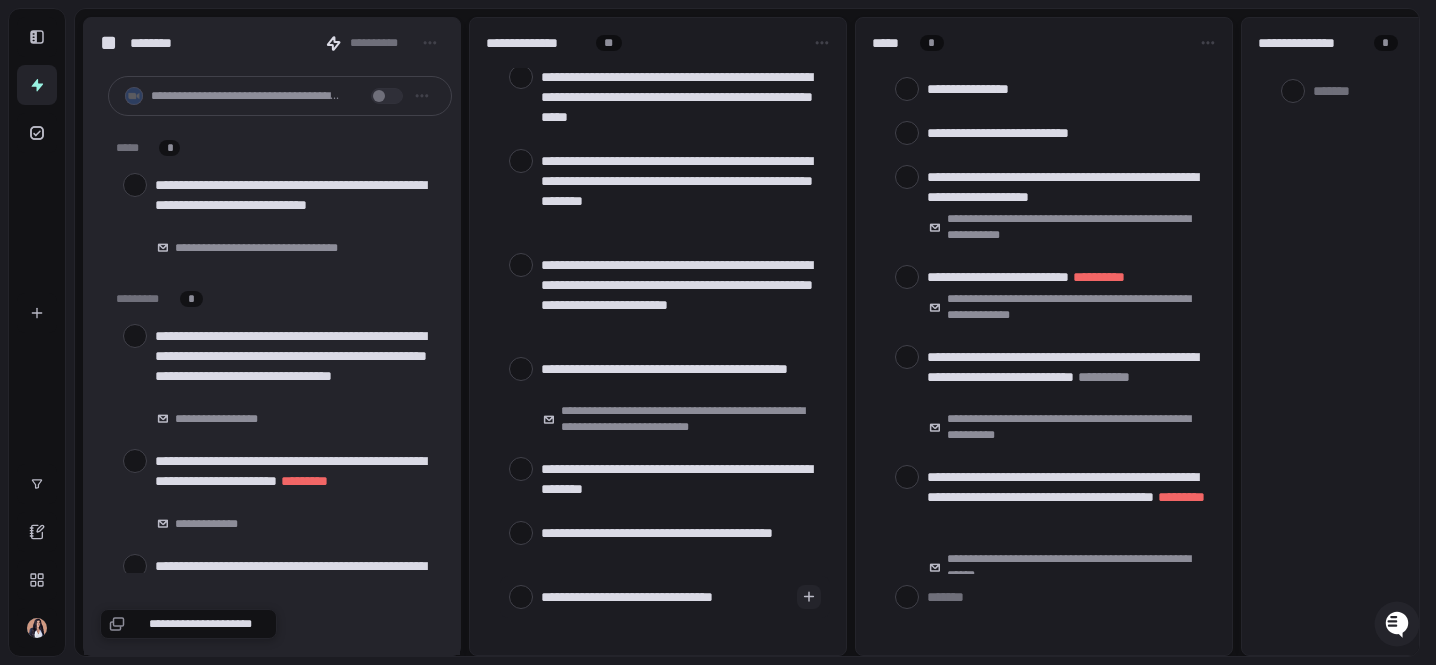 click on "**********" at bounding box center [665, 596] 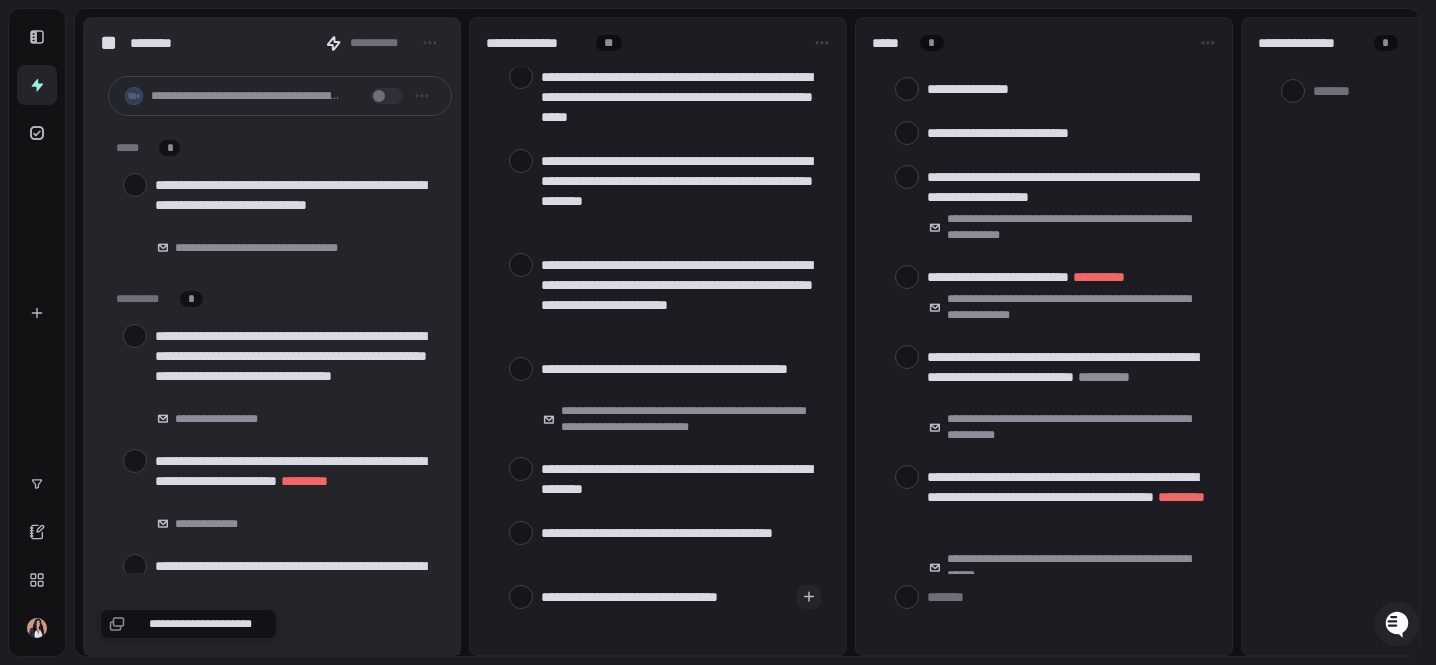 type on "**********" 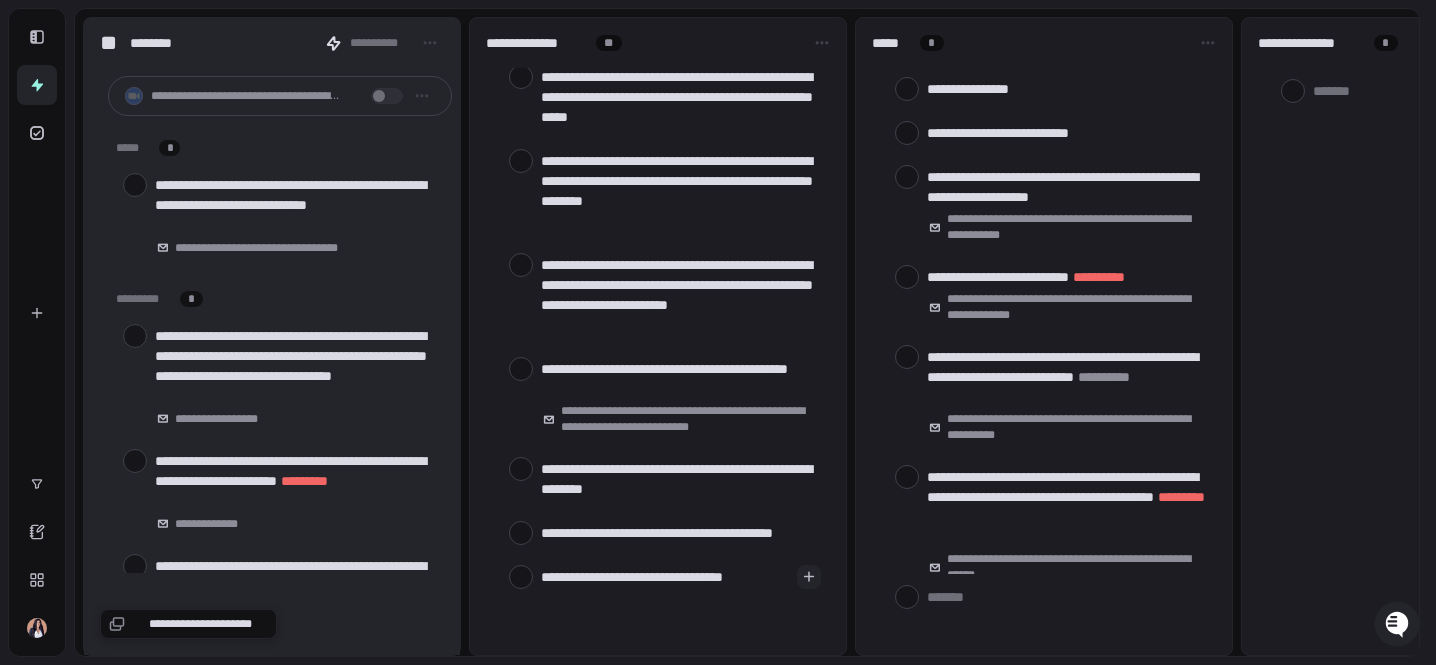 type on "**********" 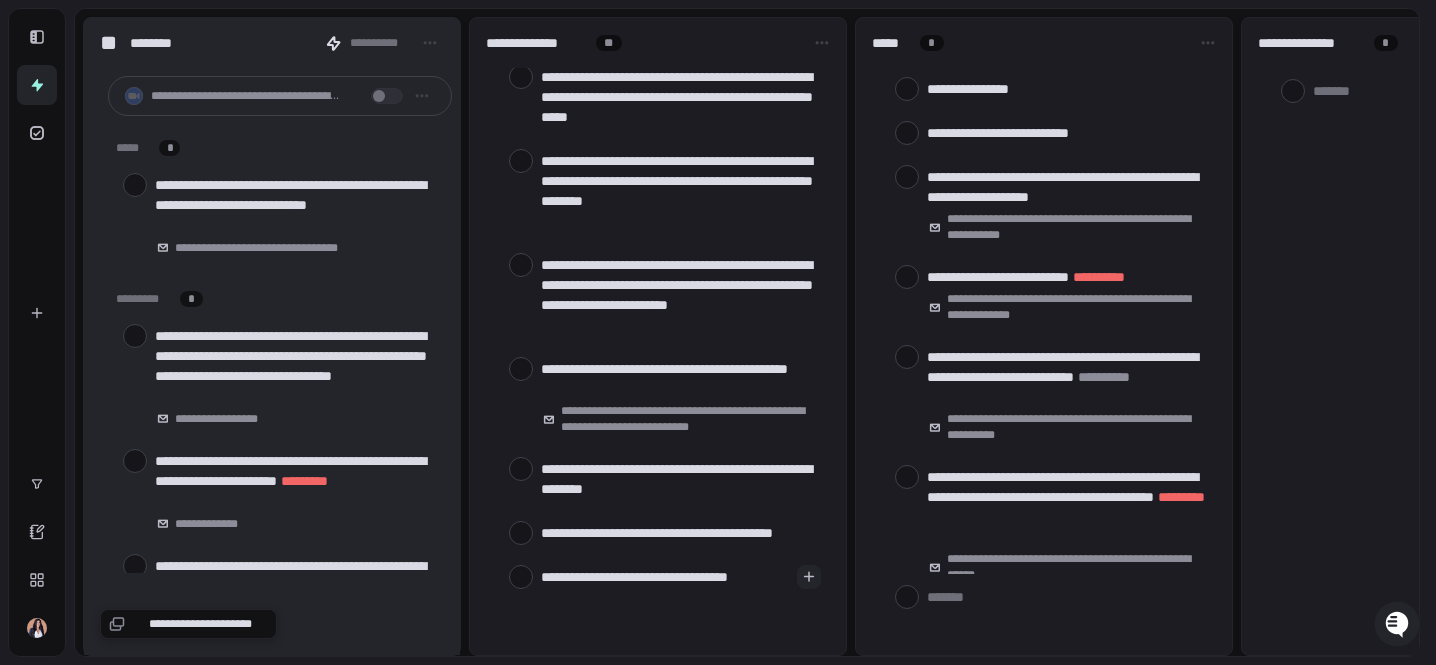 type on "**********" 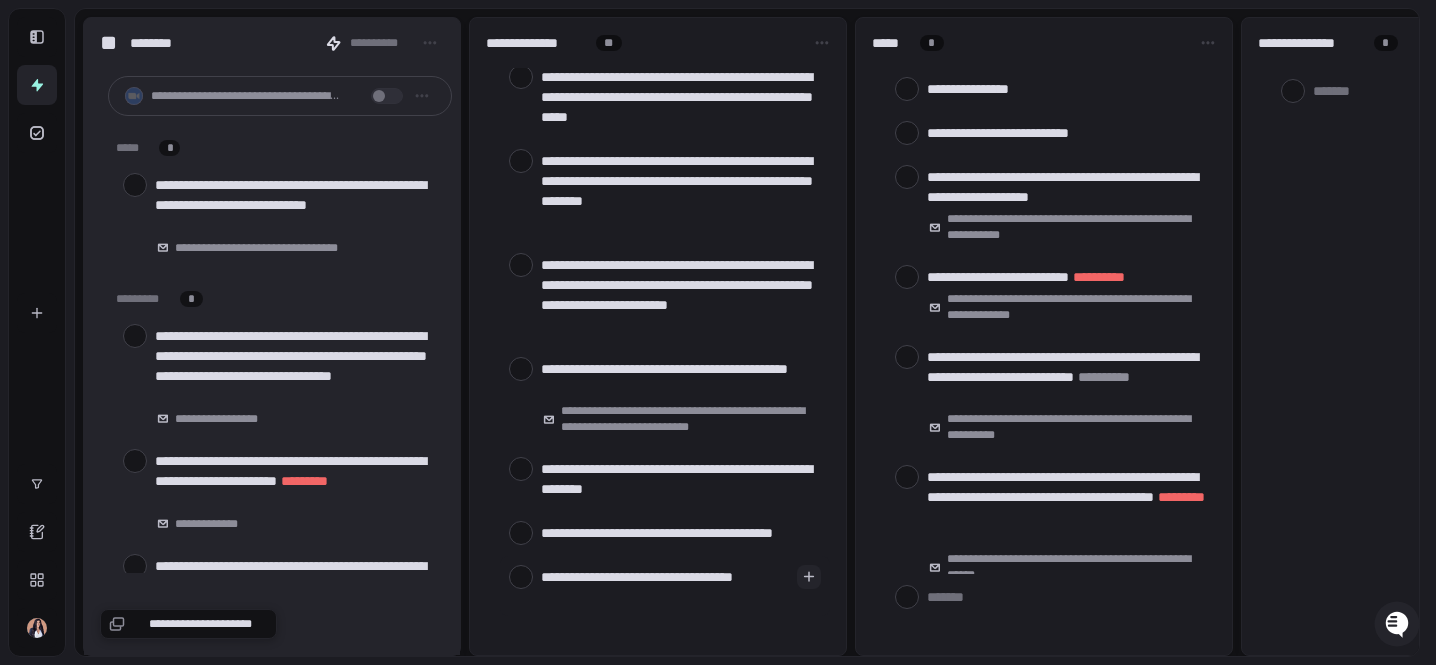type on "**********" 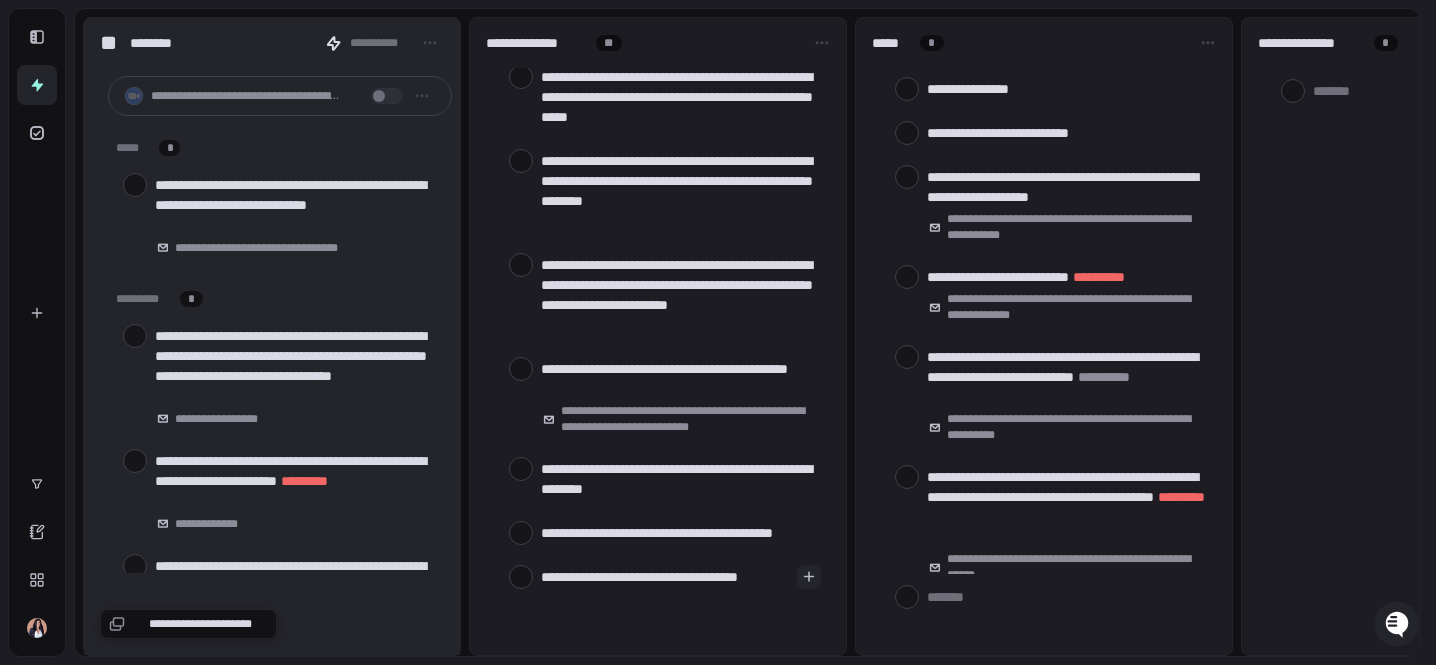 type on "**********" 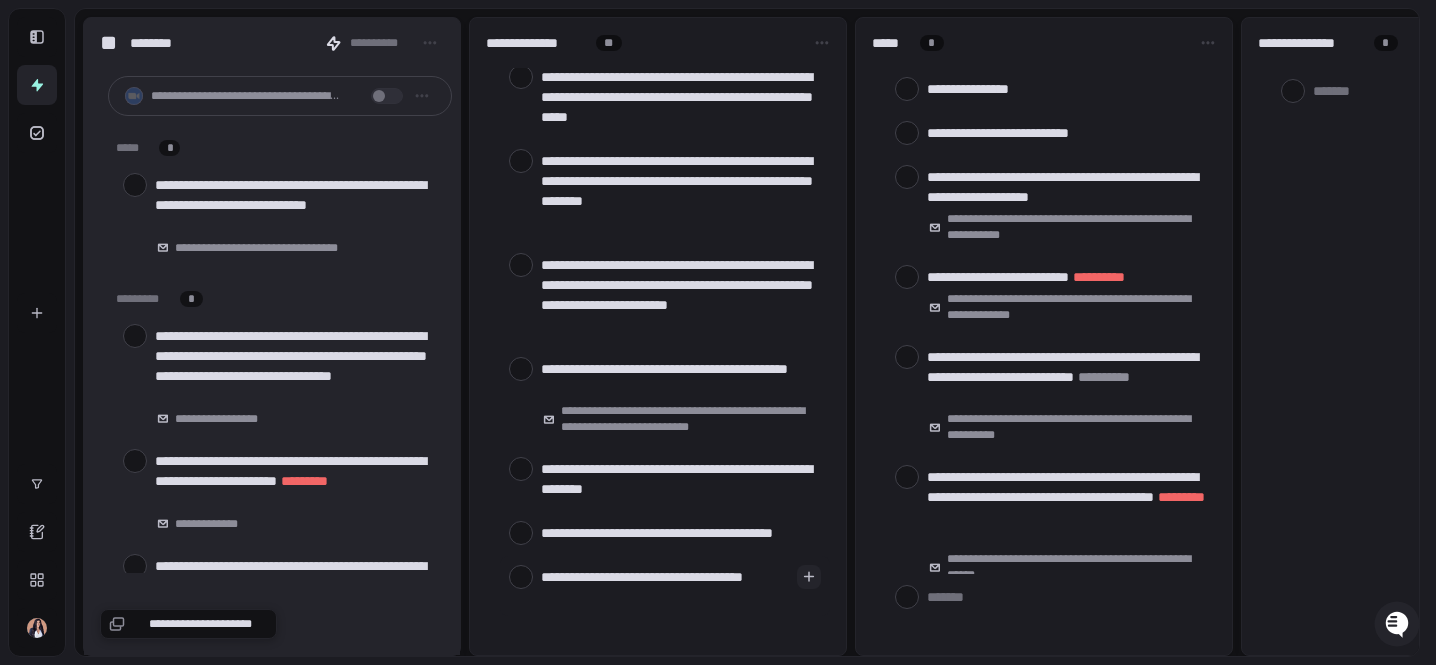 click on "**********" at bounding box center [665, 586] 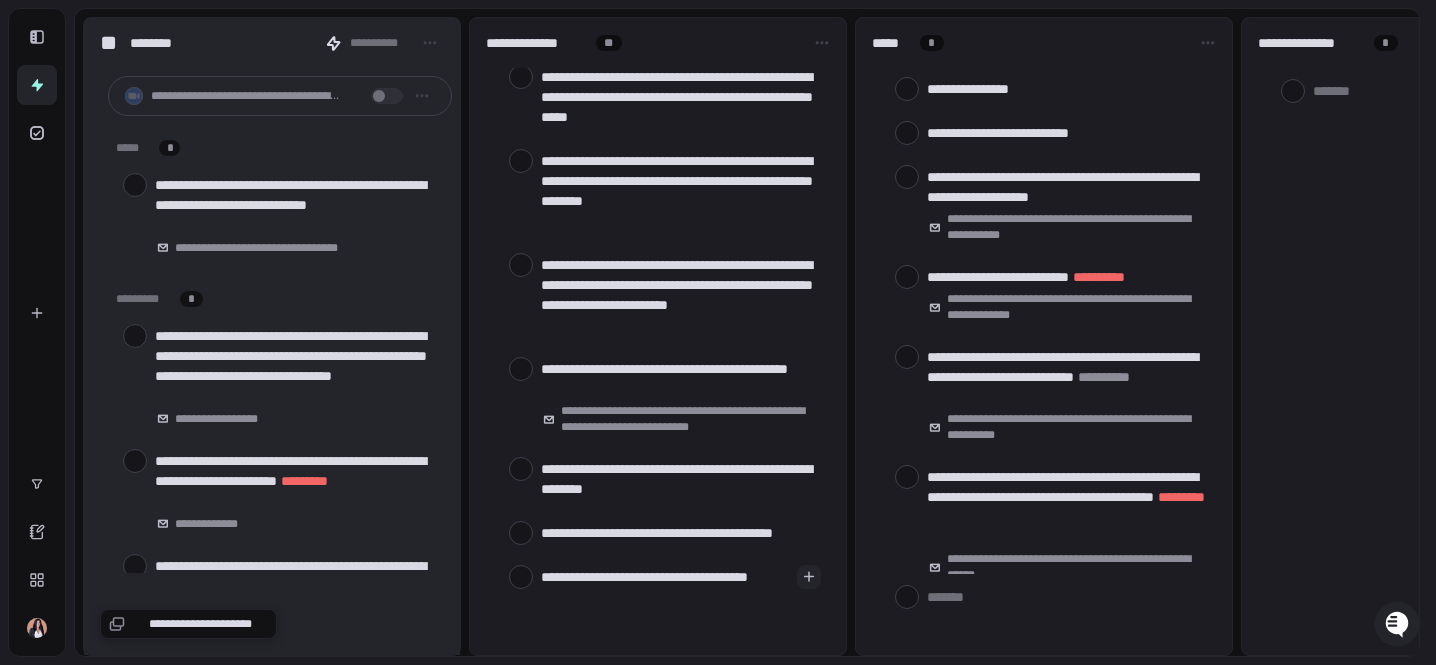 type on "**********" 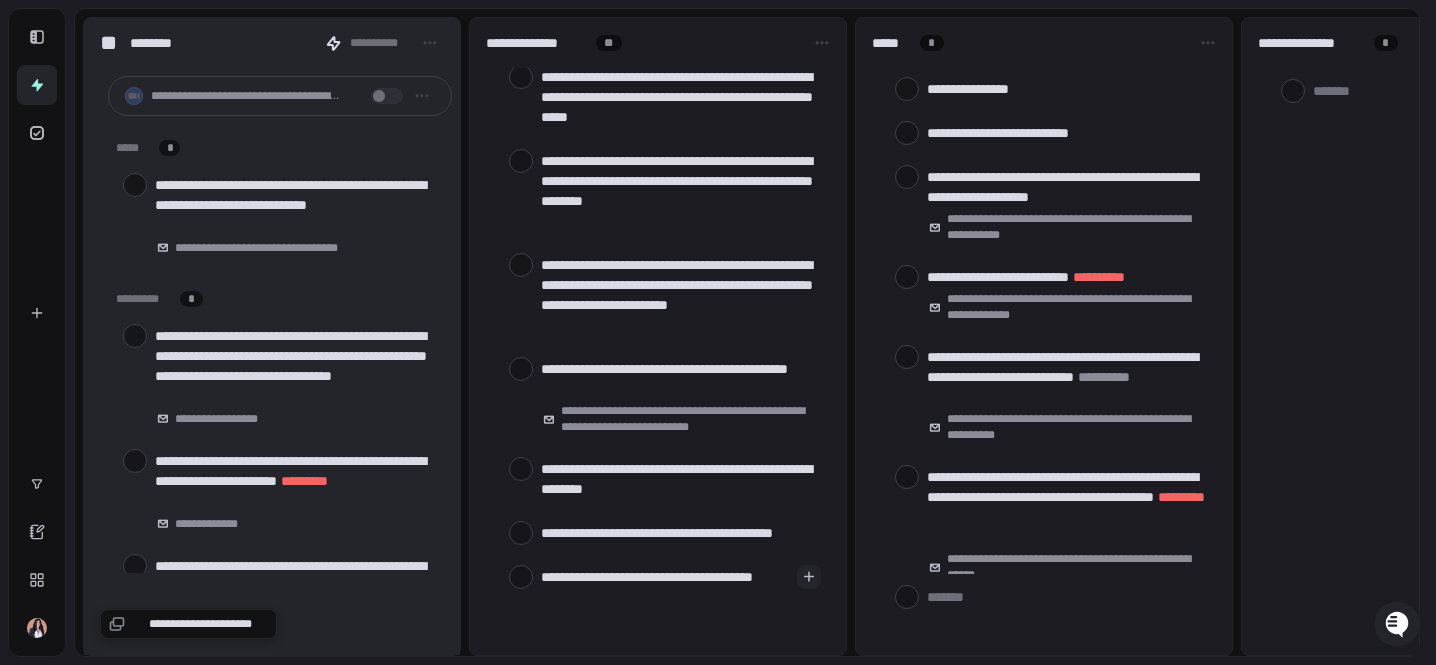 type on "**********" 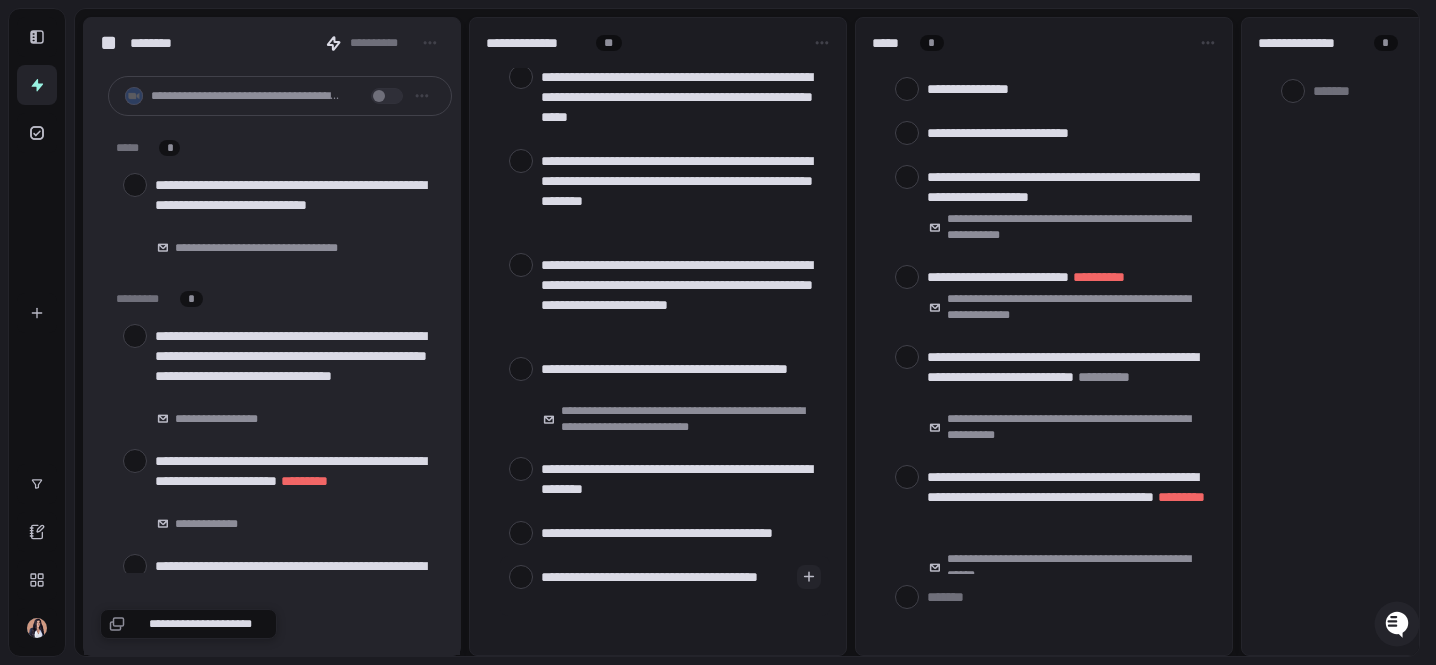 type on "**********" 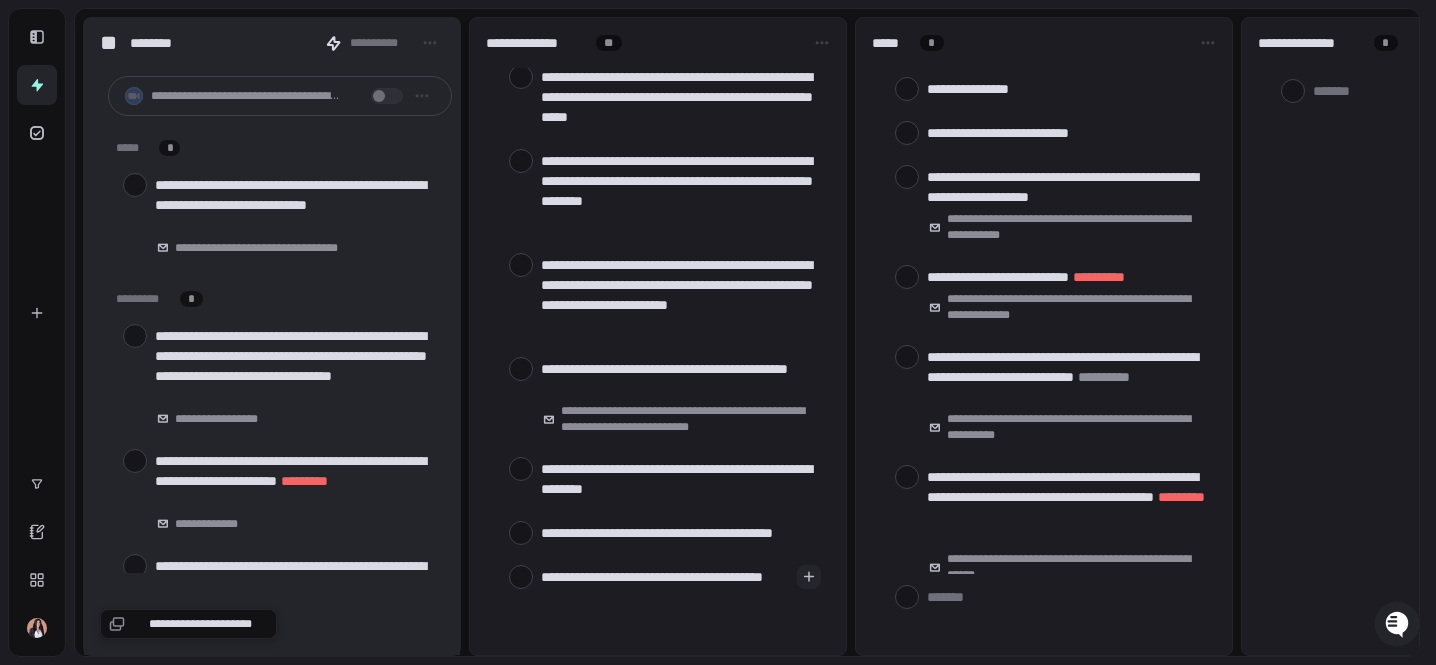 type on "*" 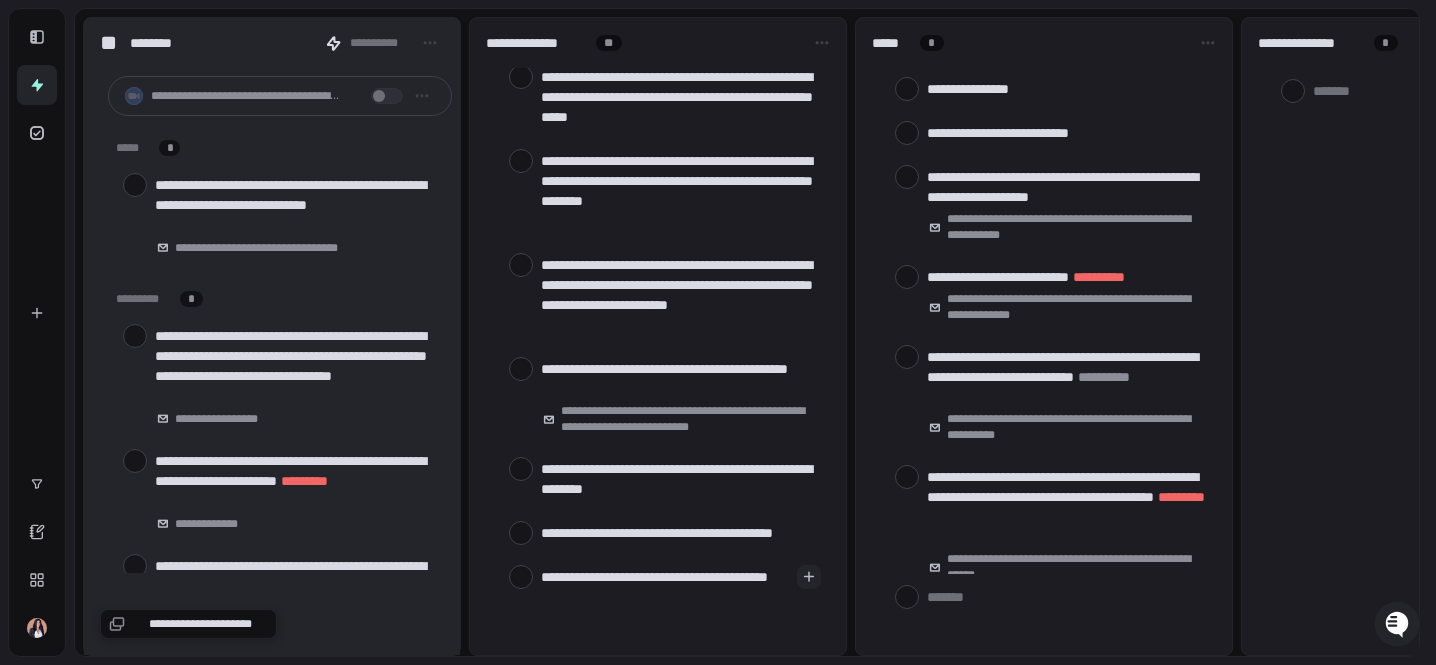 type on "**********" 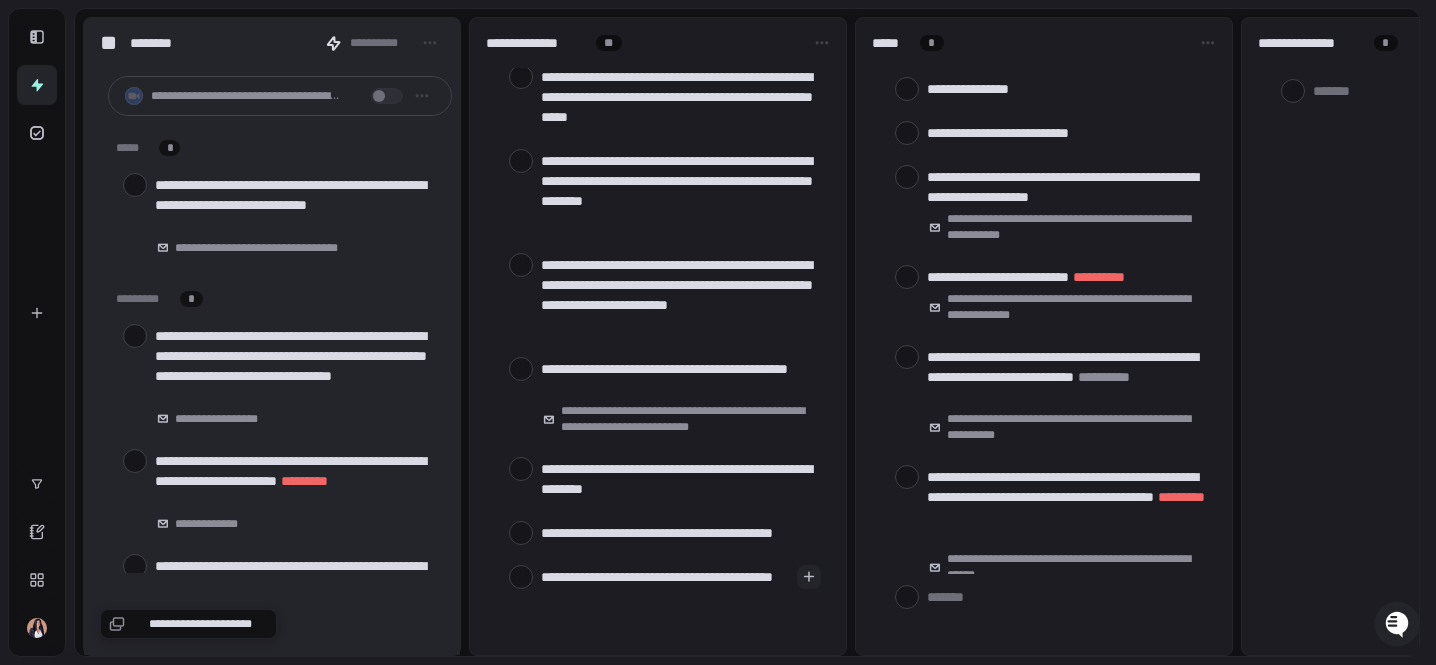 type on "**********" 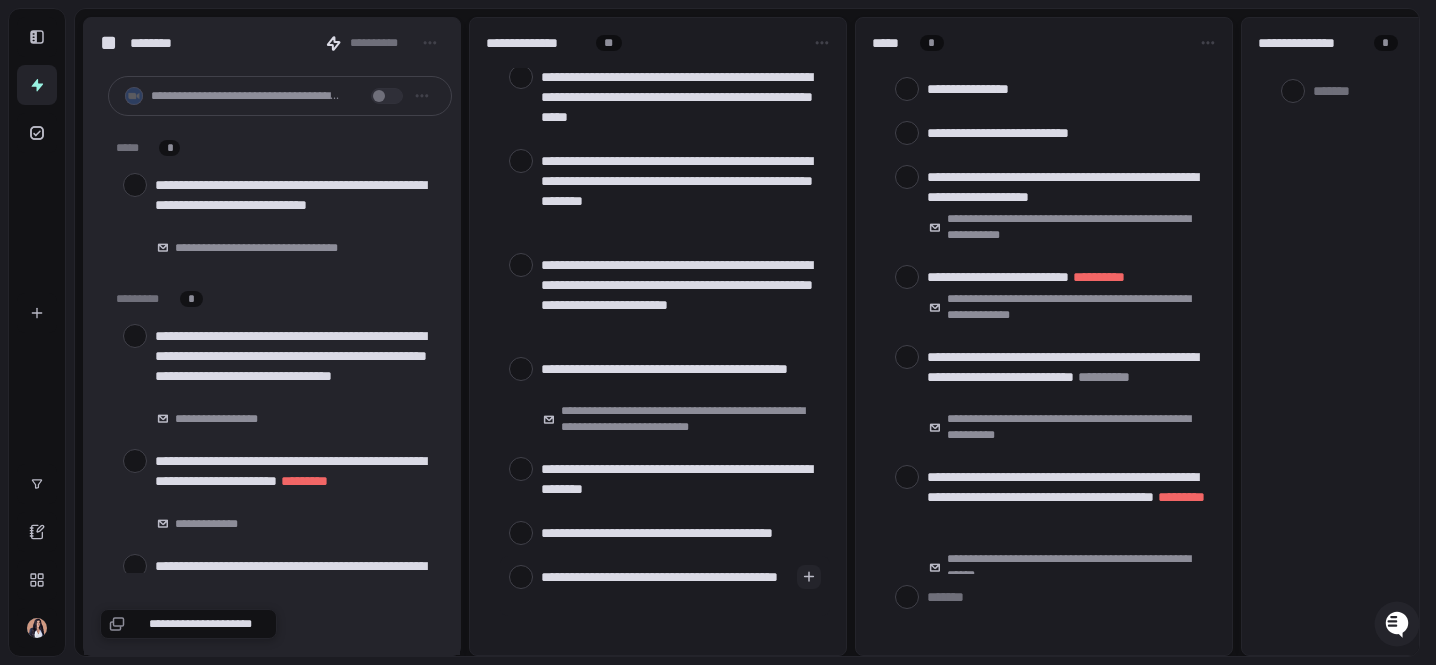 type on "**********" 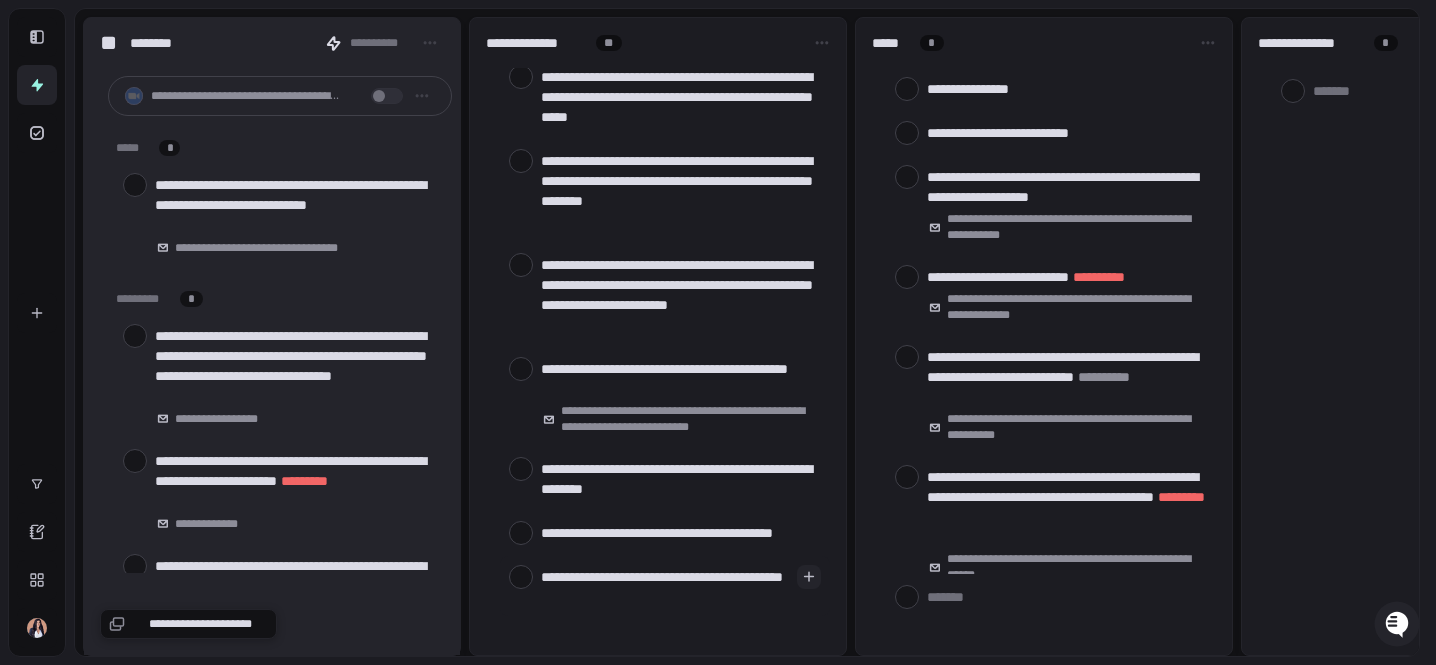 type on "**********" 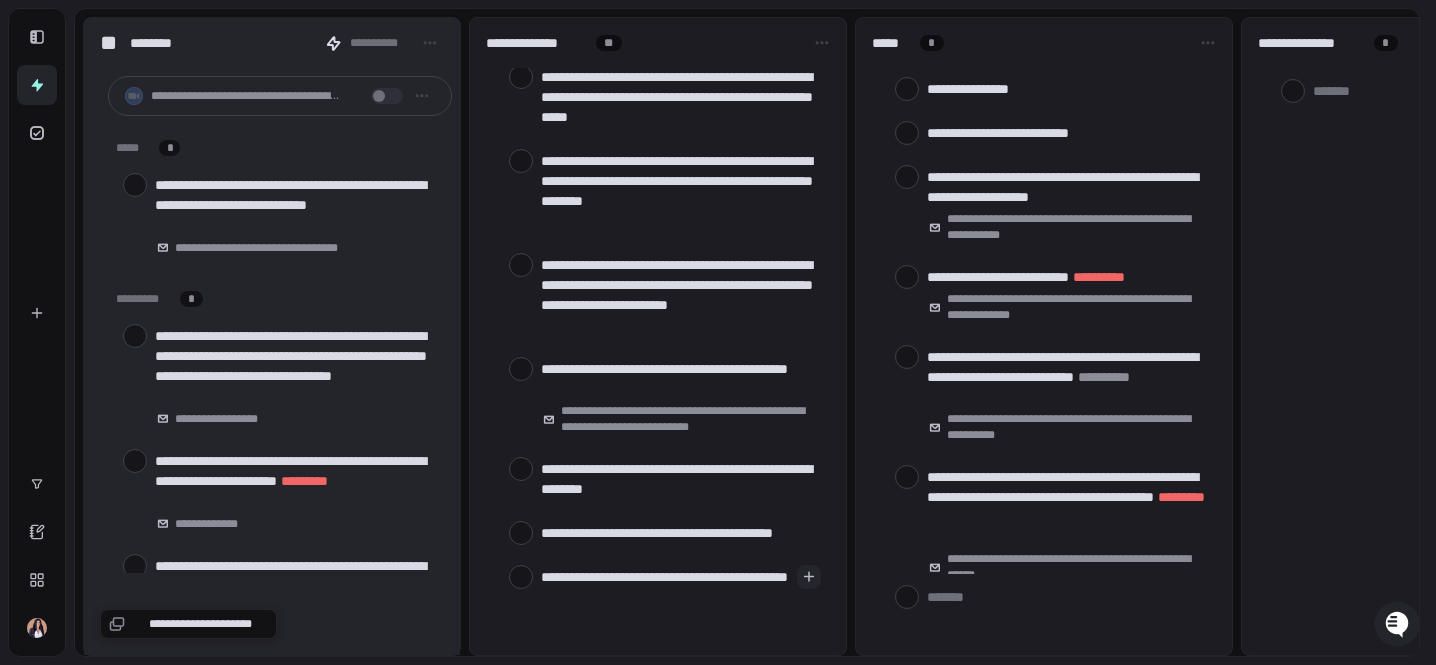type on "**********" 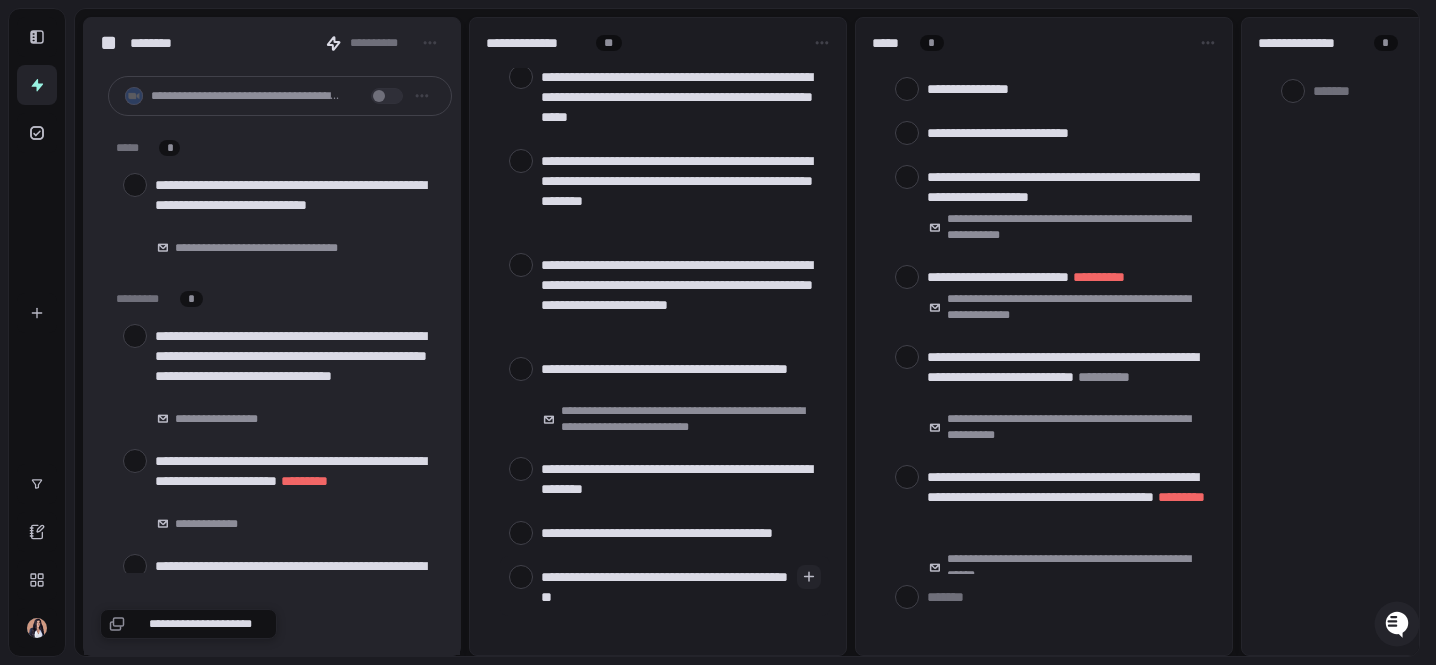 type on "**********" 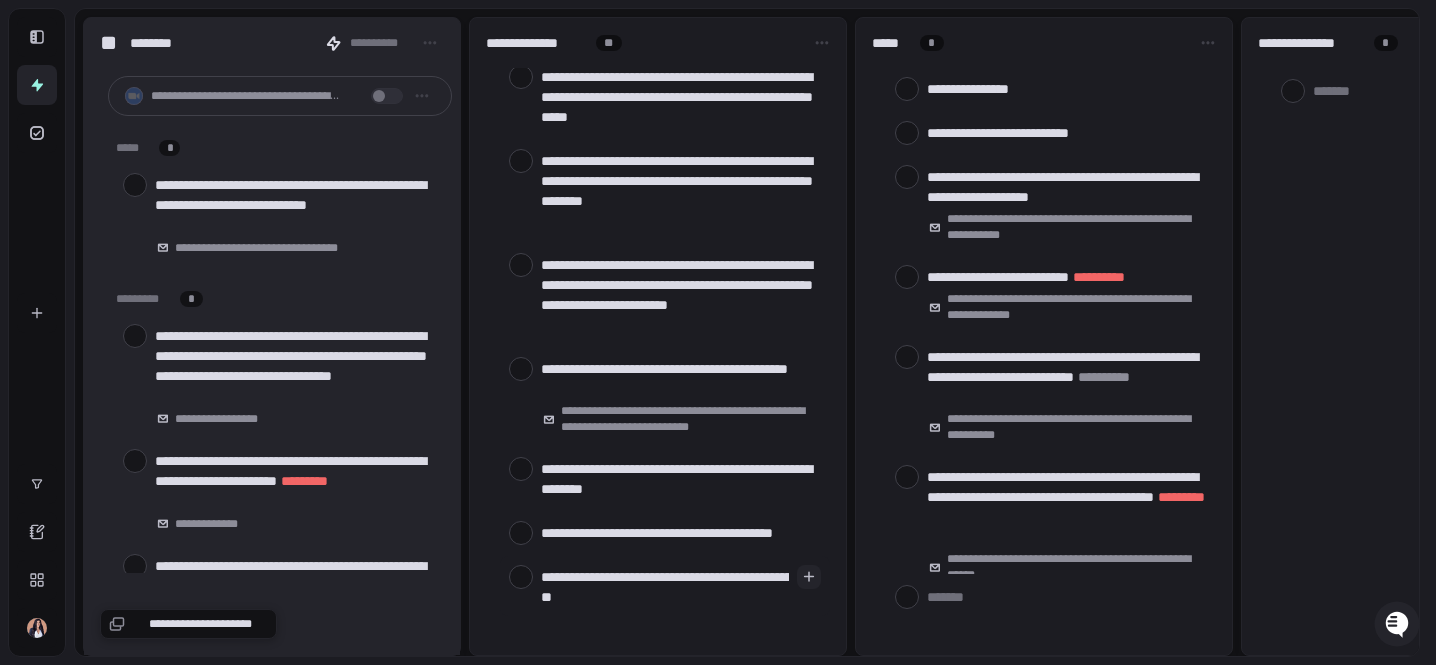 type on "**********" 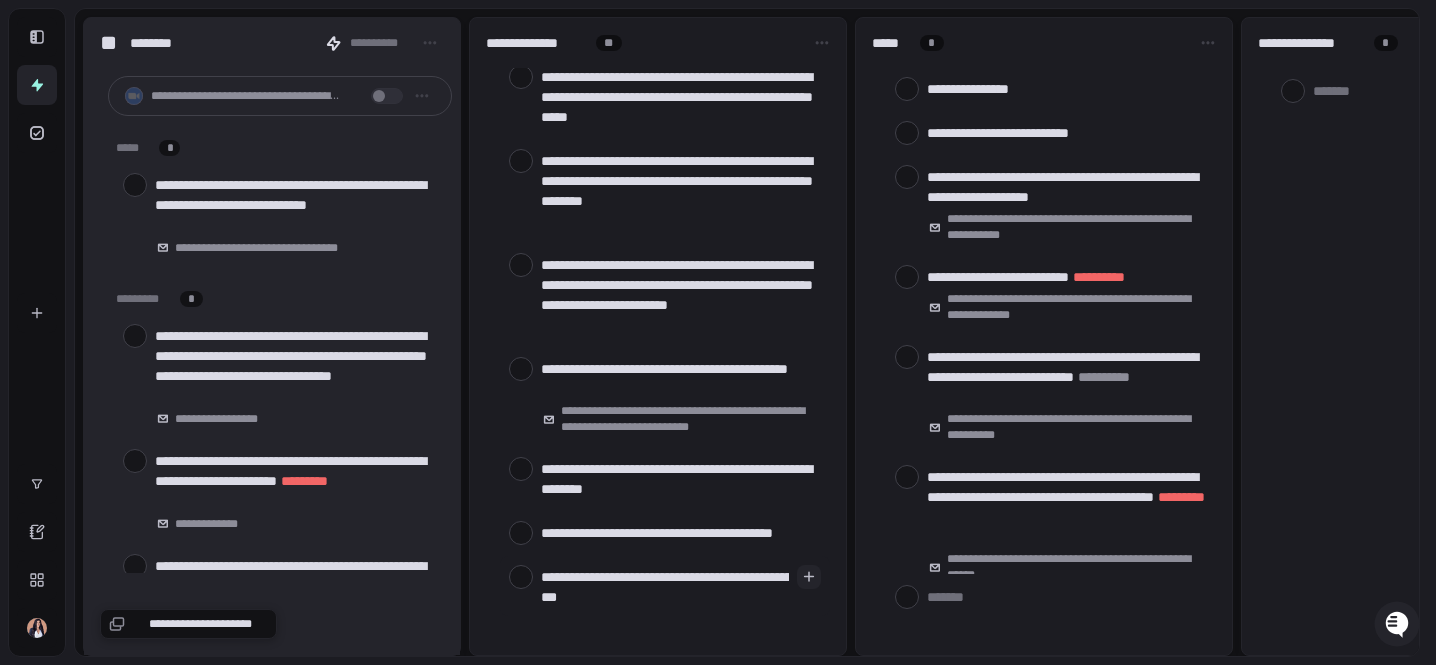 type on "**********" 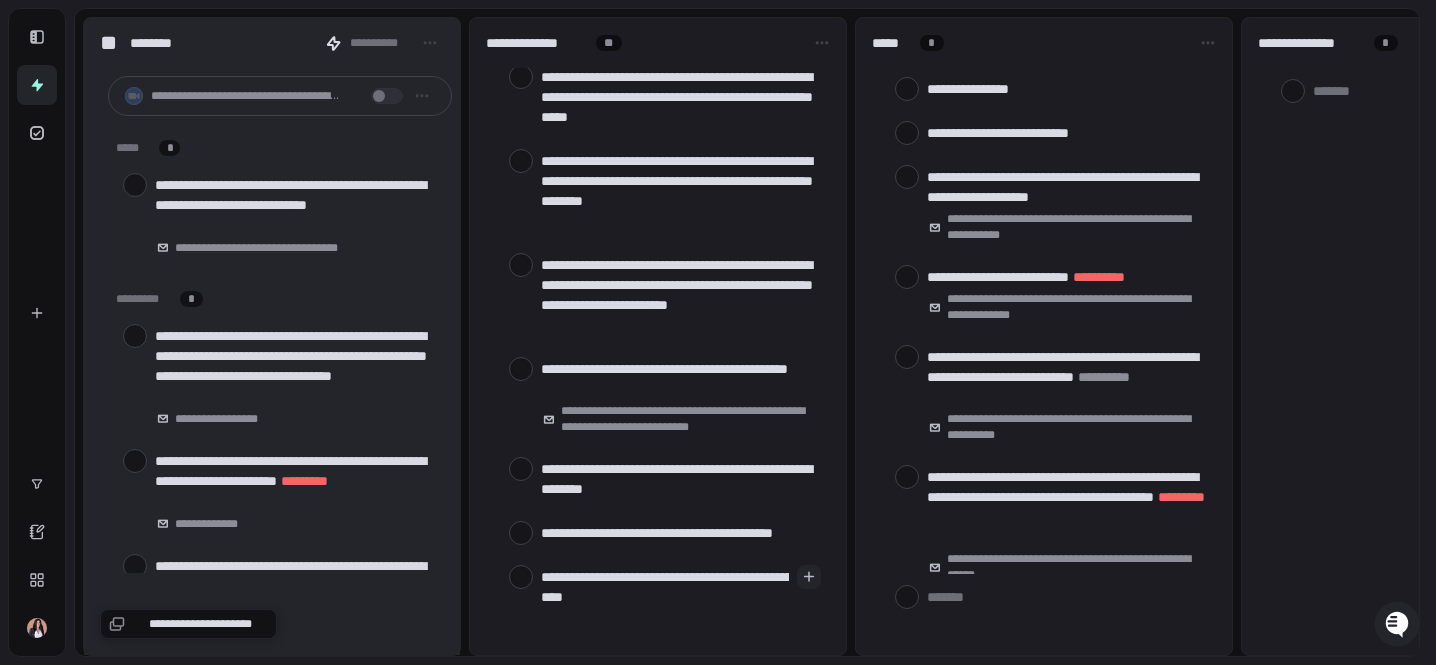 type on "**********" 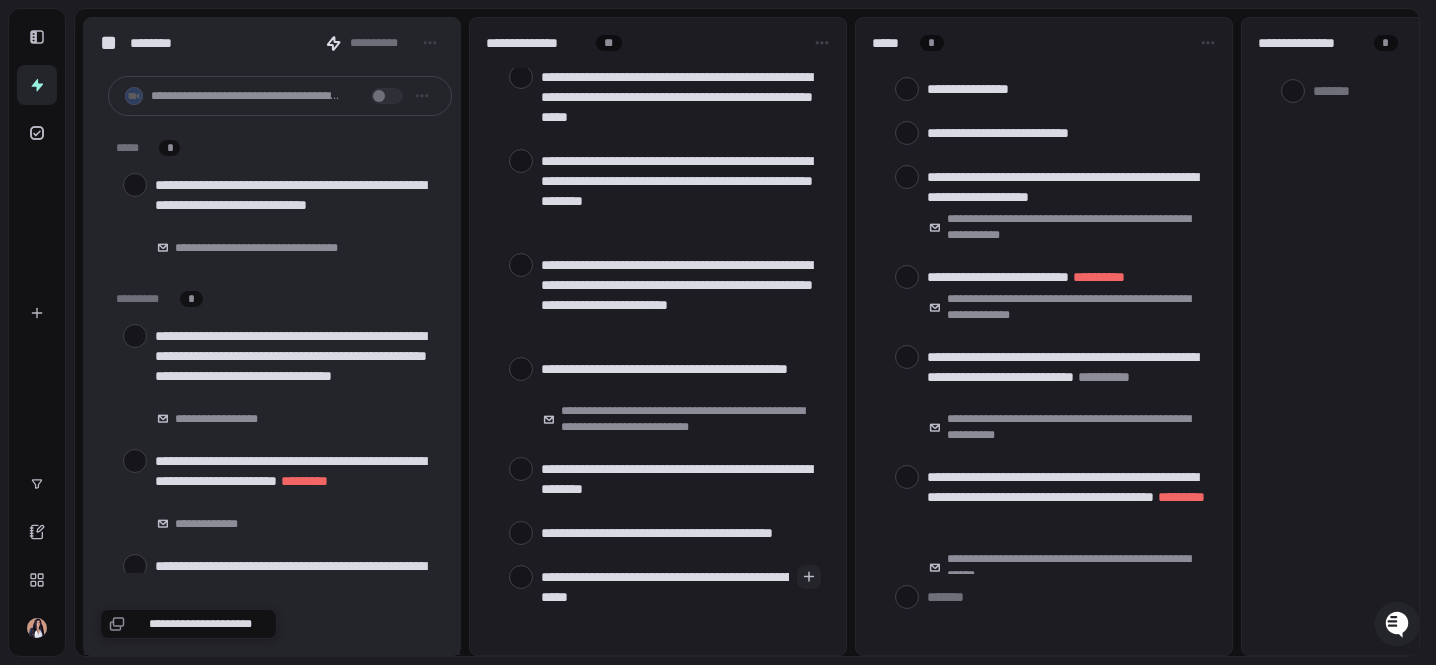 type on "**********" 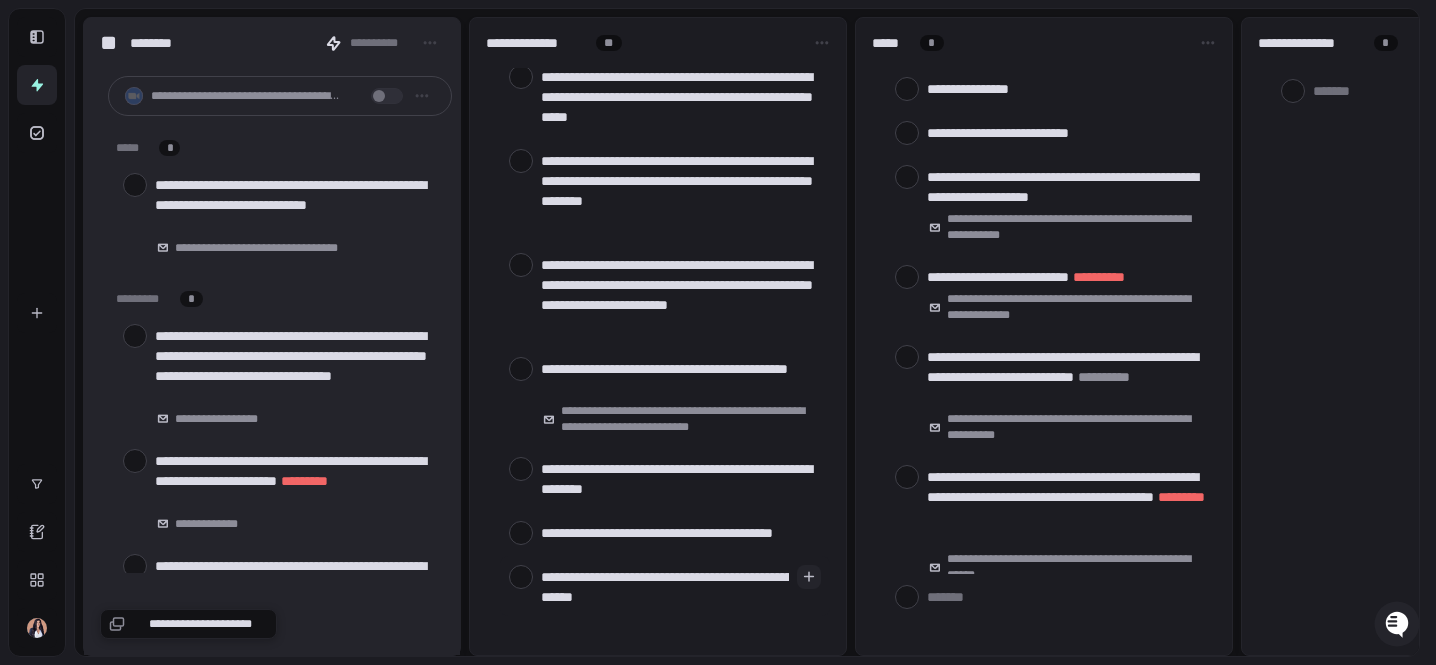 type on "**********" 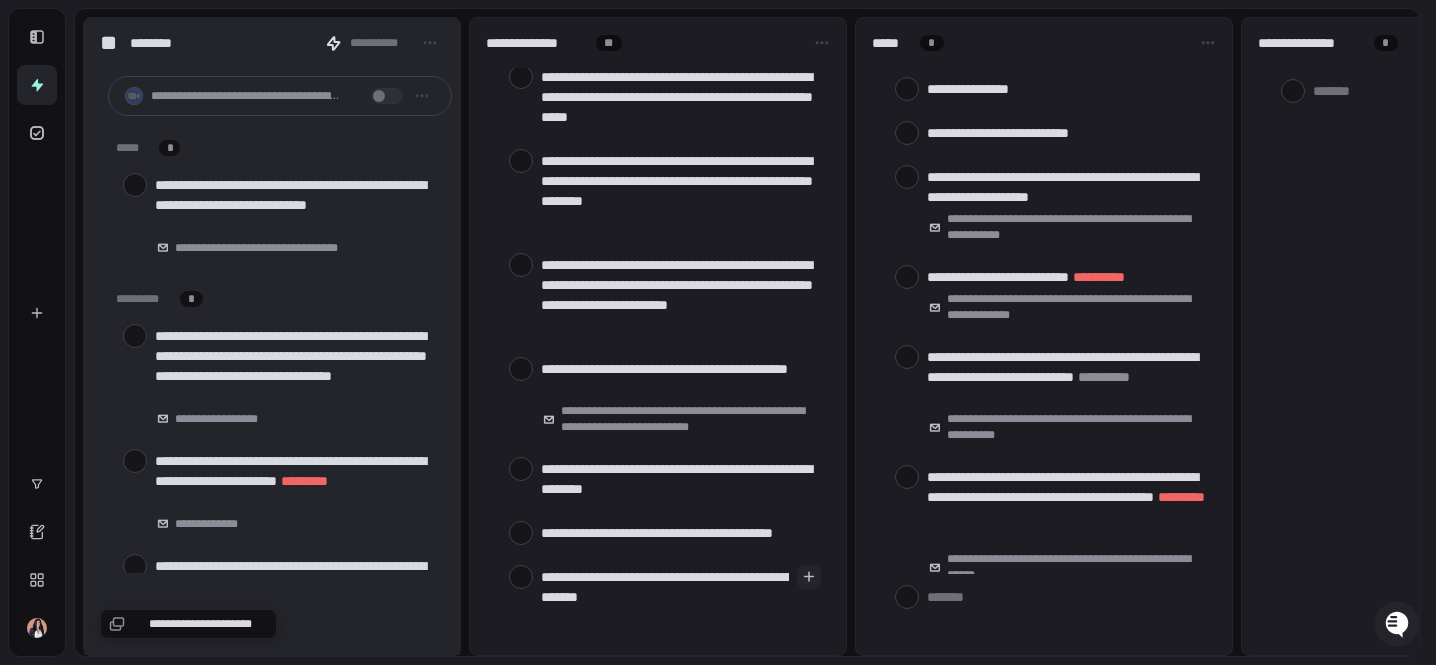 type on "**********" 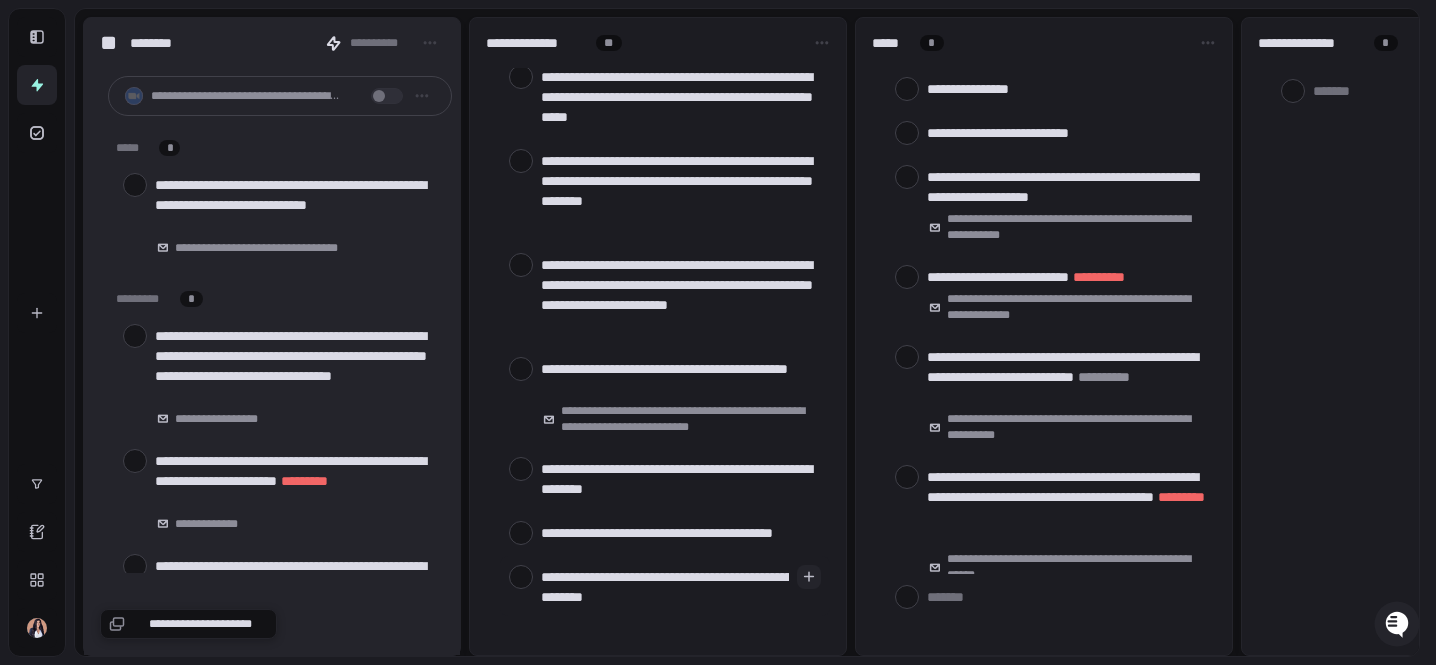 type on "**********" 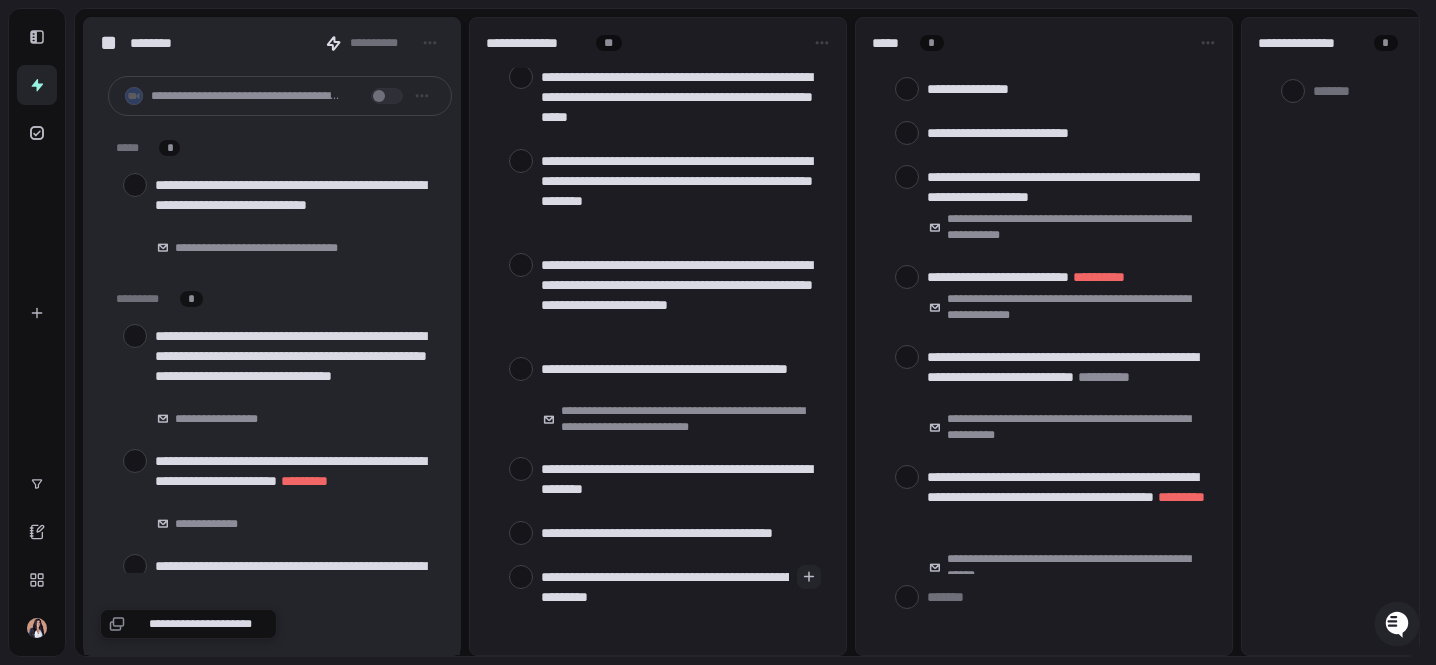 type on "**********" 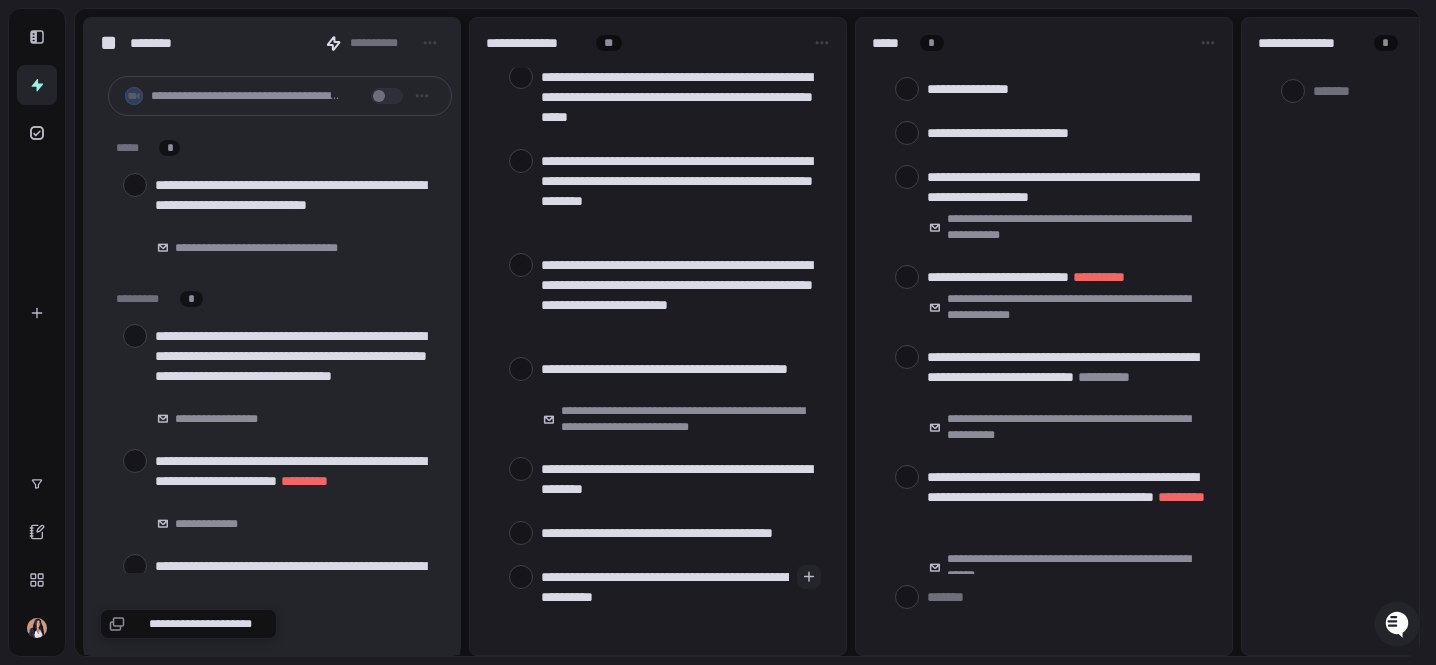 type on "**********" 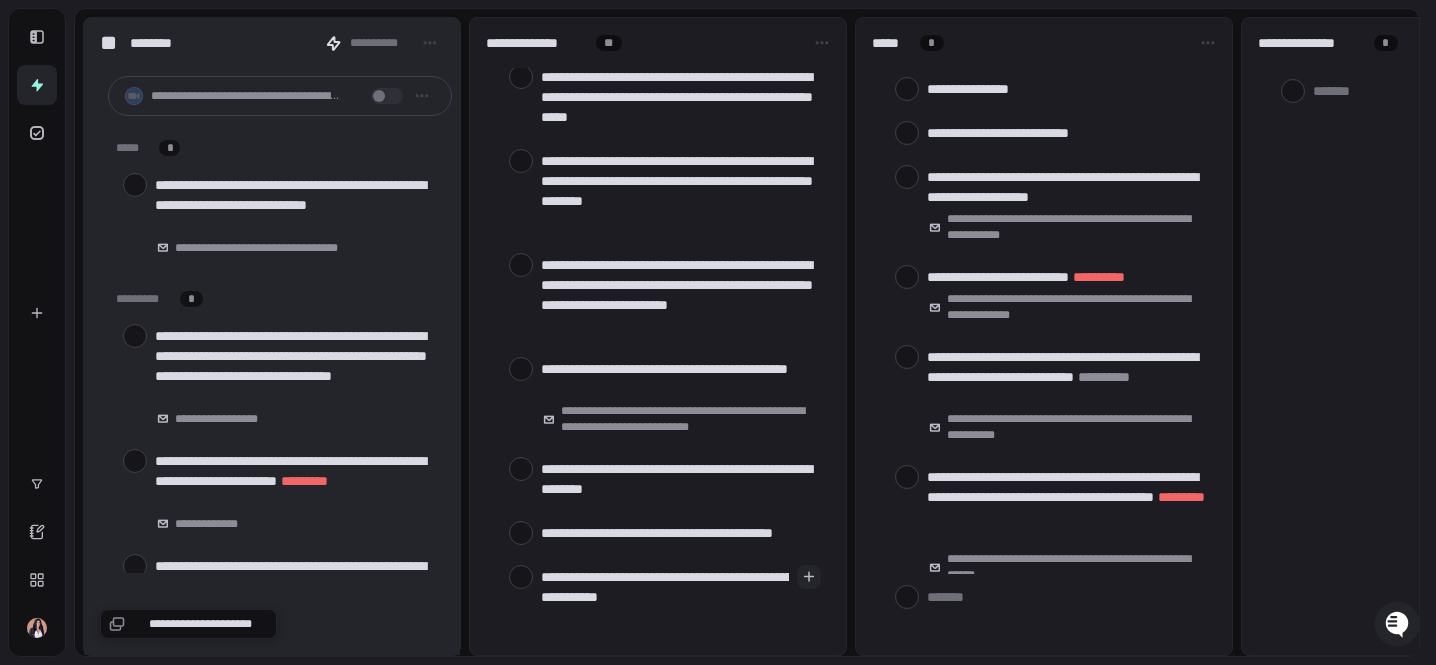 type on "**********" 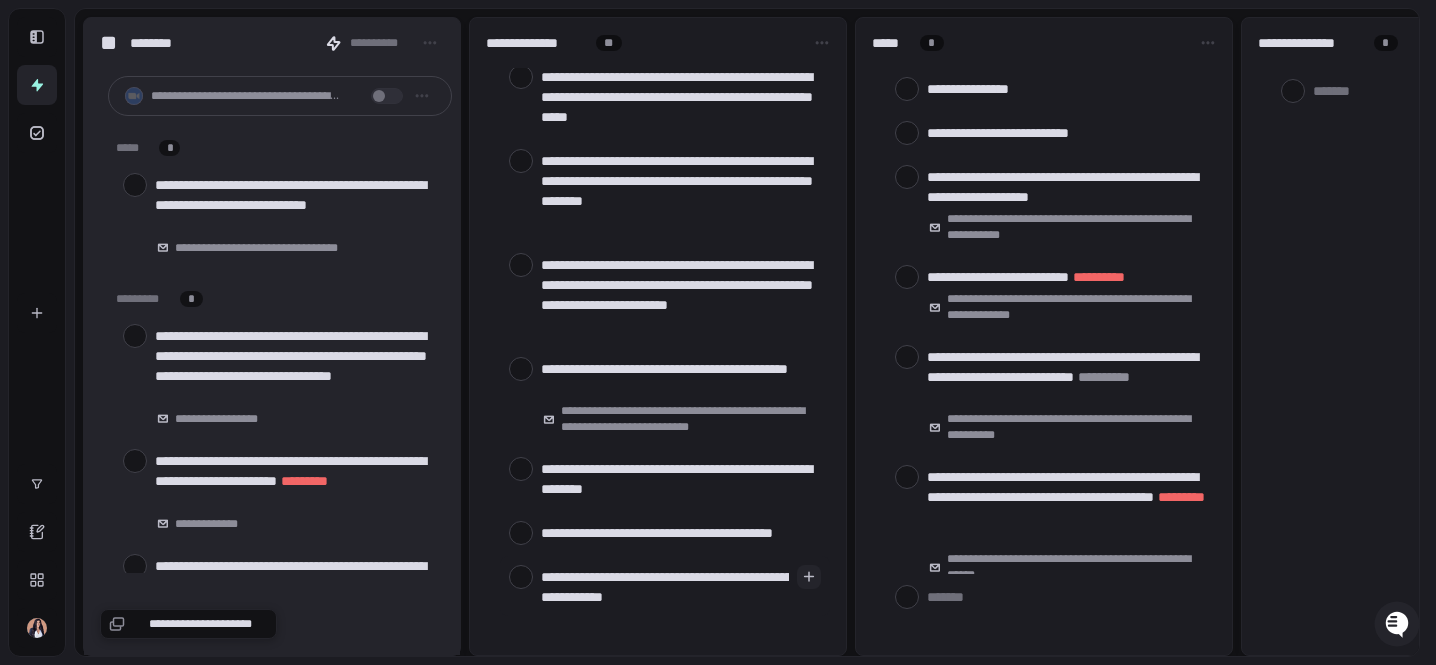 click on "**********" at bounding box center (665, 586) 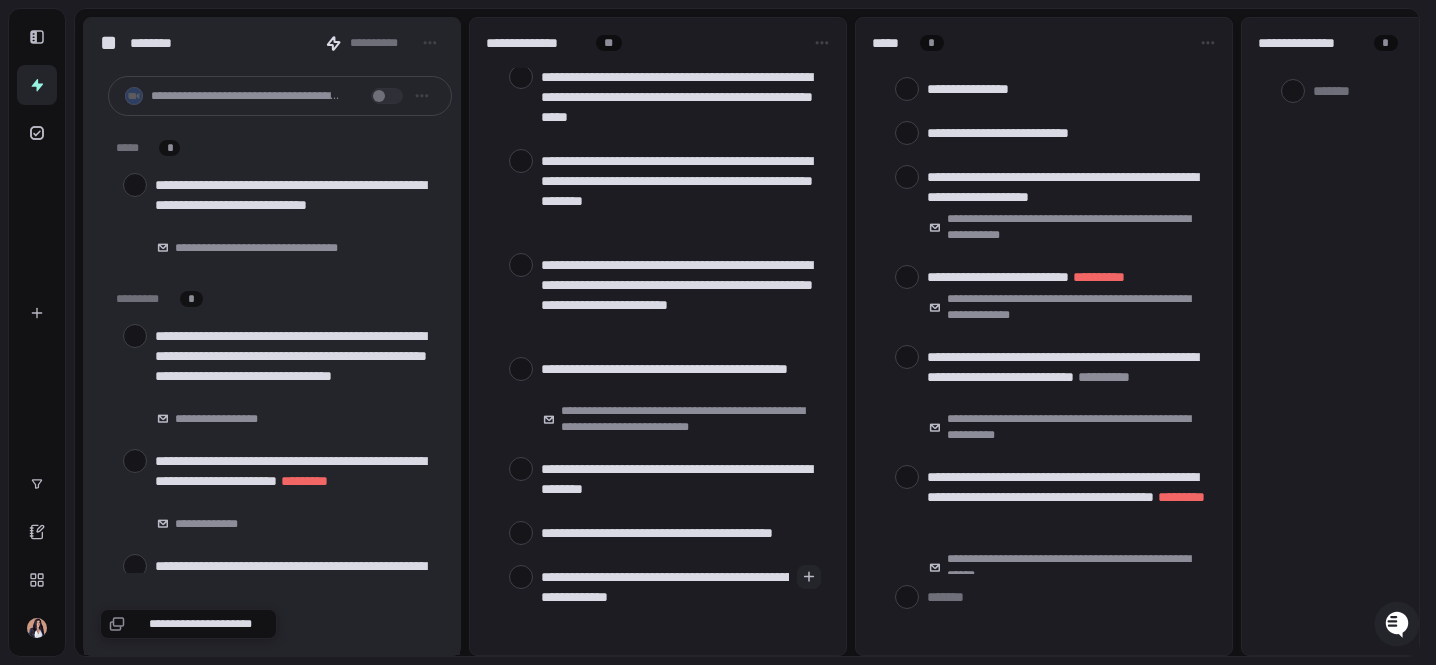 type on "**********" 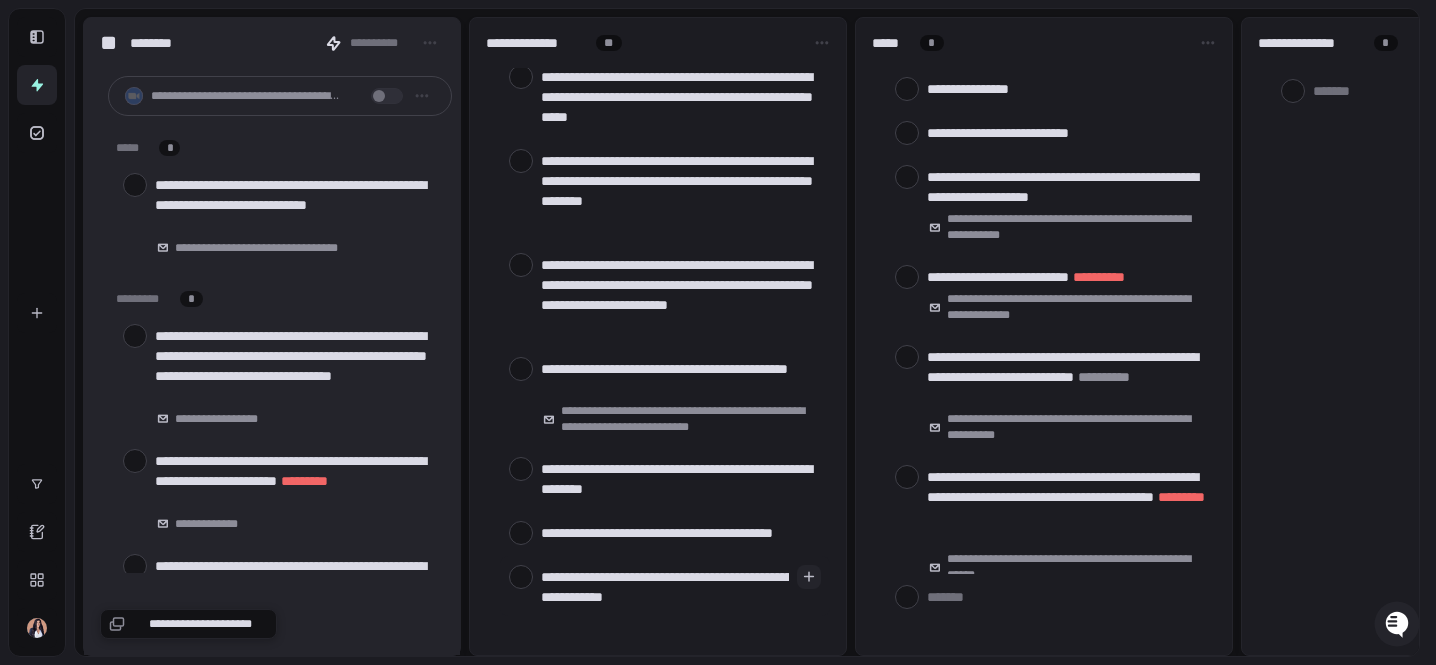 type on "**********" 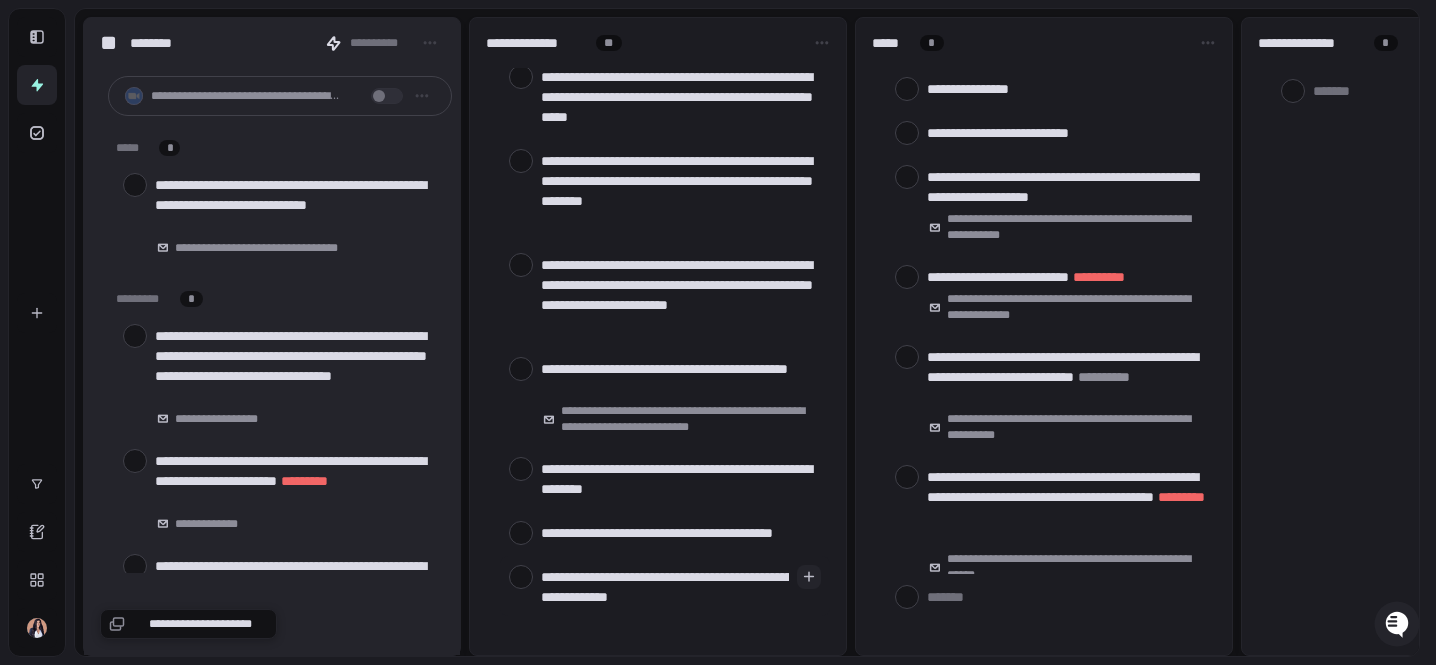 type on "**********" 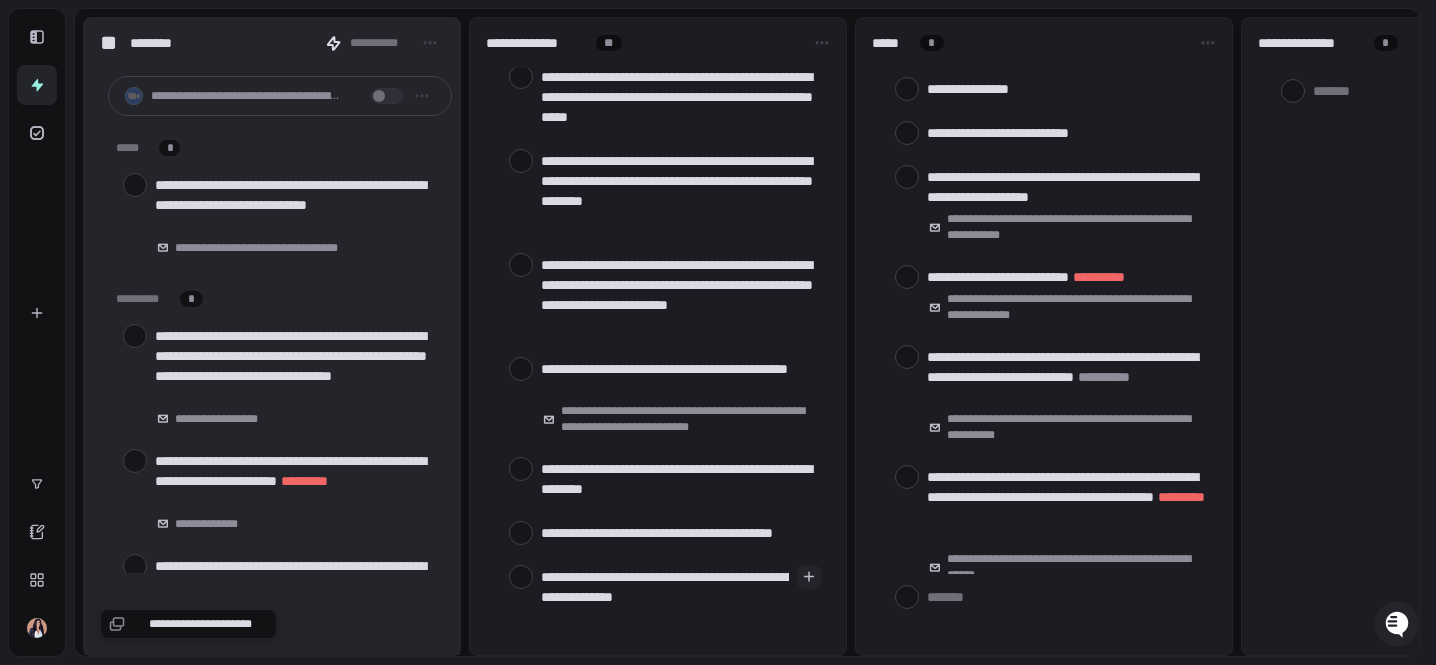 type on "**********" 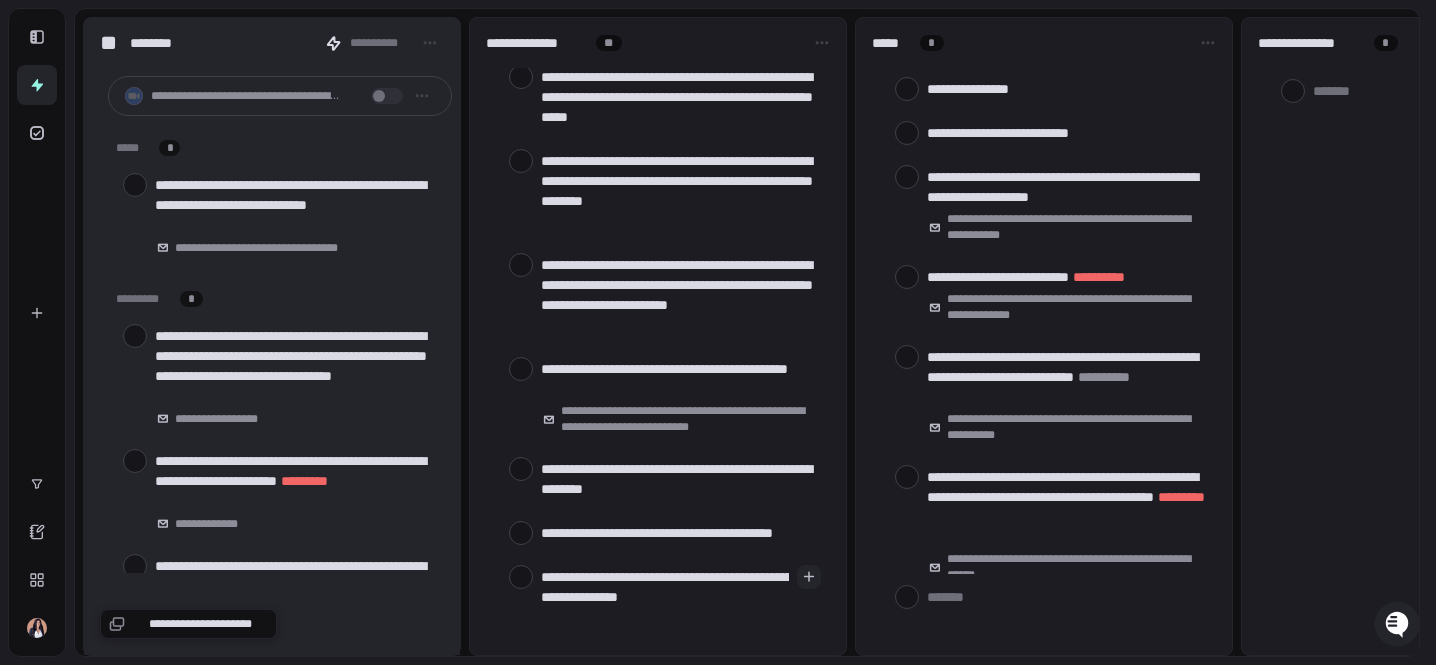 type on "**********" 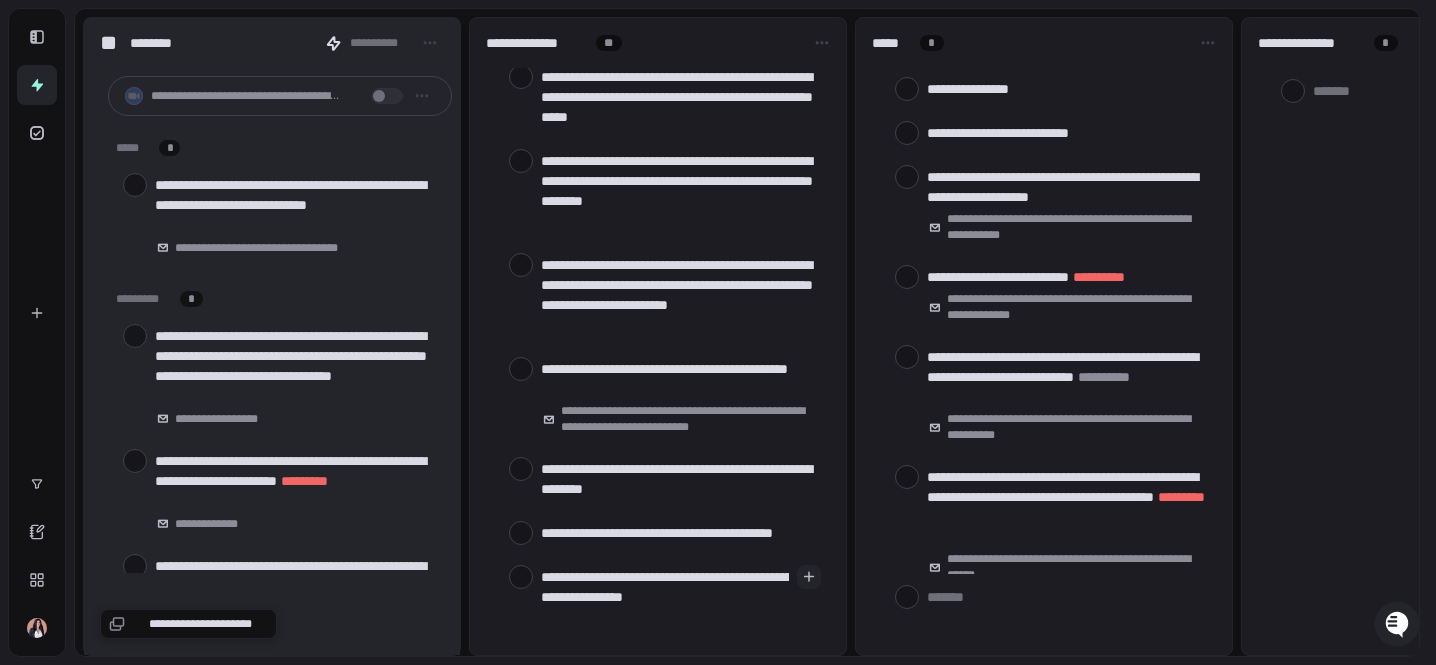 type on "*" 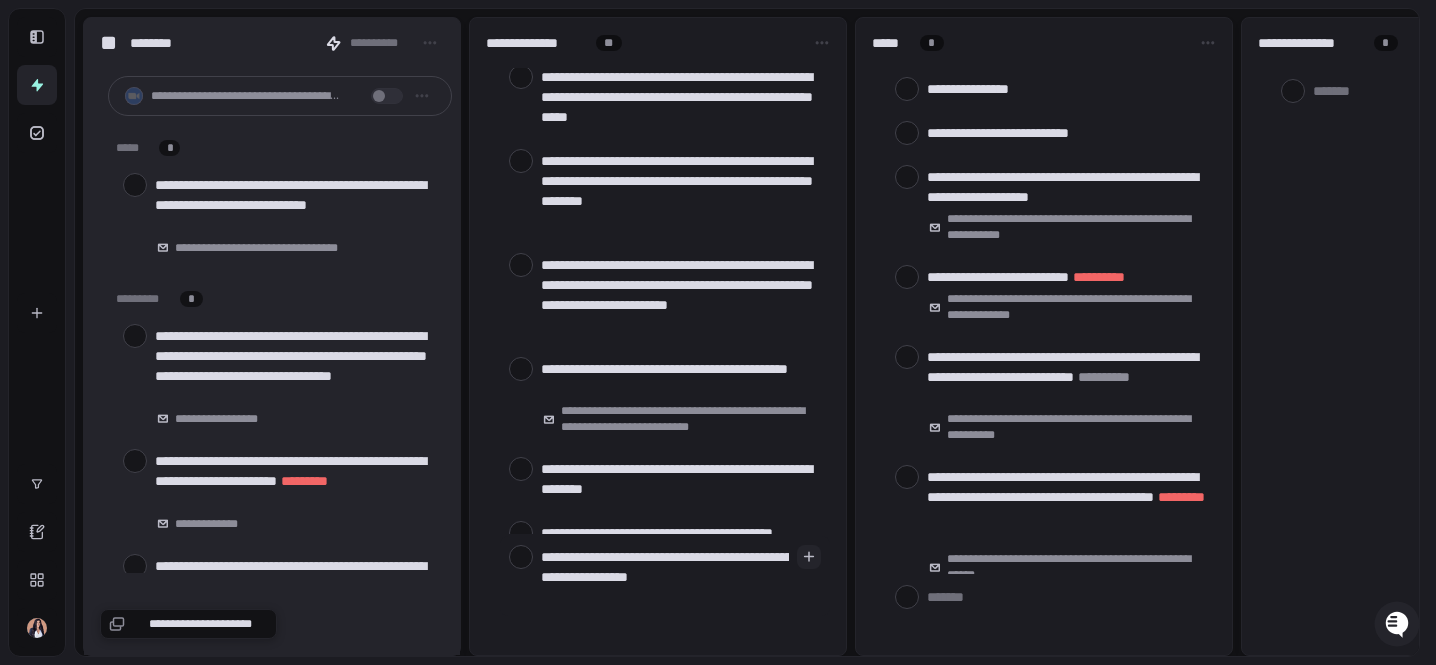 type on "**********" 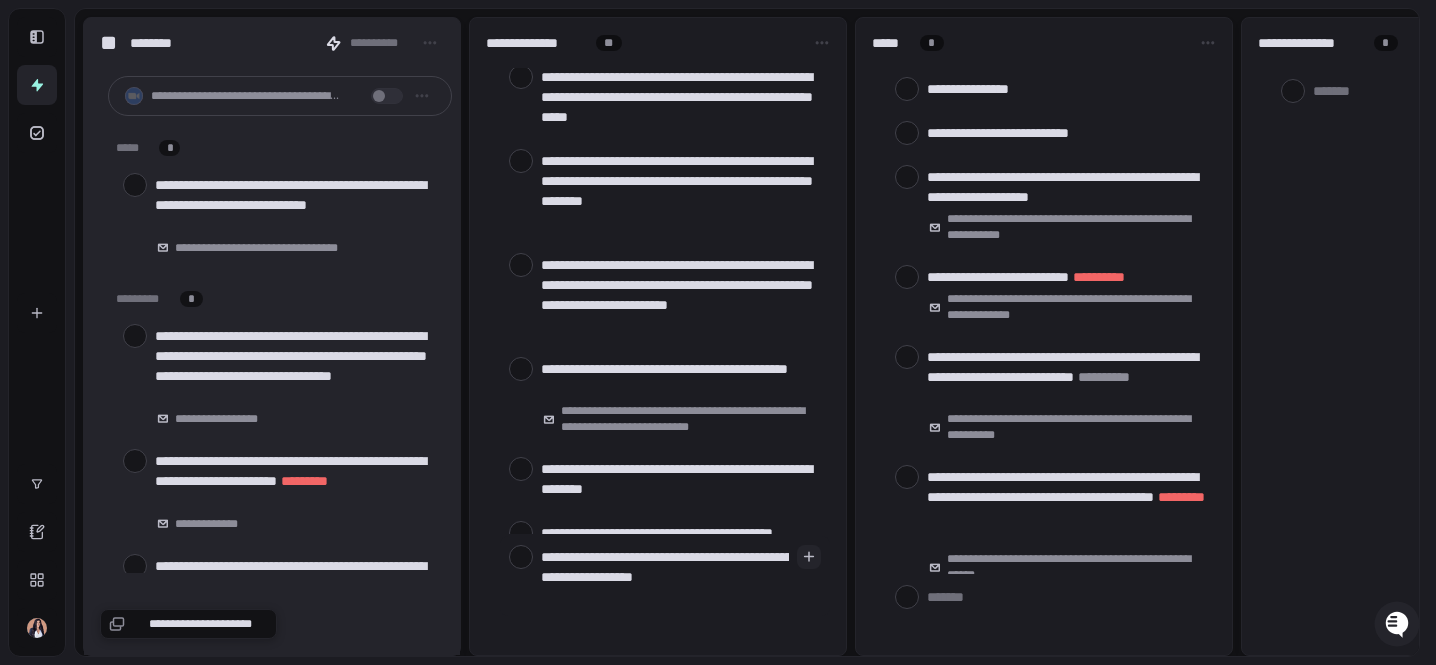 type on "**********" 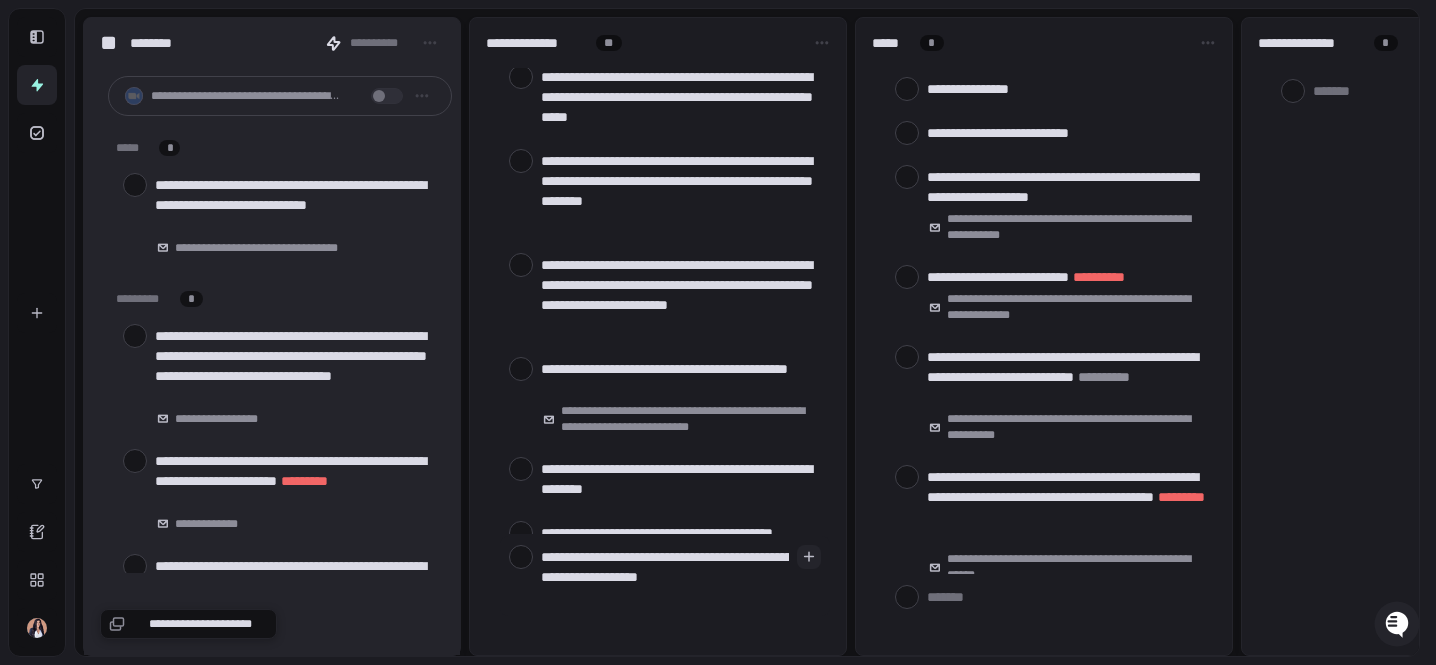 type on "**********" 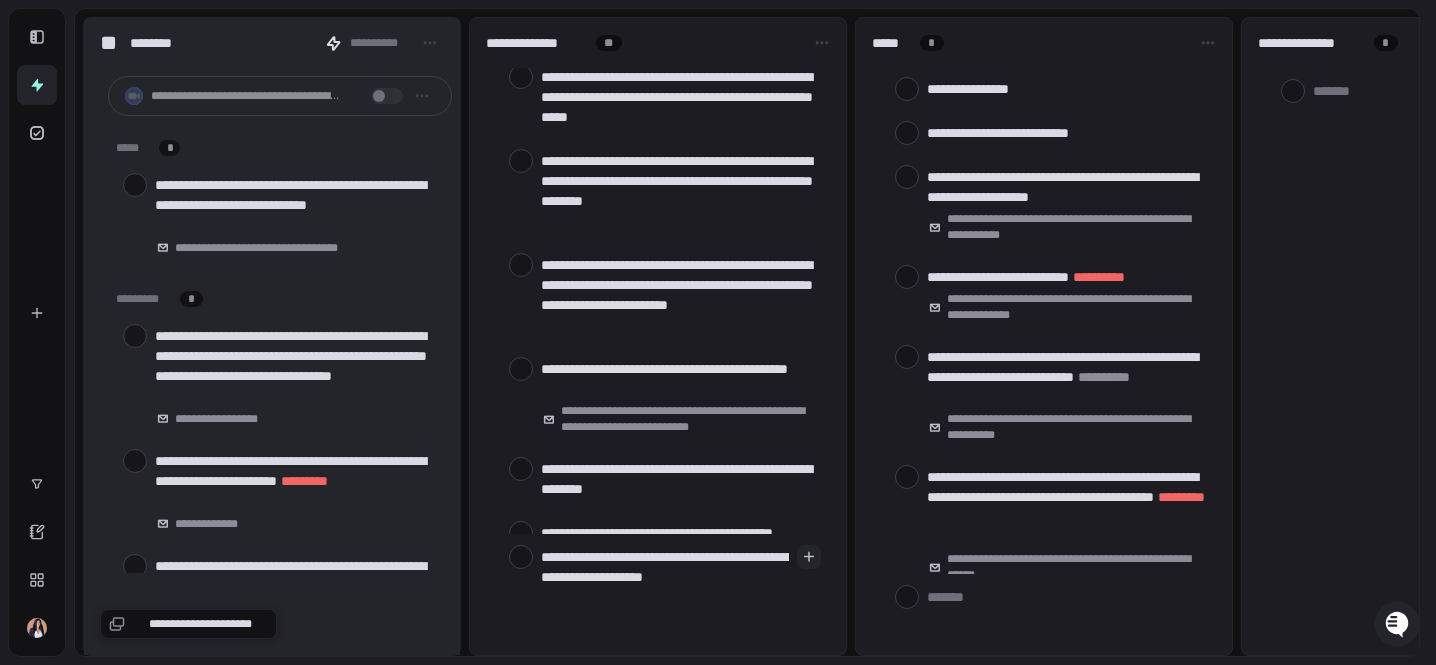type on "**********" 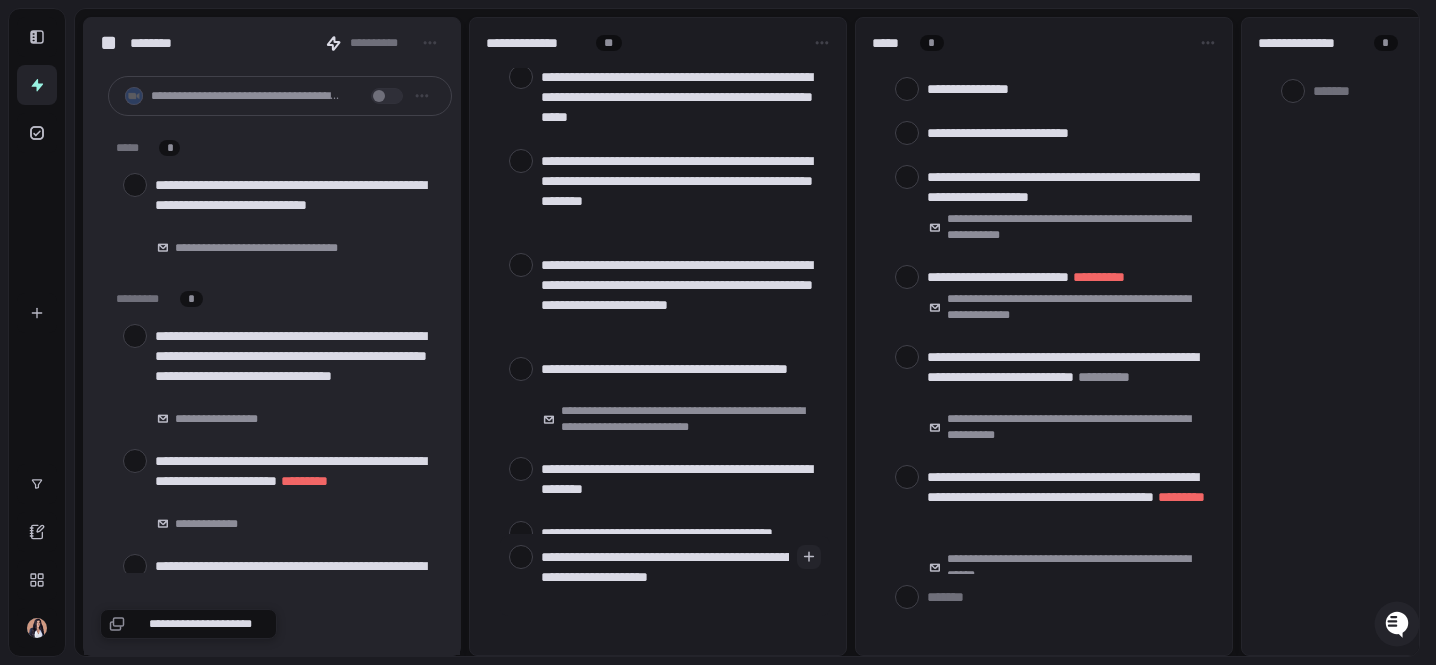 type on "**********" 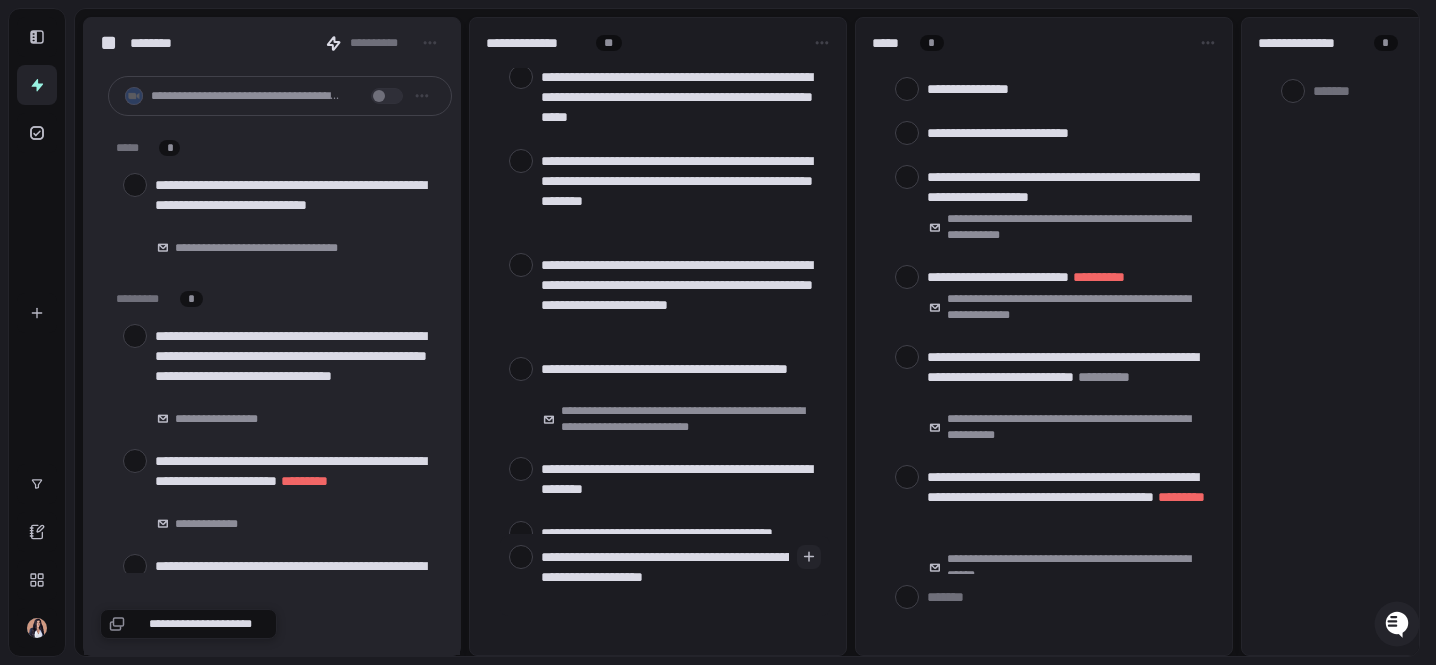 type on "**********" 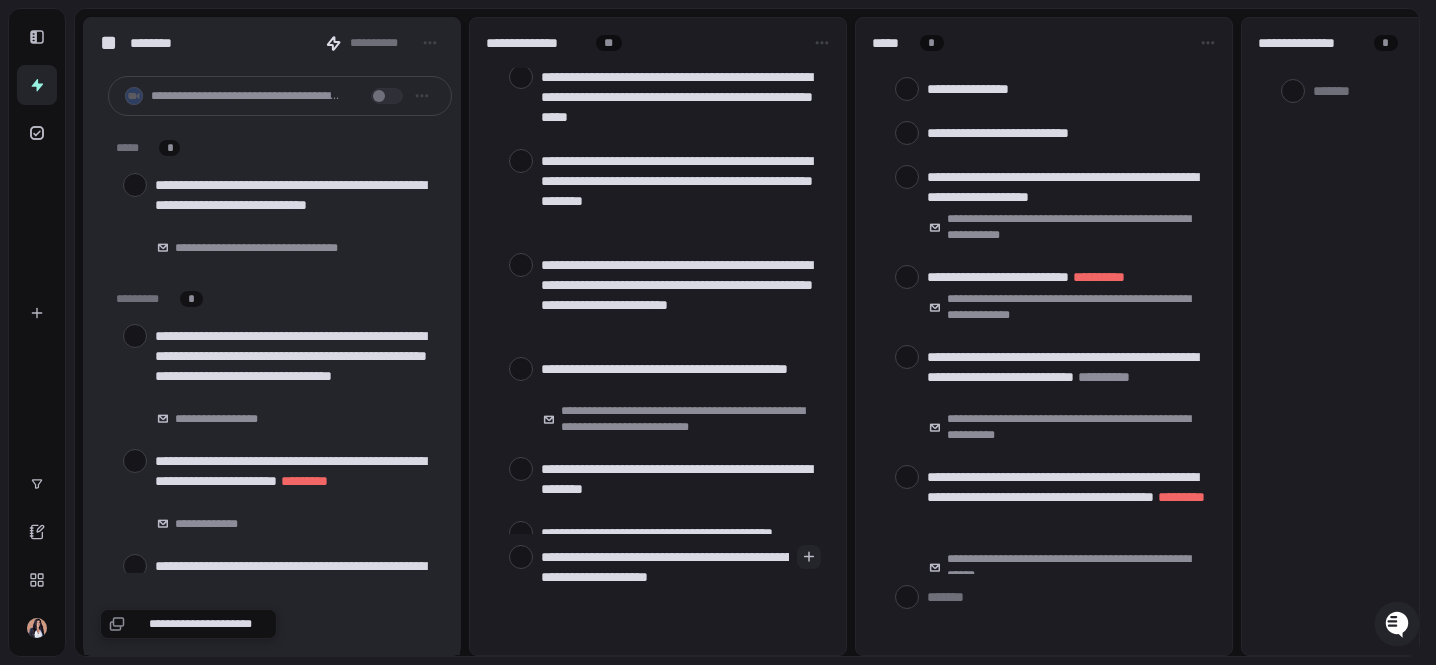 type on "**********" 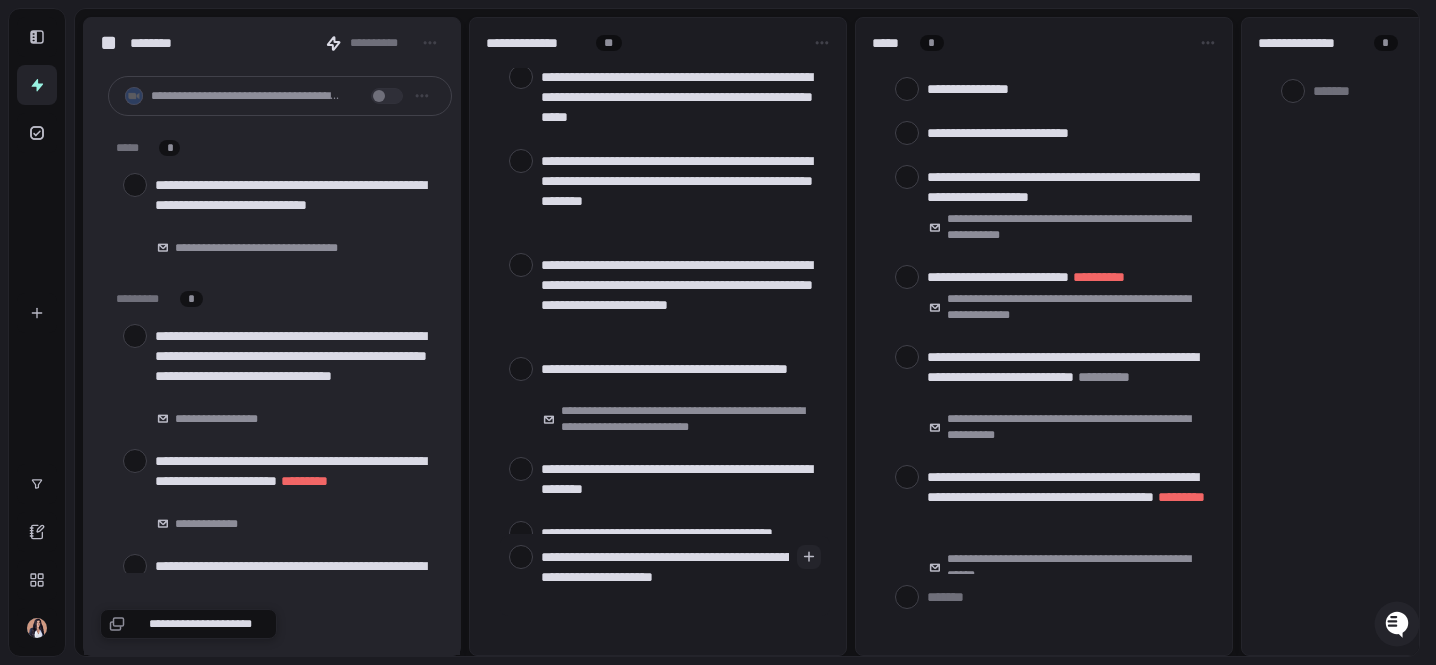 type on "**********" 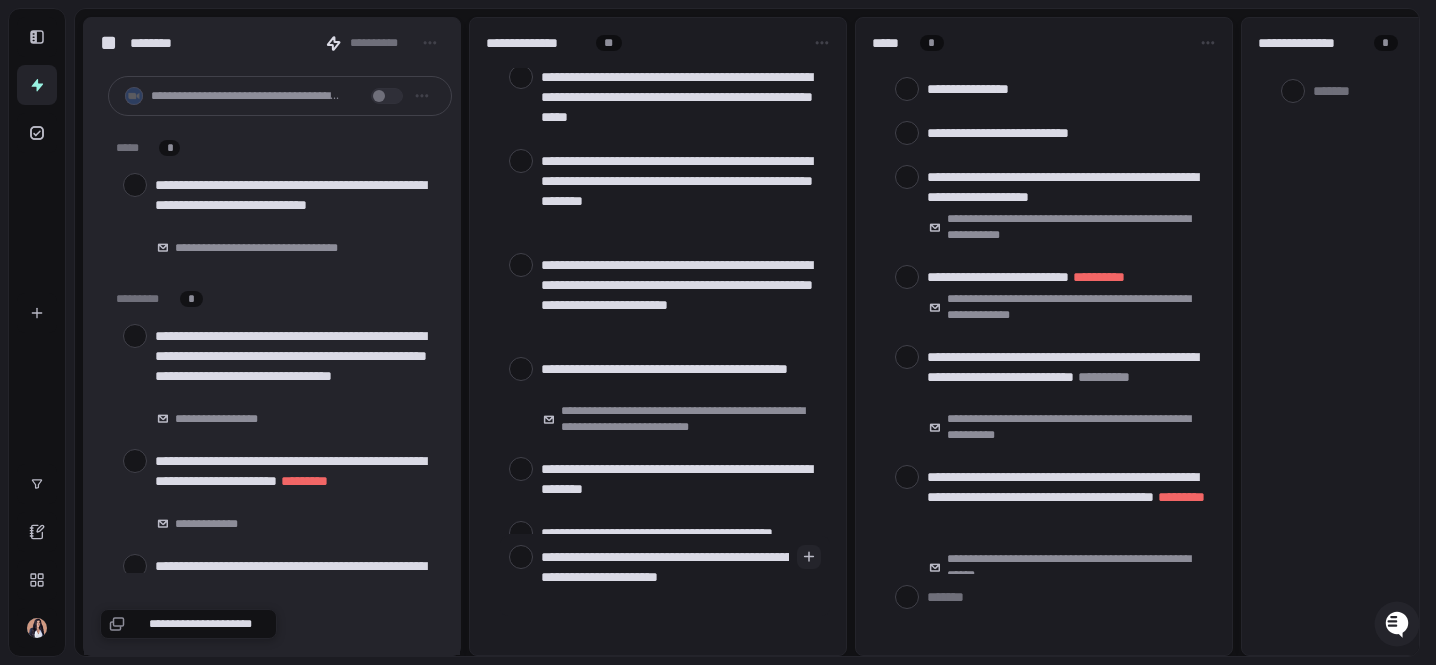 type on "**********" 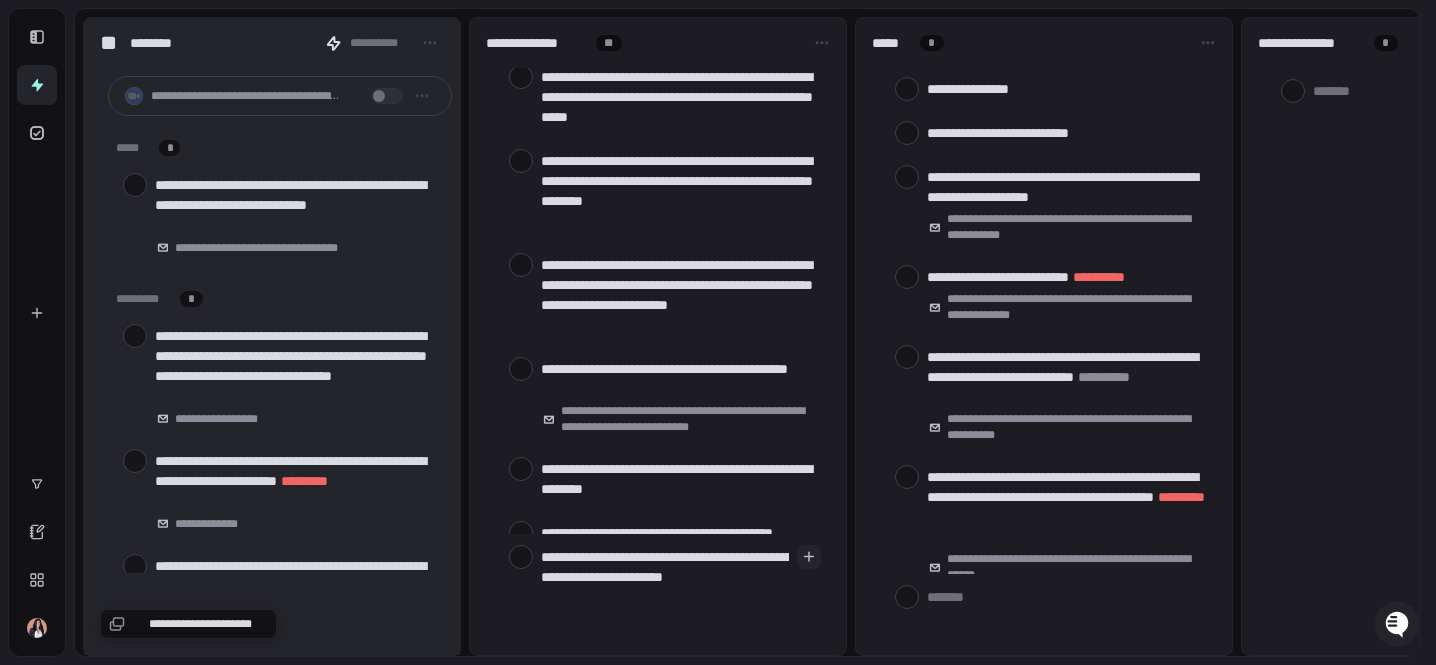 type on "**********" 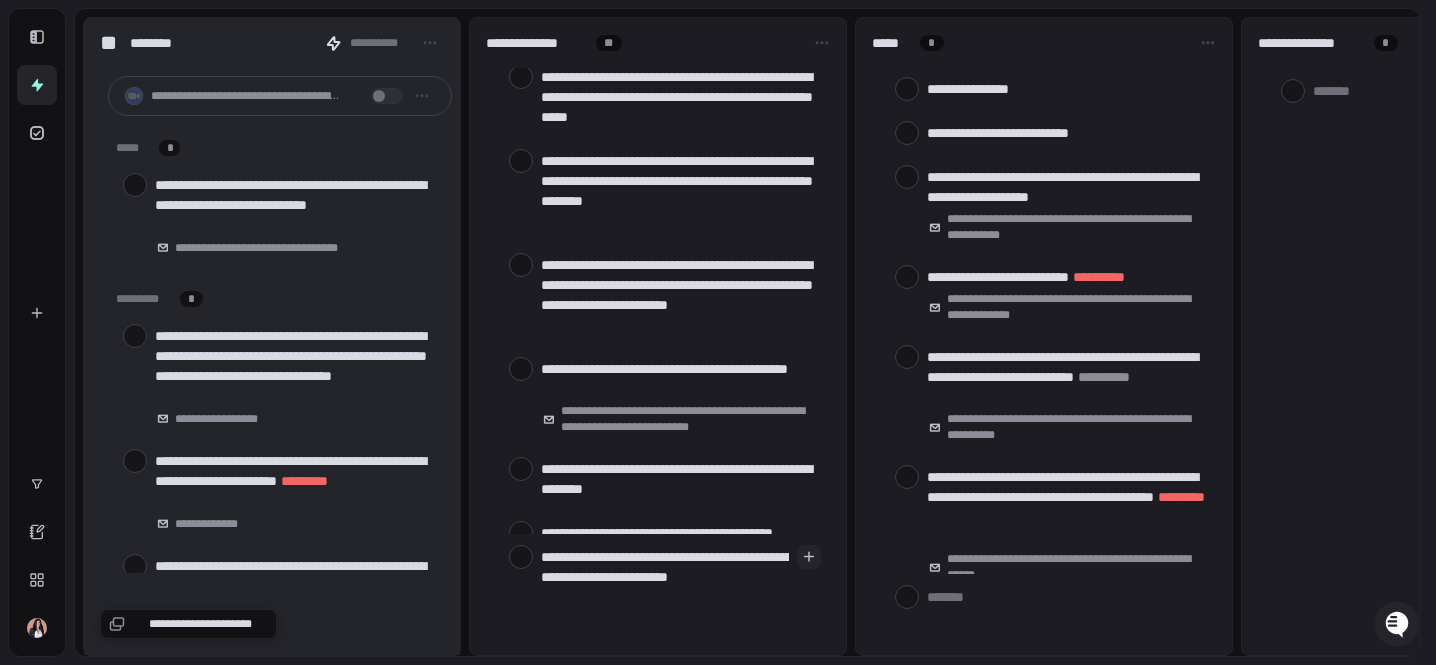 type on "**********" 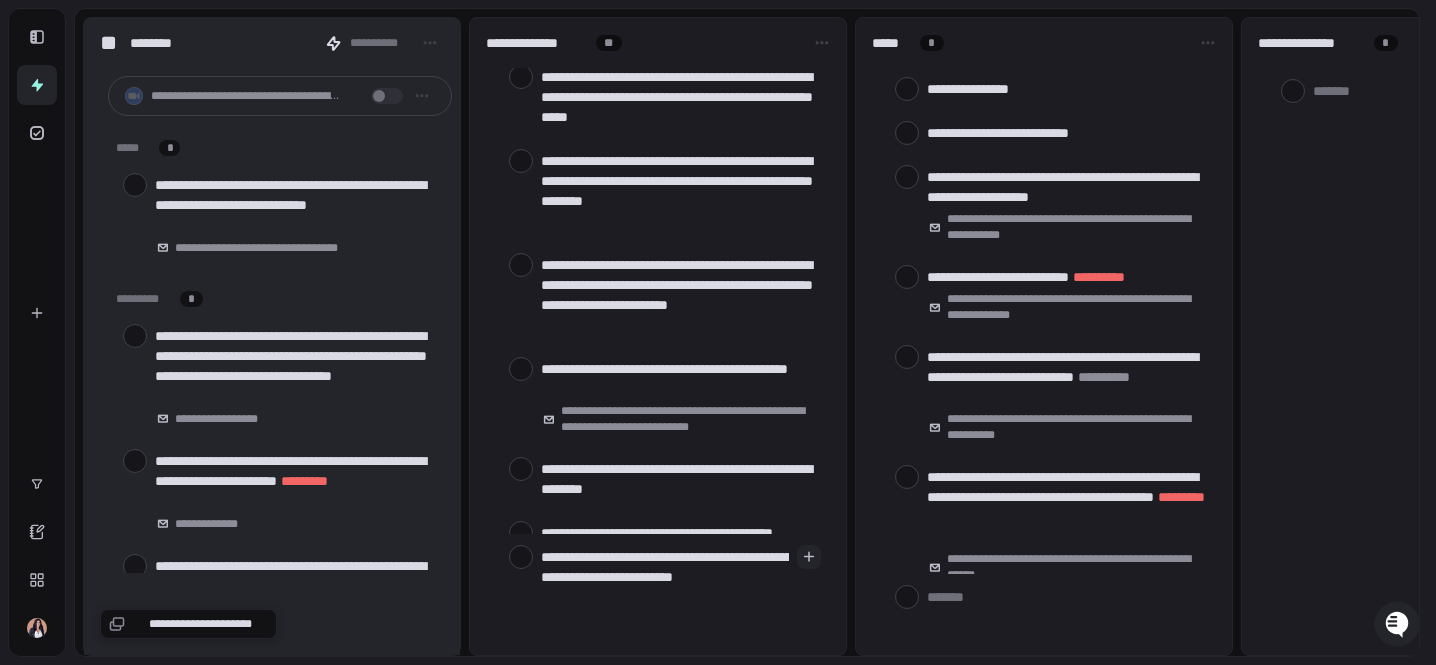 type on "**********" 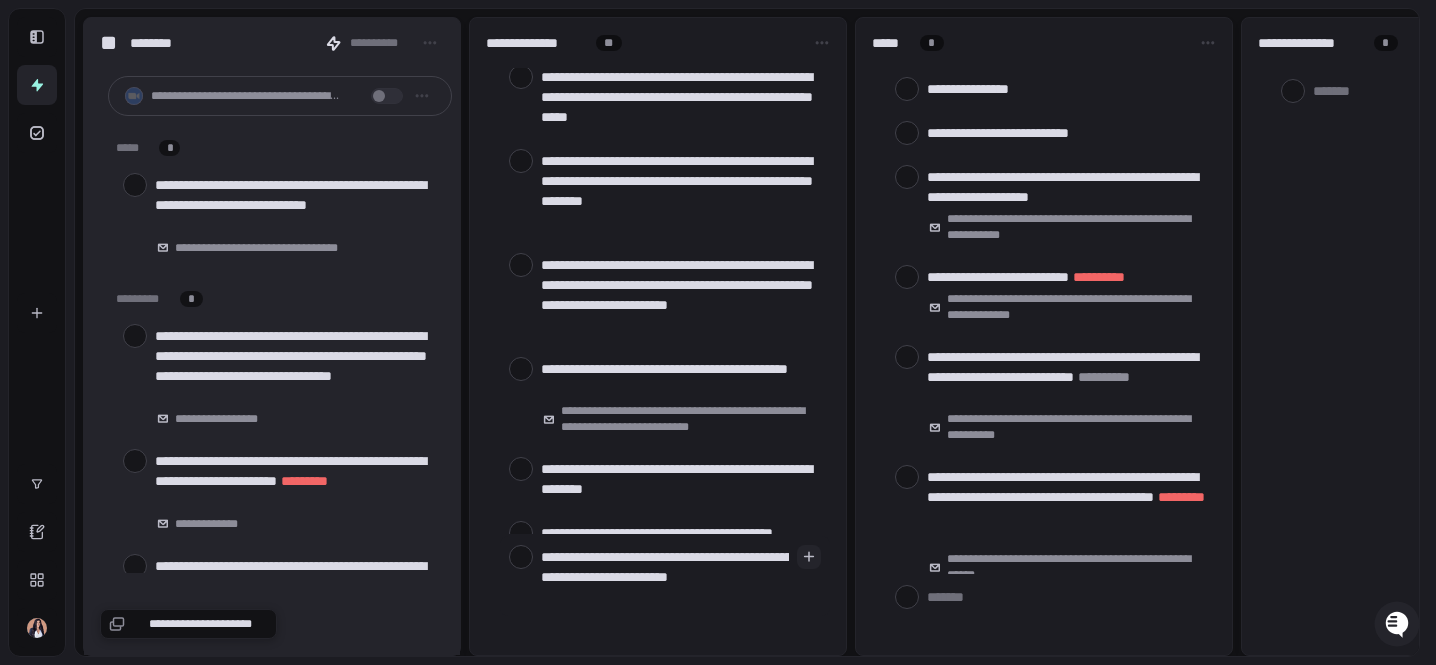 type on "**********" 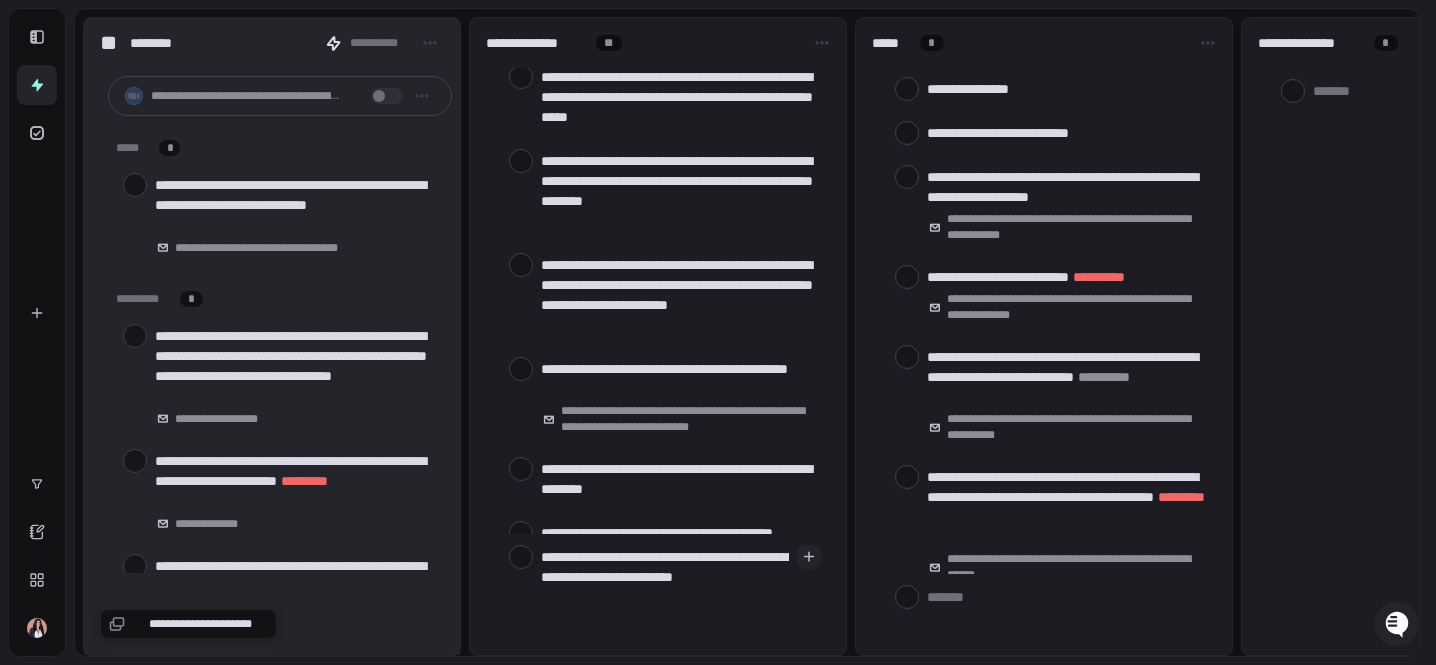 type on "**********" 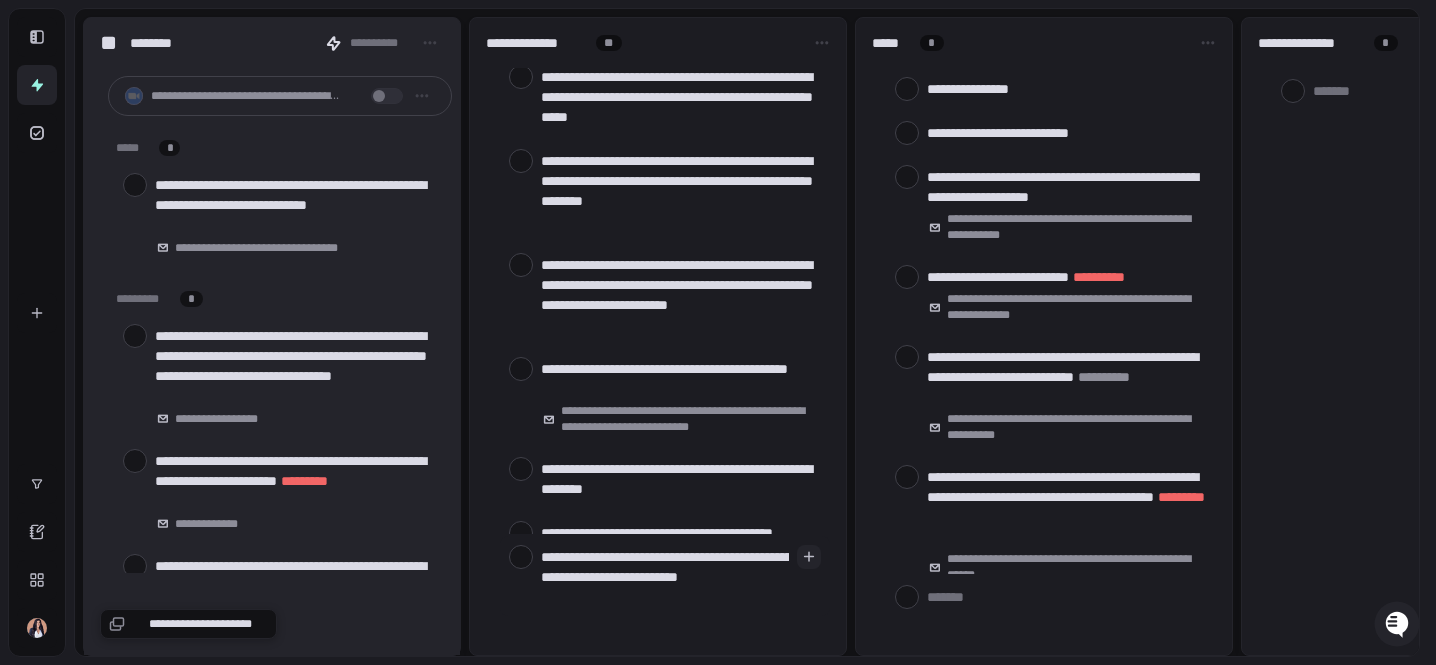 type on "**********" 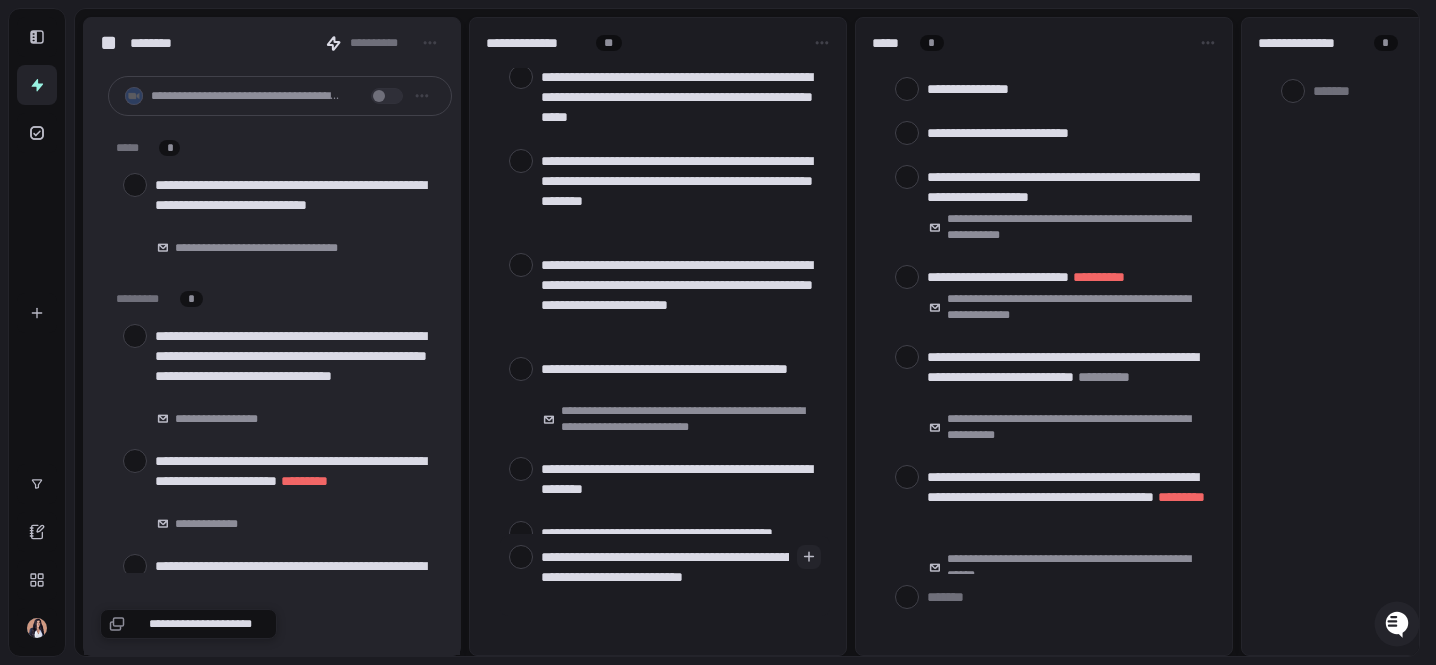 type on "**********" 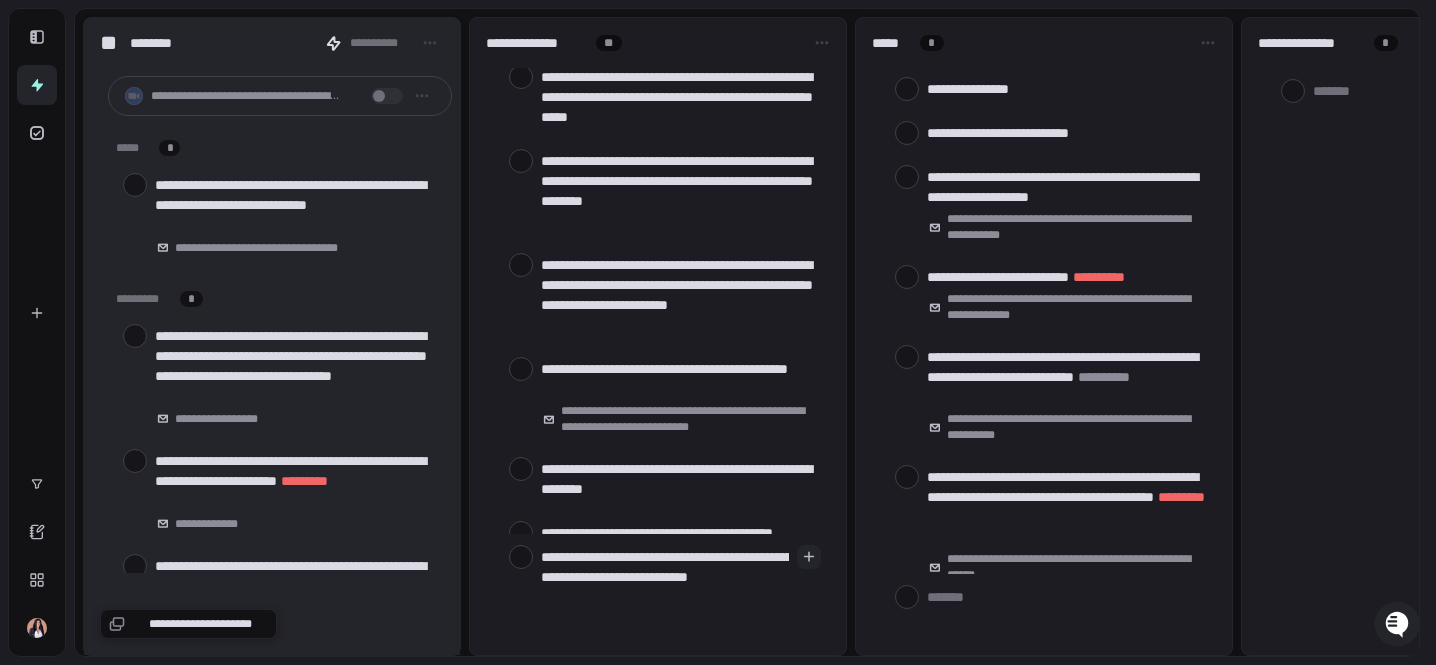 type 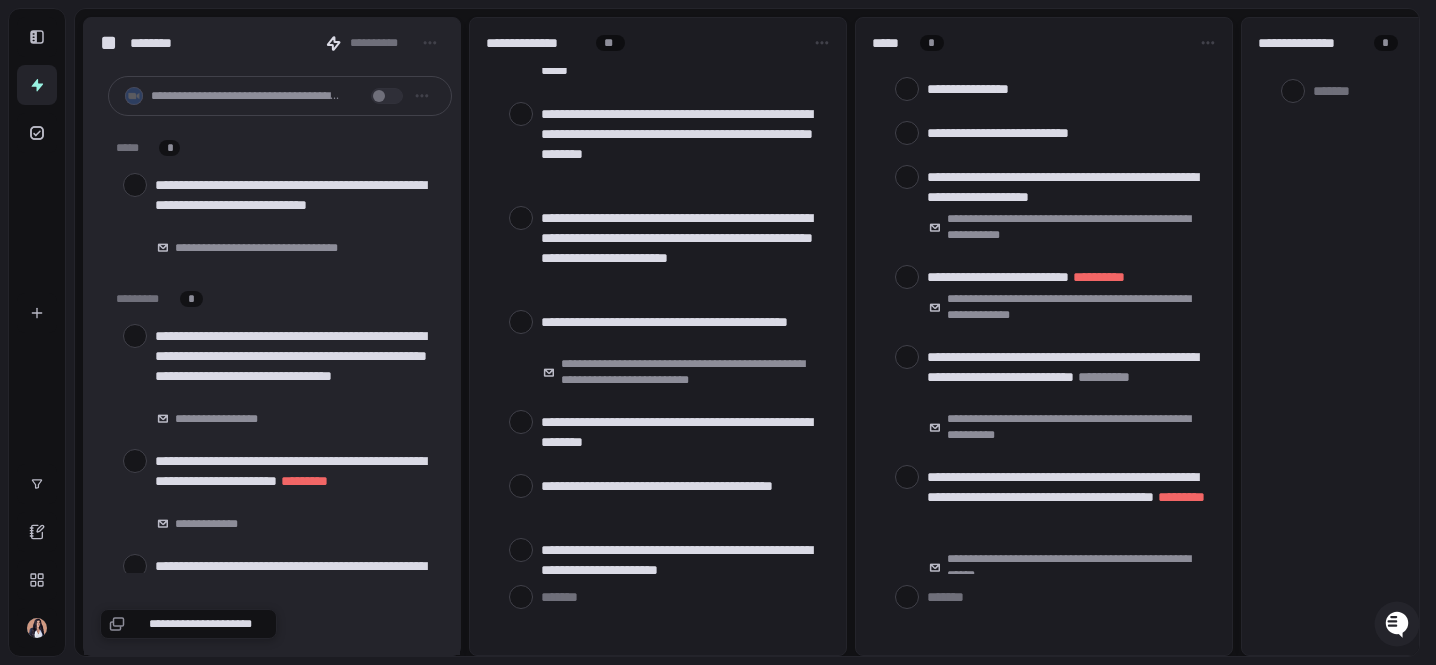 scroll, scrollTop: 376, scrollLeft: 0, axis: vertical 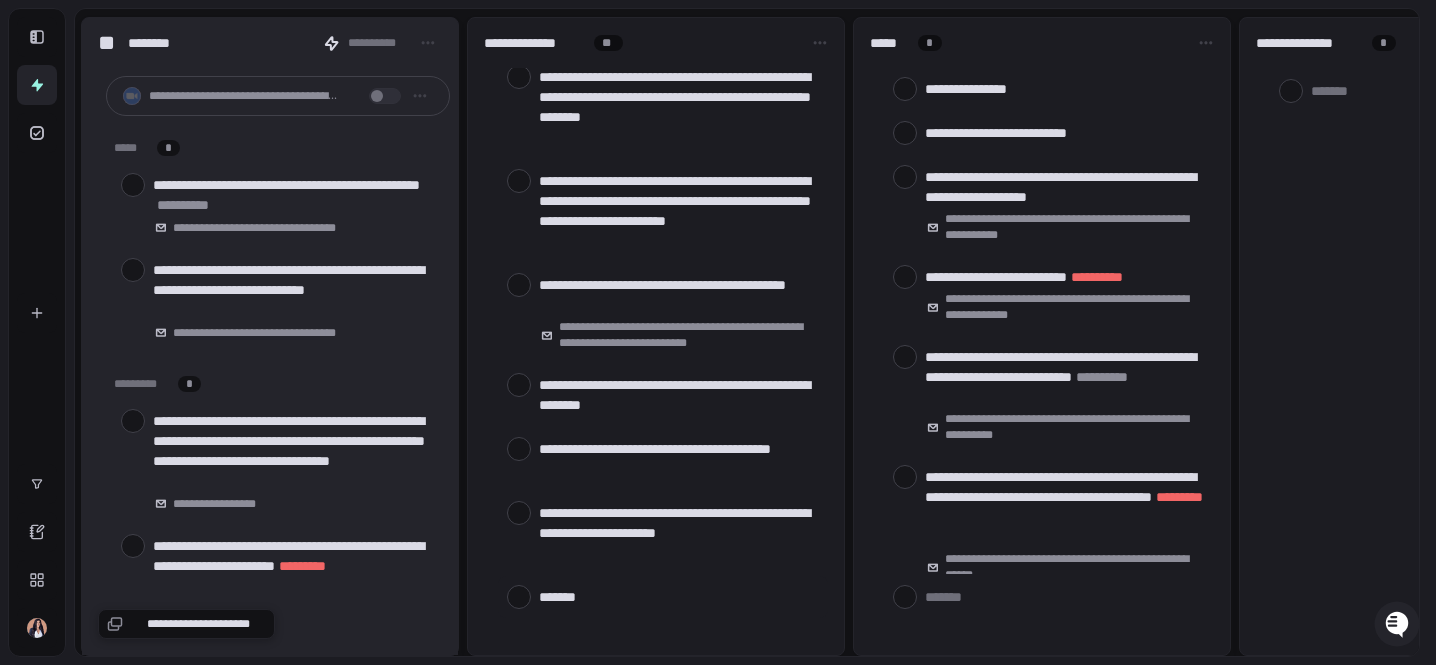 type on "*" 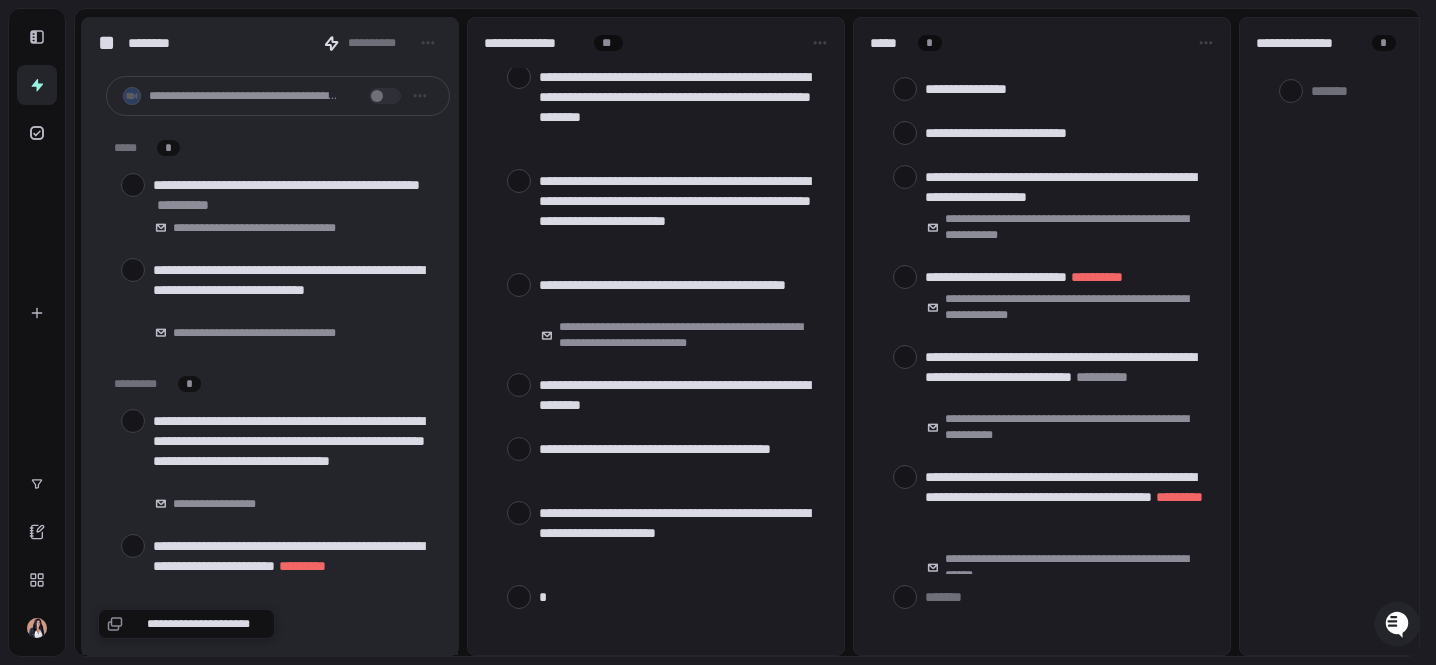 type on "**" 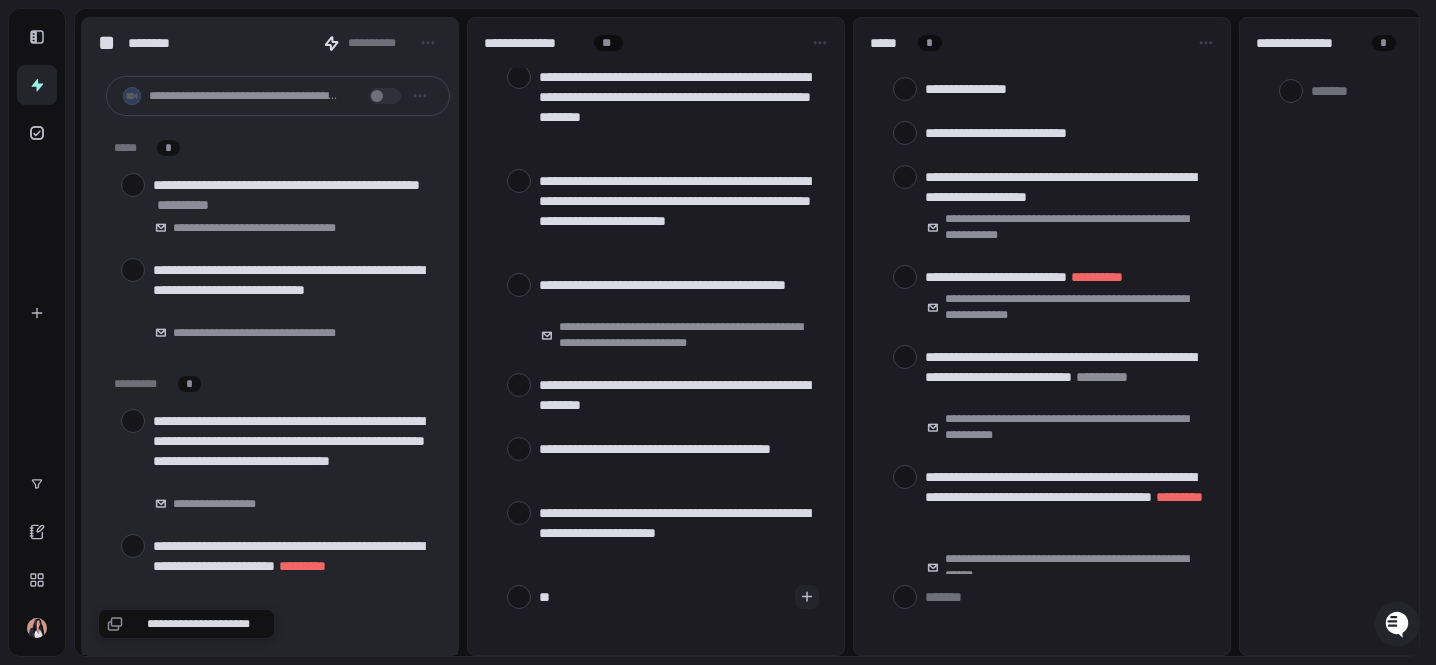 type on "***" 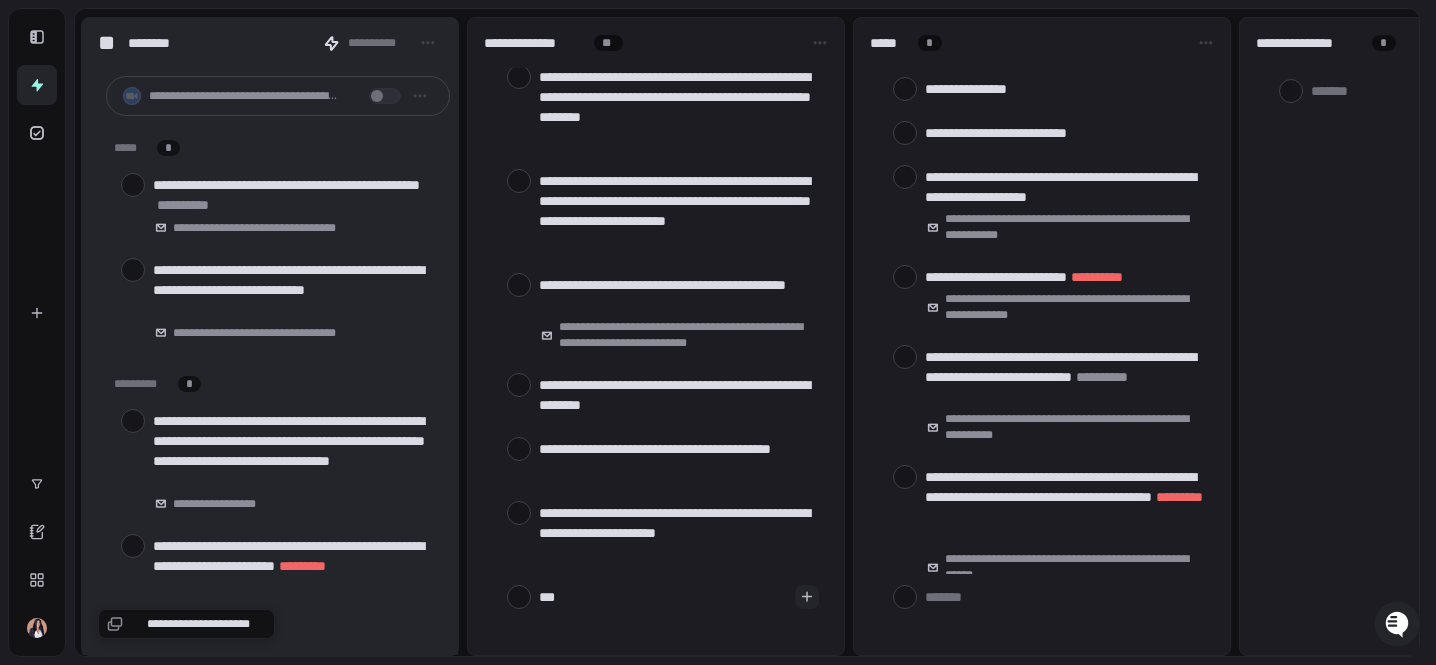 type on "****" 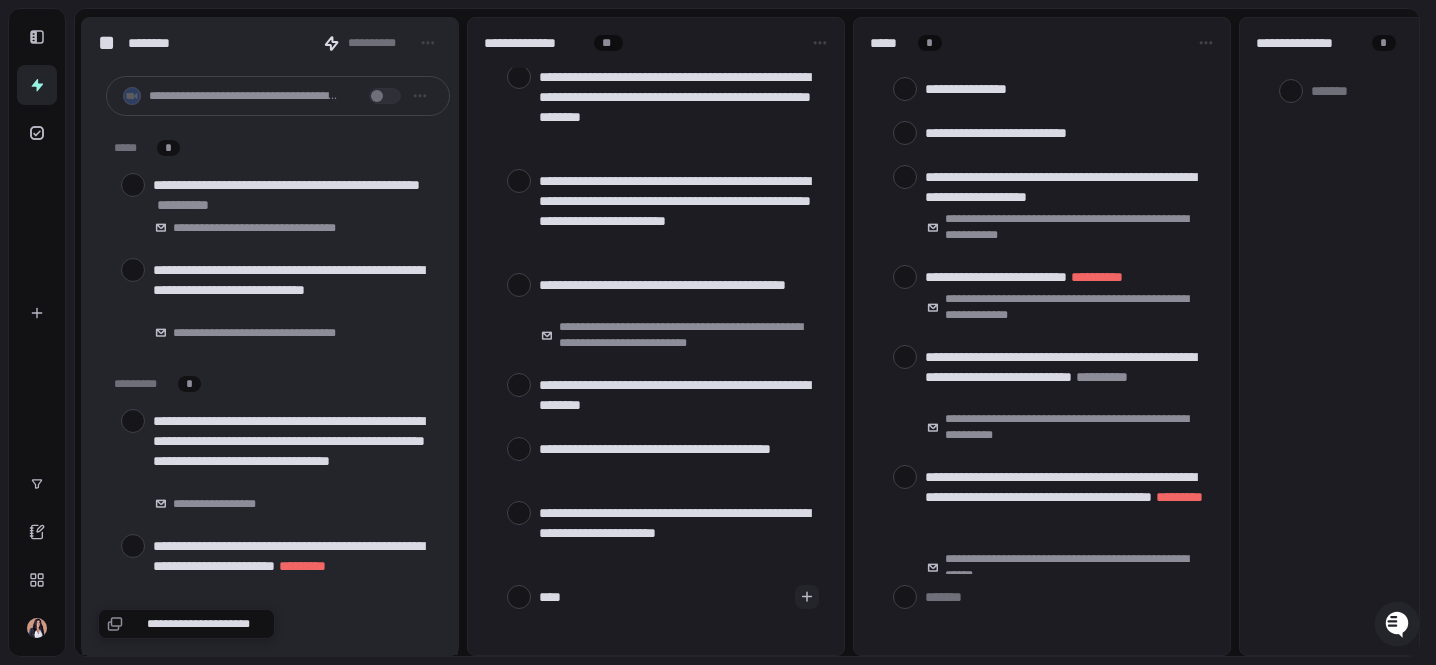 type on "*****" 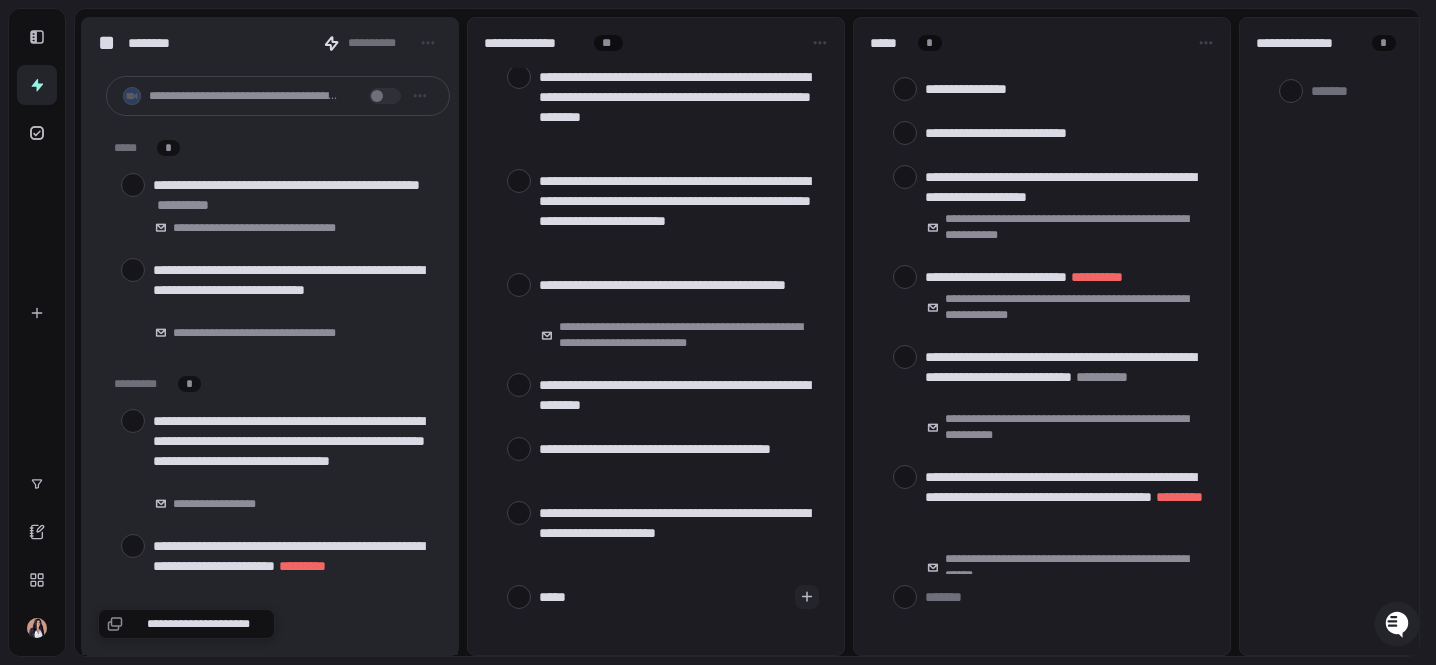 type on "******" 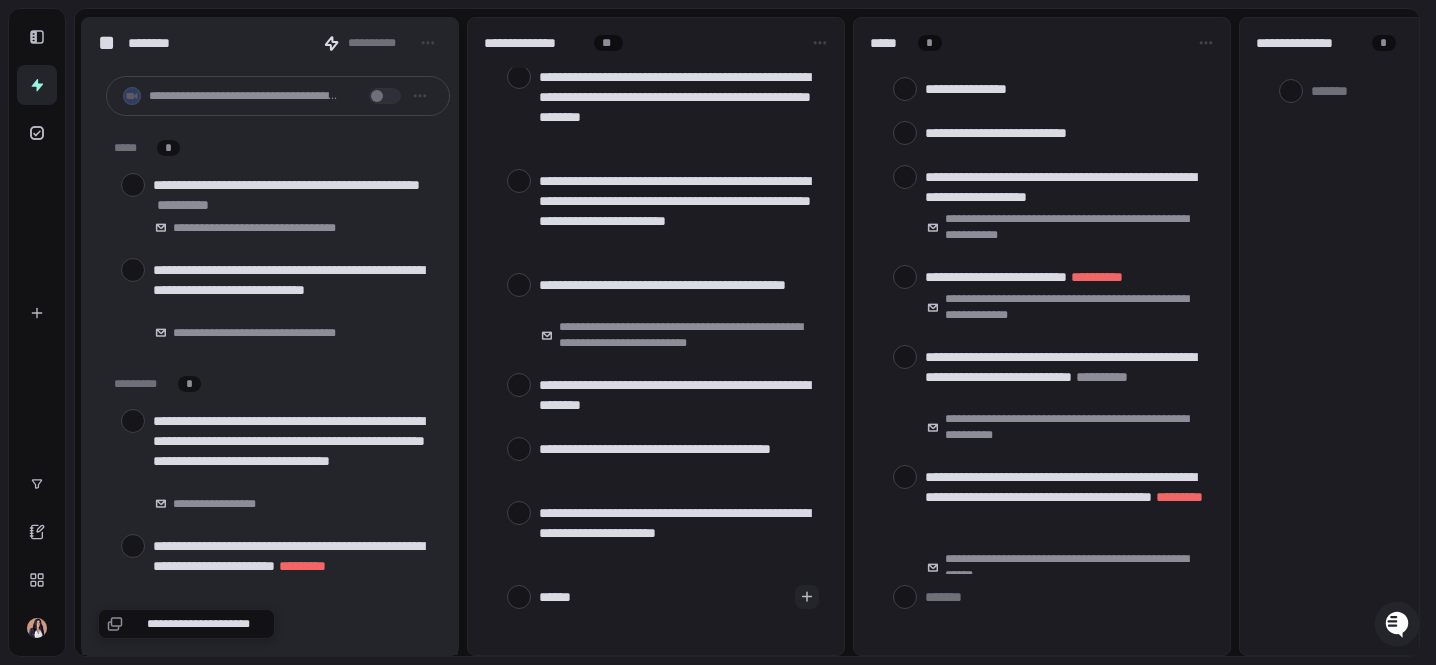 type on "*******" 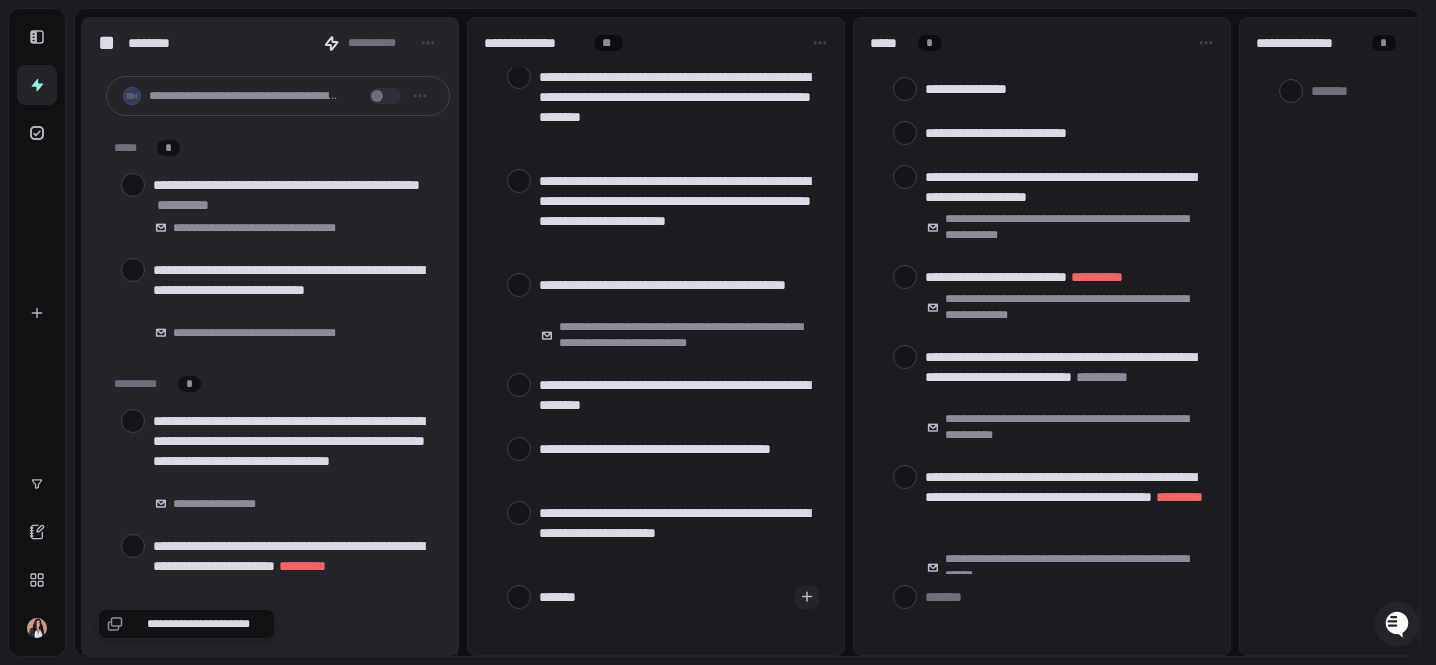 type on "*******" 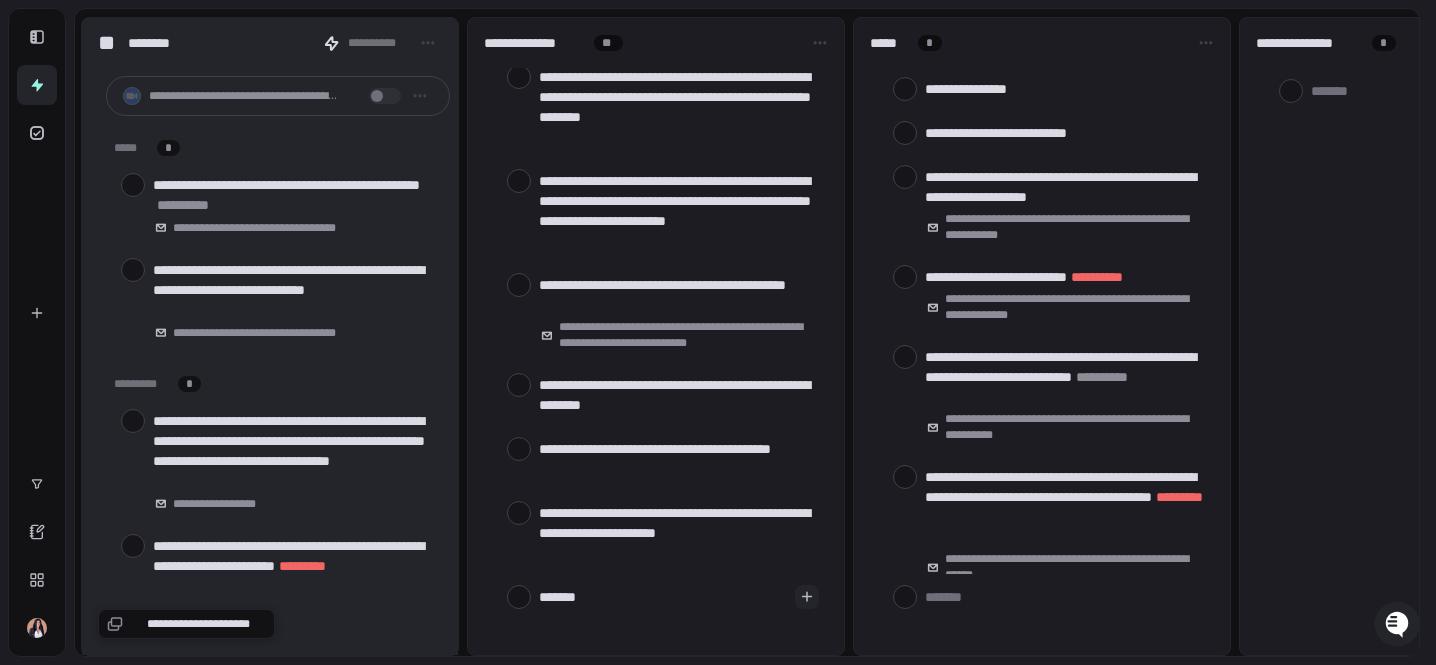 type on "*" 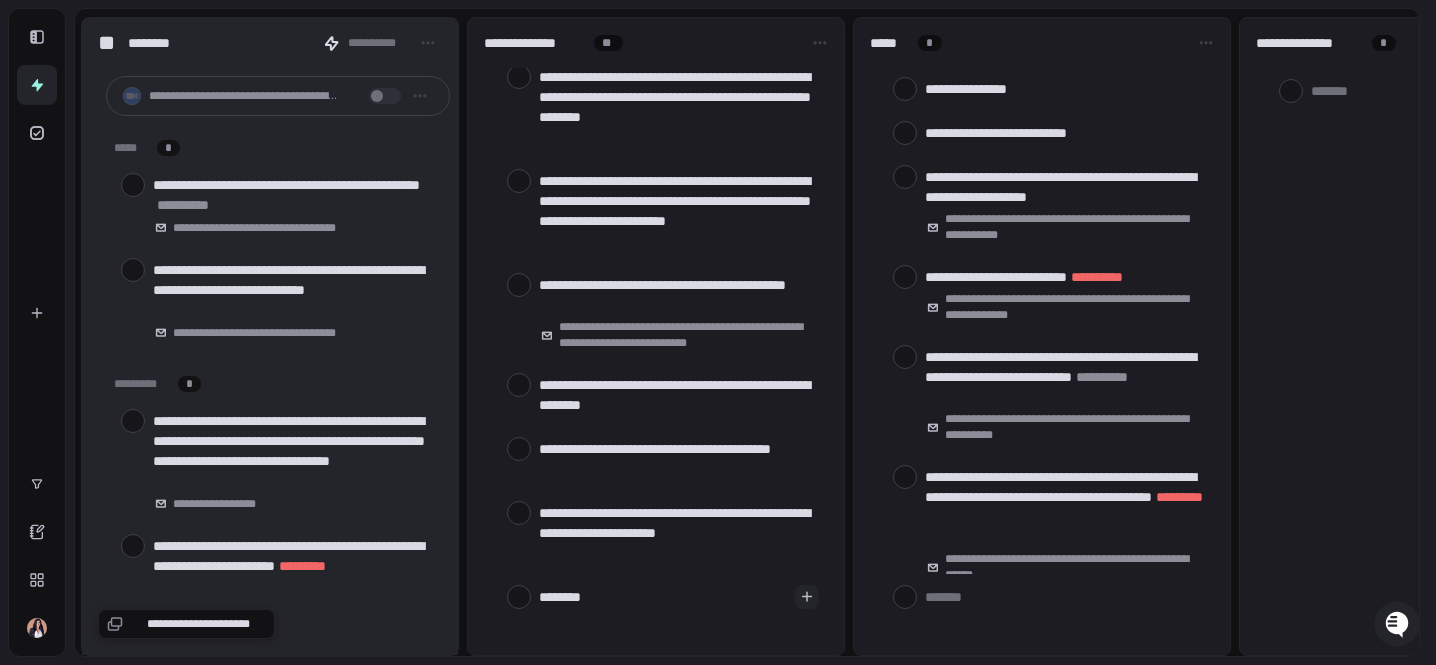 type on "*********" 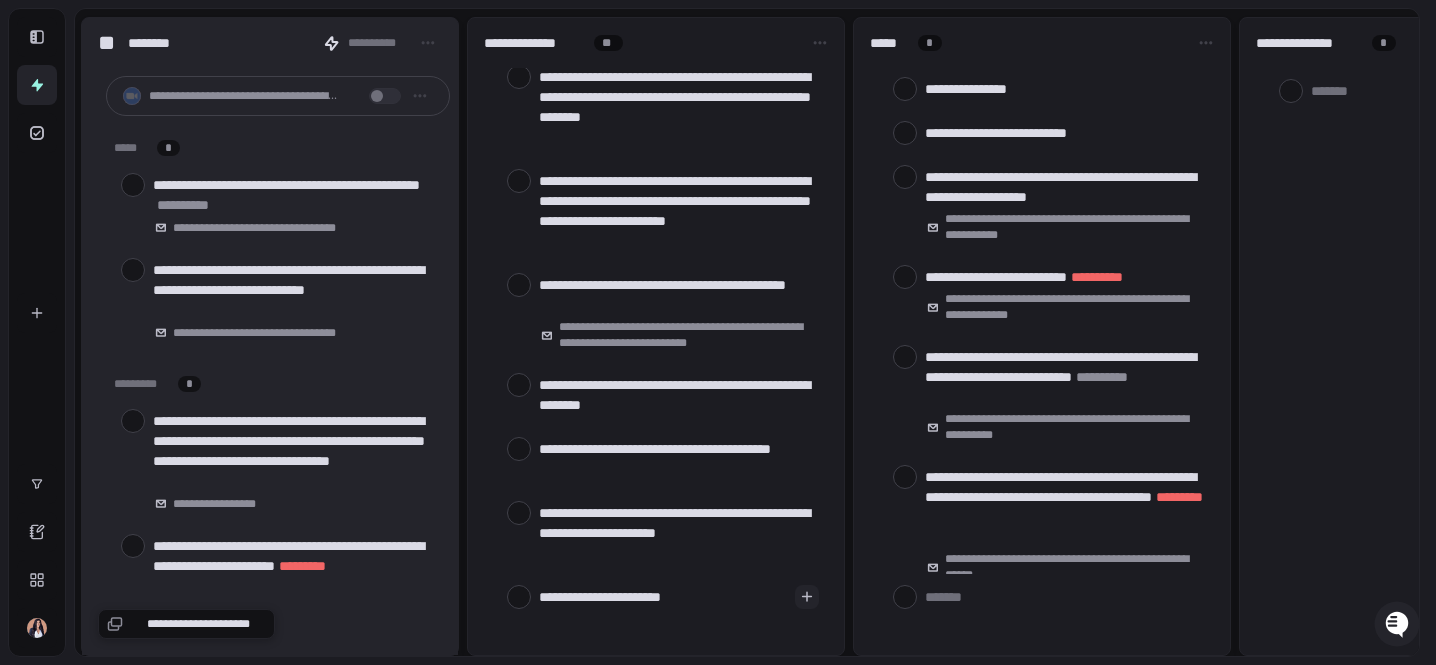 paste on "**********" 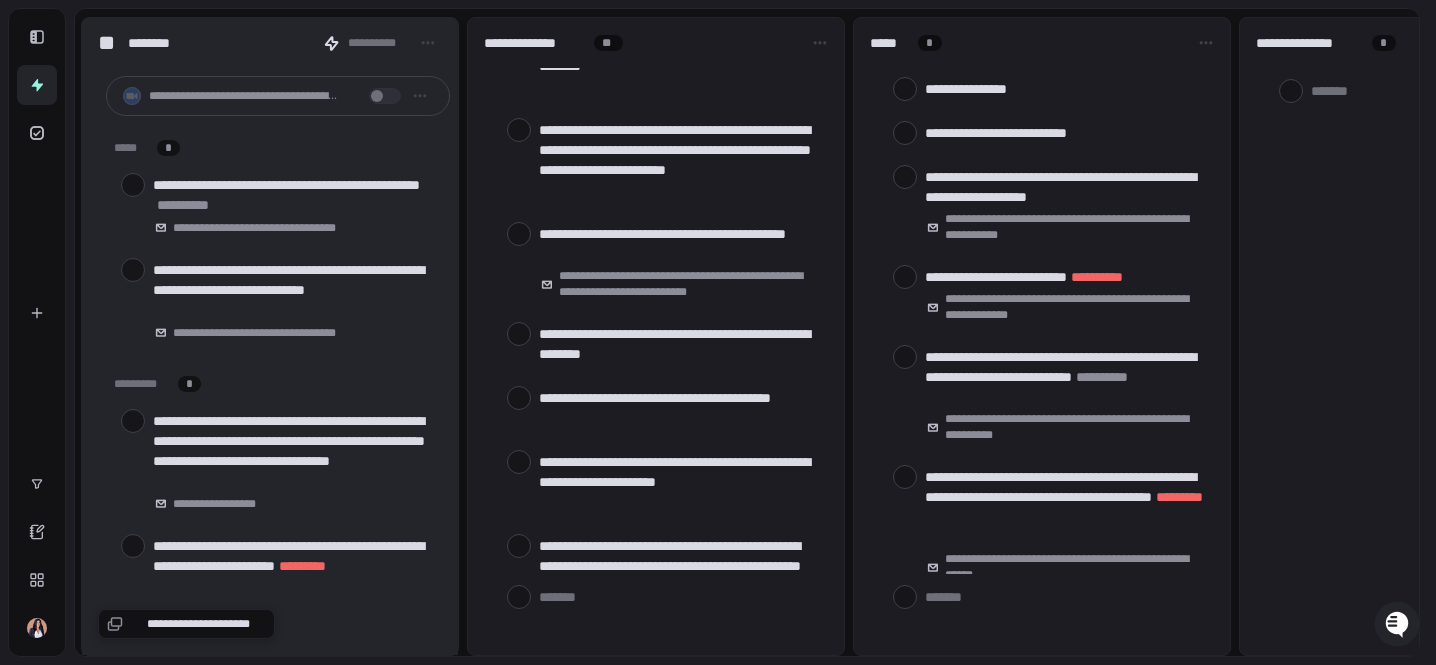 scroll, scrollTop: 540, scrollLeft: 0, axis: vertical 